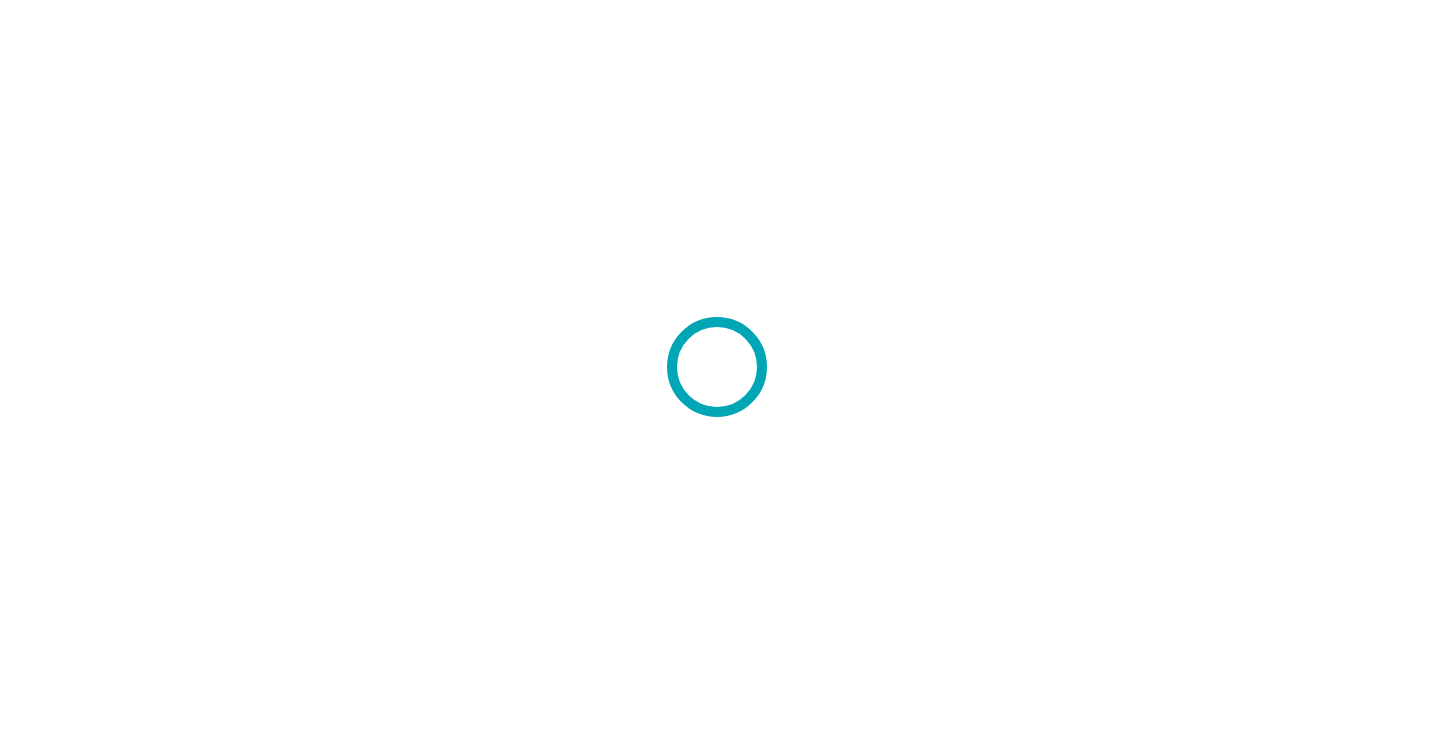 scroll, scrollTop: 0, scrollLeft: 0, axis: both 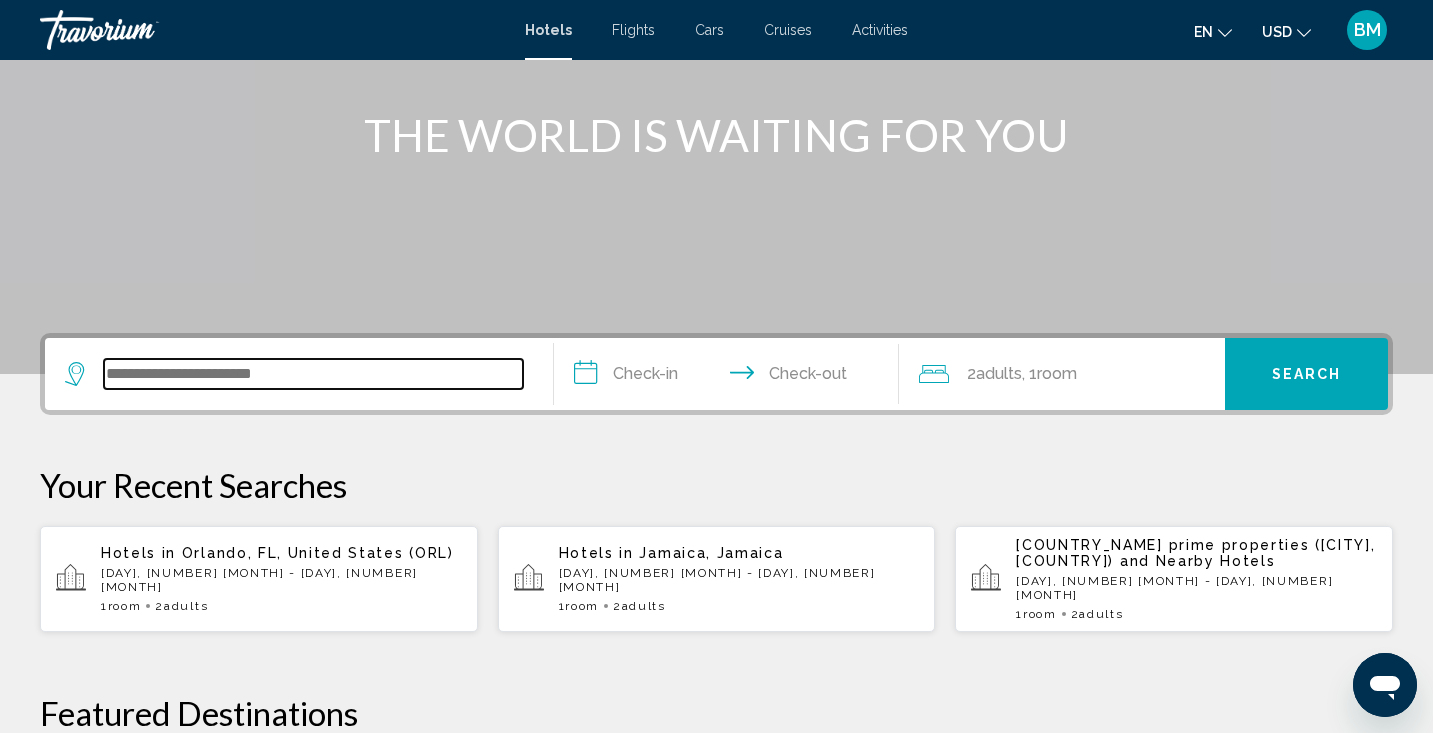 click at bounding box center [313, 374] 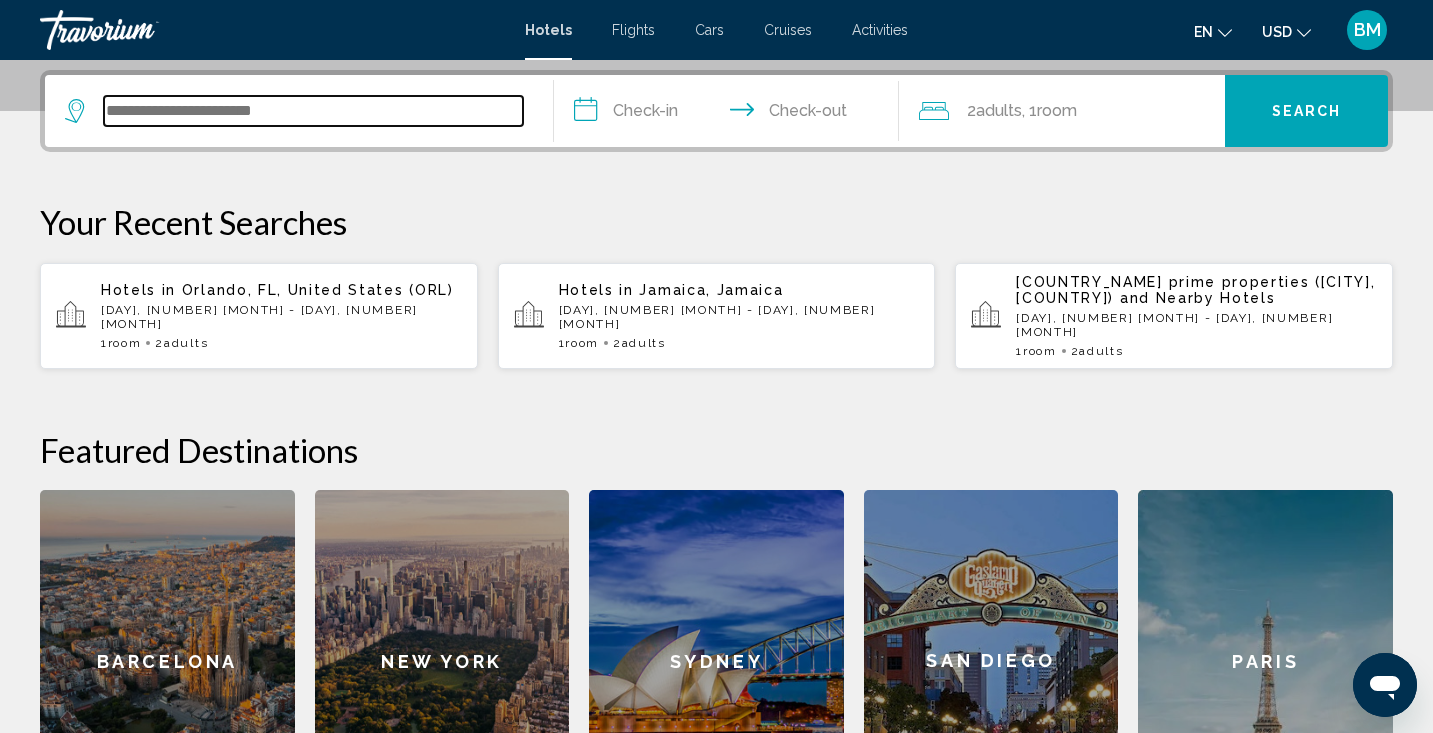 scroll, scrollTop: 494, scrollLeft: 0, axis: vertical 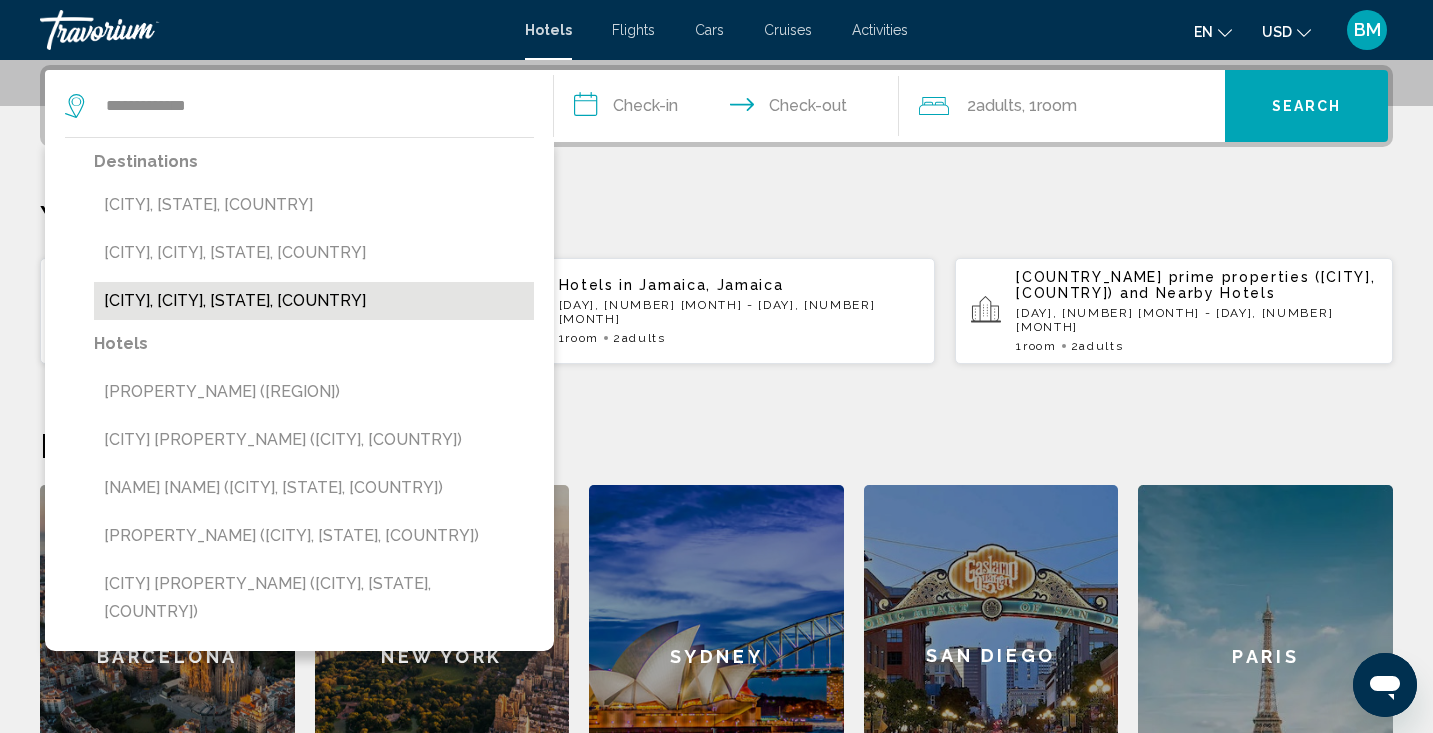 click on "[CITY], [CITY], [STATE], [COUNTRY]" at bounding box center [314, 301] 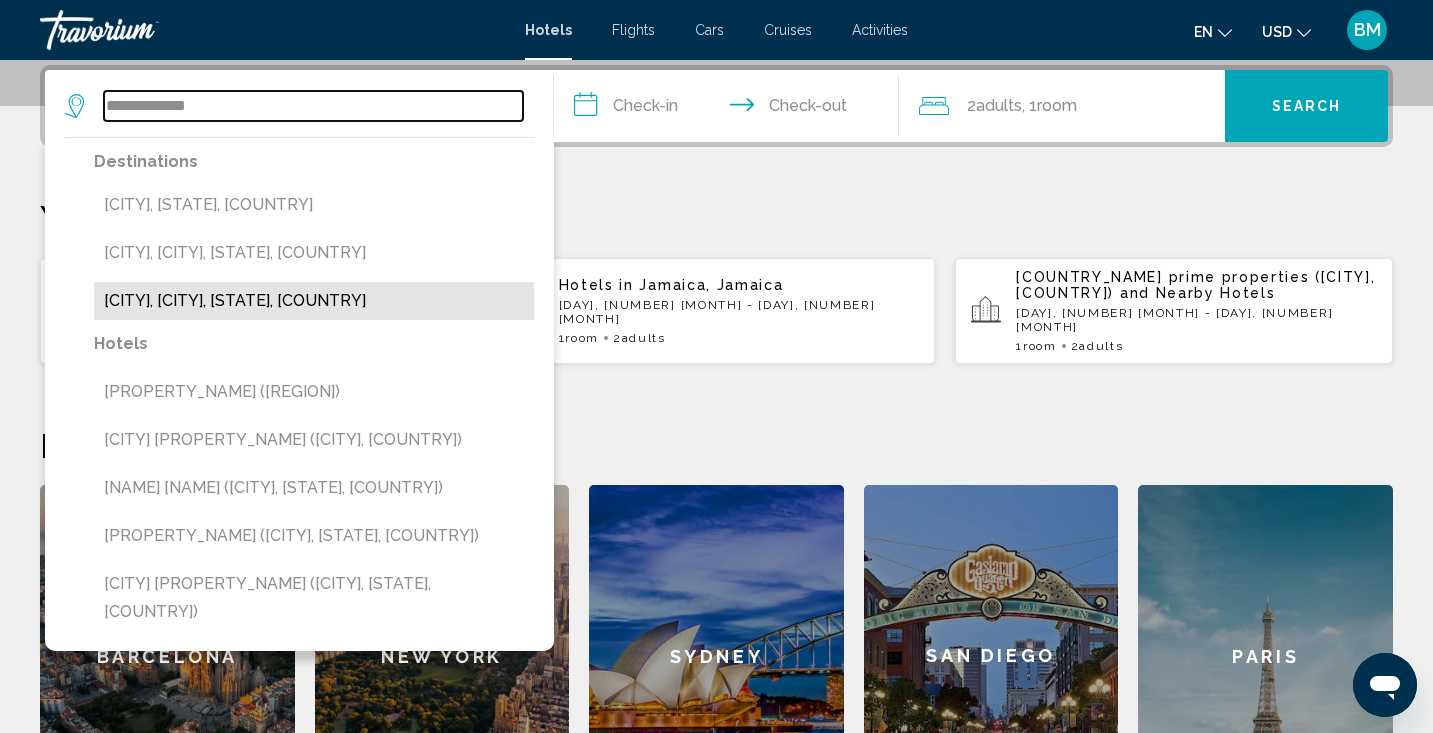 type on "**********" 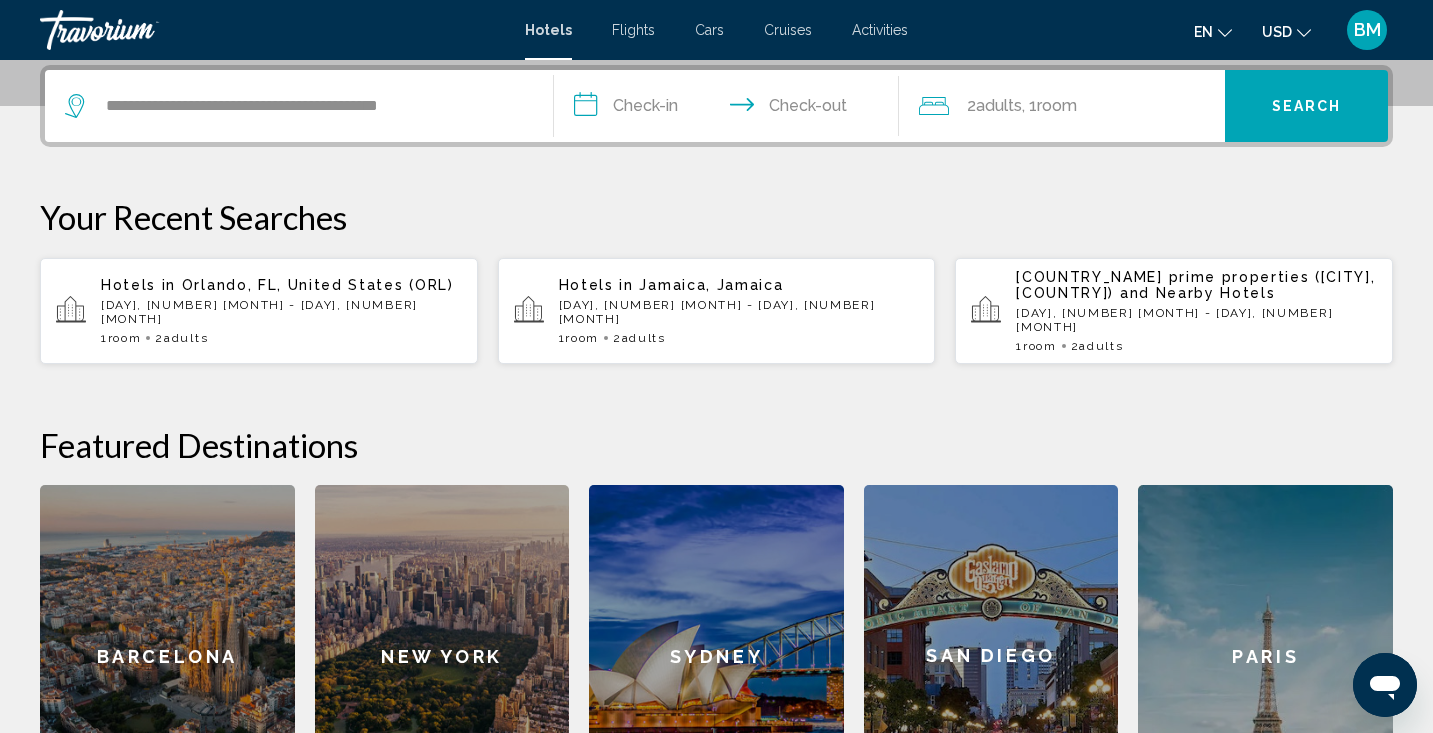 click on "**********" at bounding box center [731, 109] 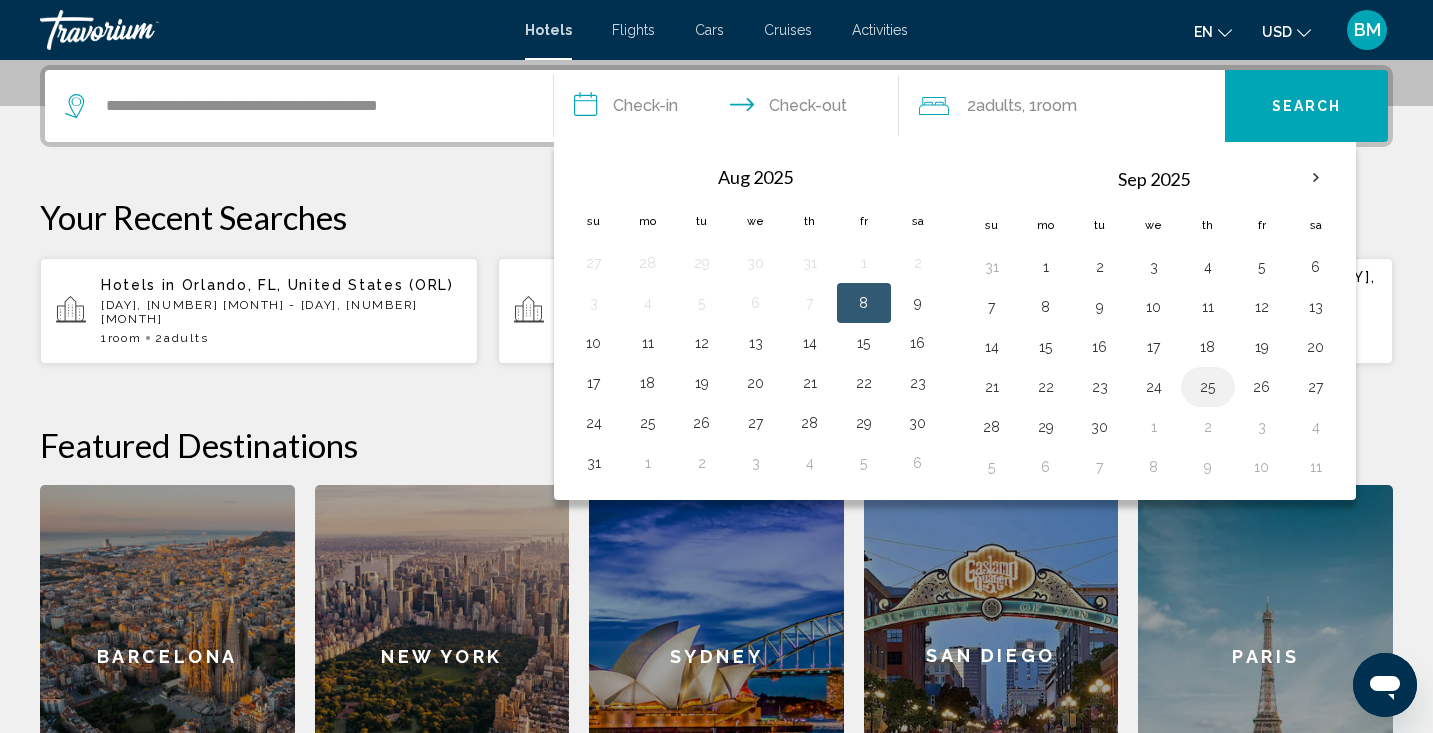 click on "25" at bounding box center (1208, 387) 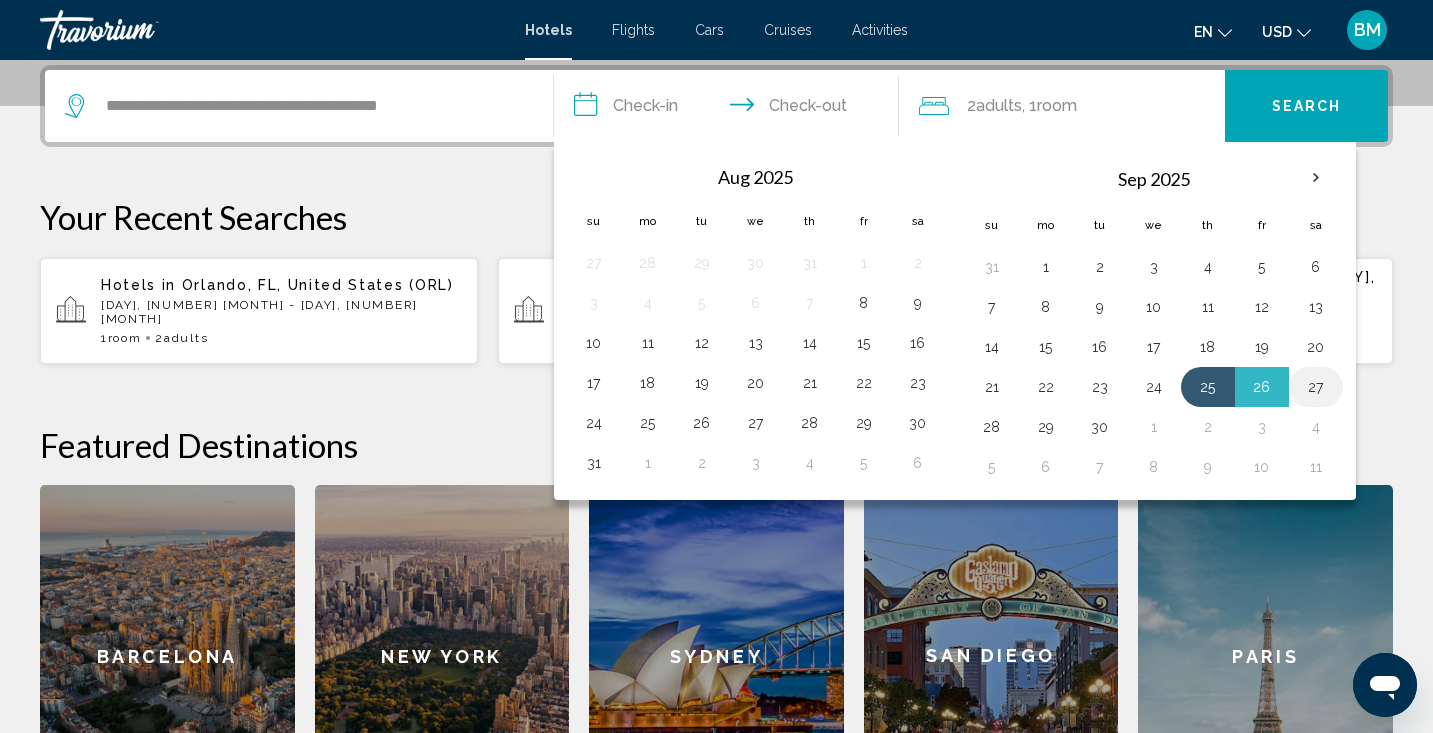 click on "27" at bounding box center [1316, 387] 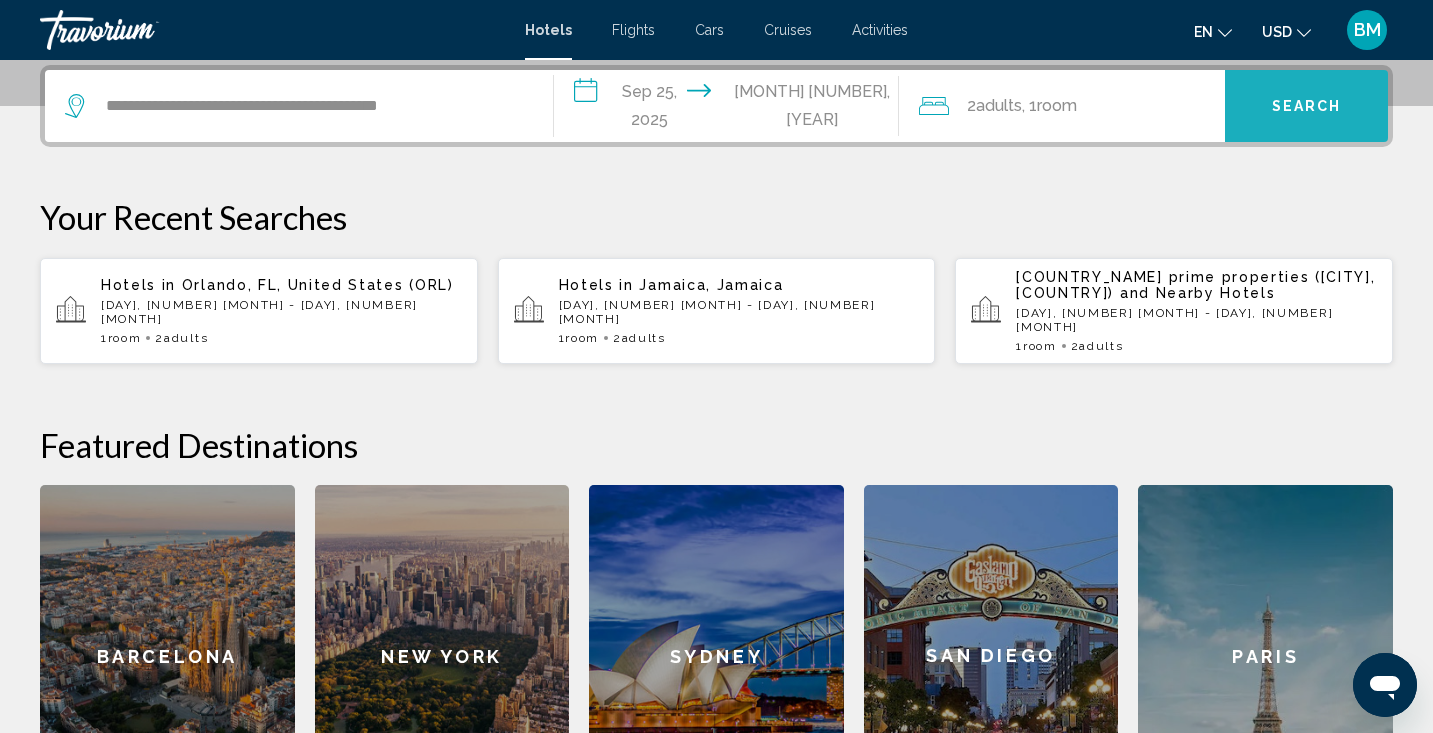 click on "Search" at bounding box center [1306, 106] 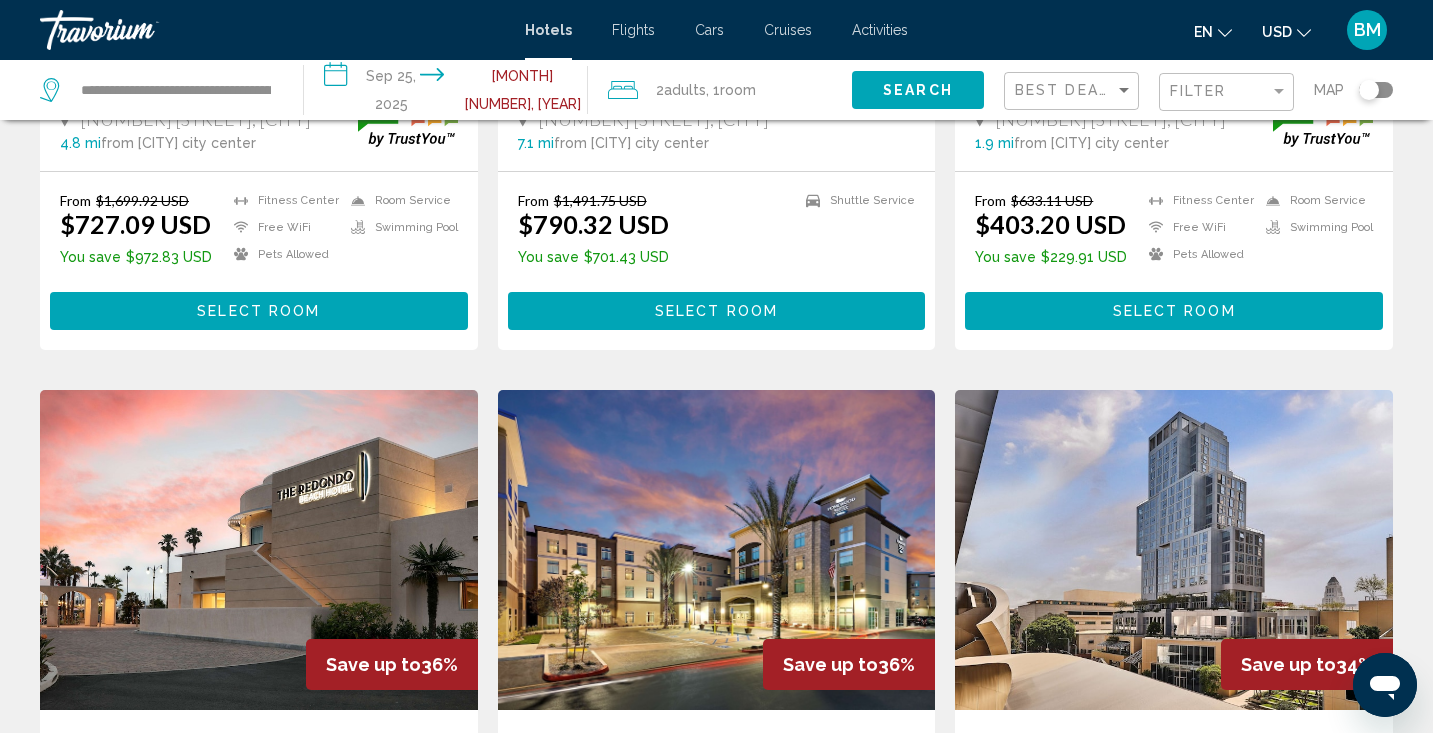 scroll, scrollTop: 507, scrollLeft: 0, axis: vertical 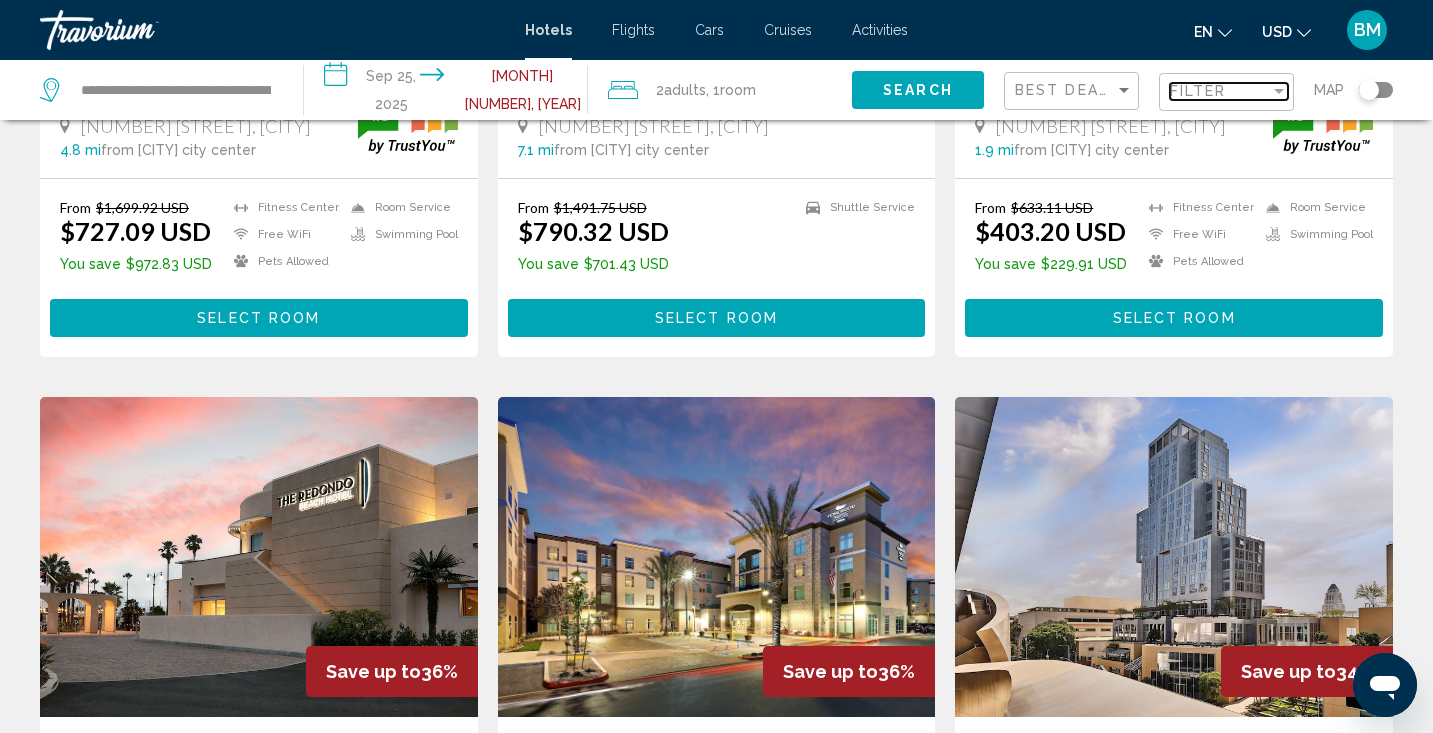 click at bounding box center [1279, 91] 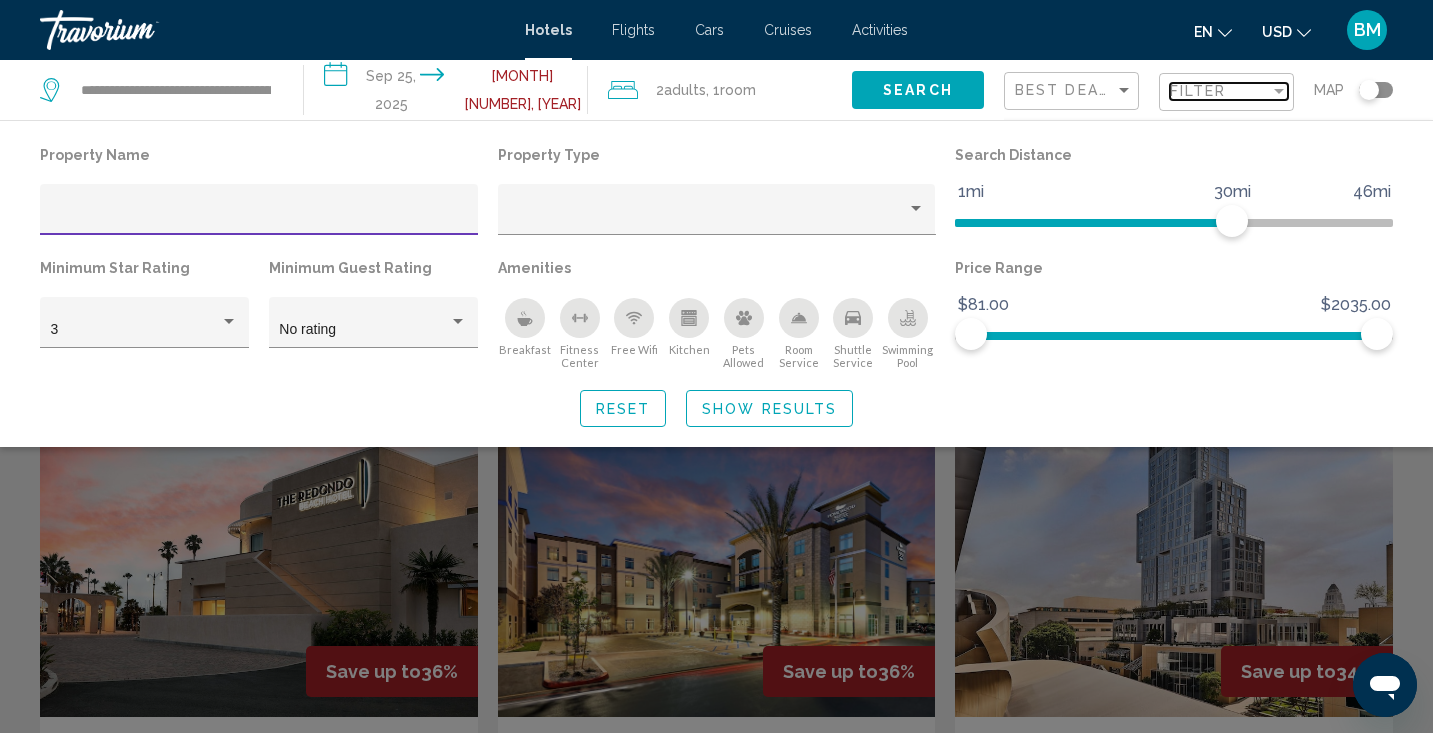 click at bounding box center (1279, 91) 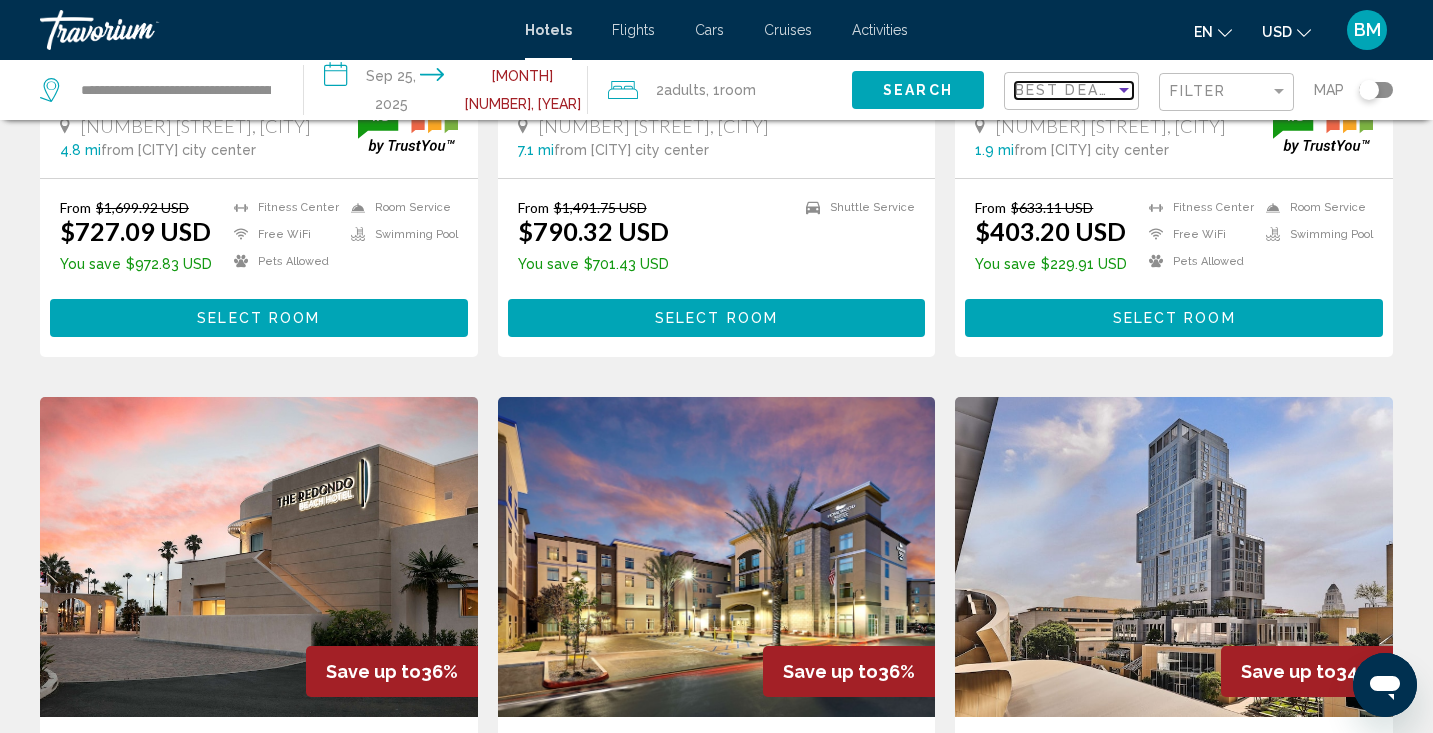 click at bounding box center (1124, 90) 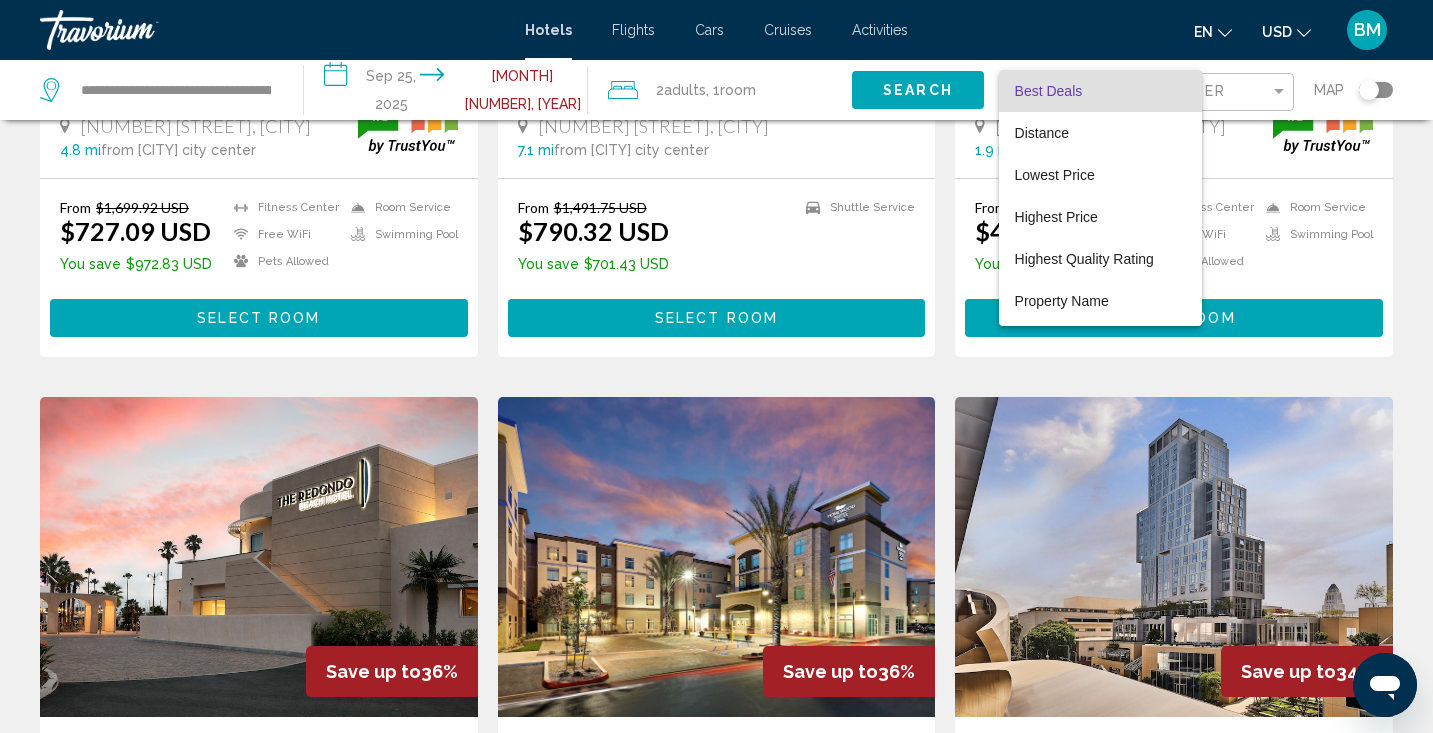 click at bounding box center [716, 366] 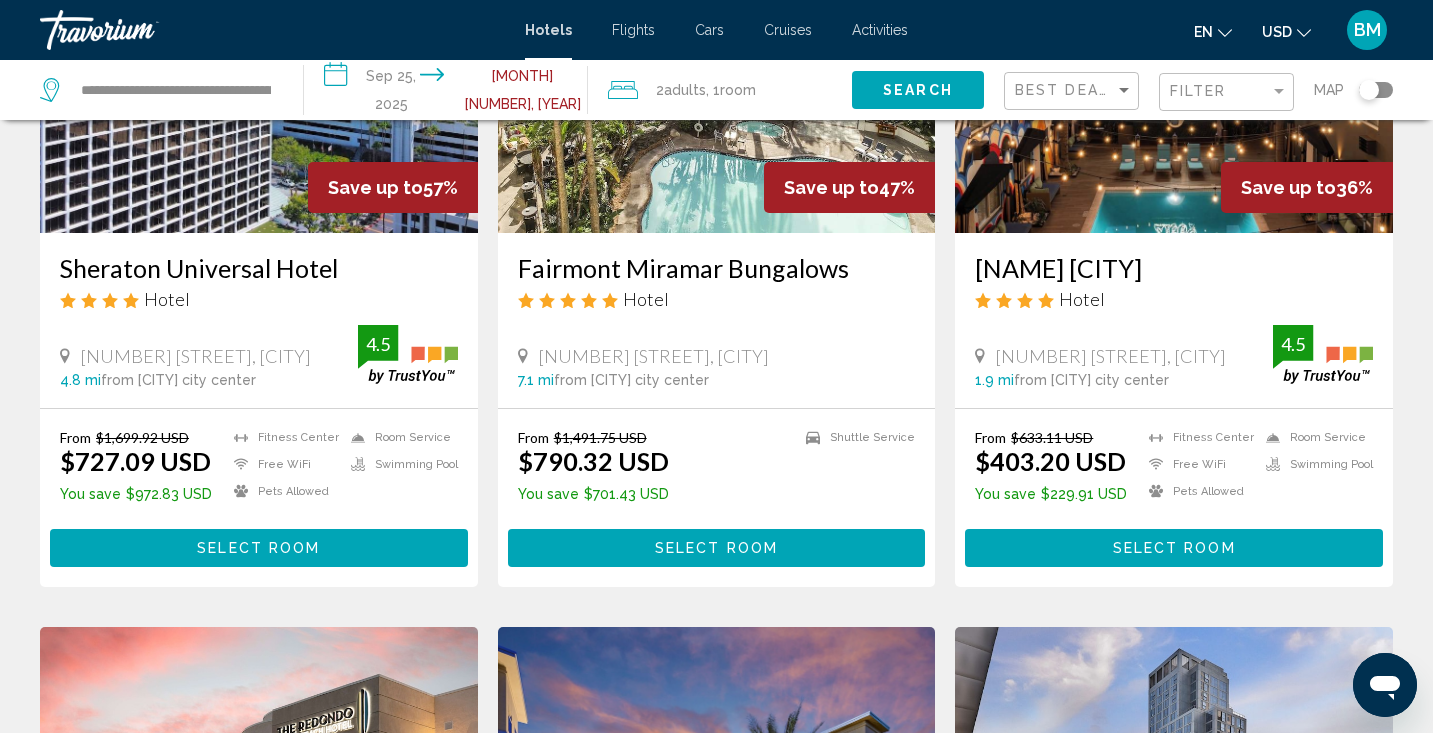 scroll, scrollTop: 0, scrollLeft: 0, axis: both 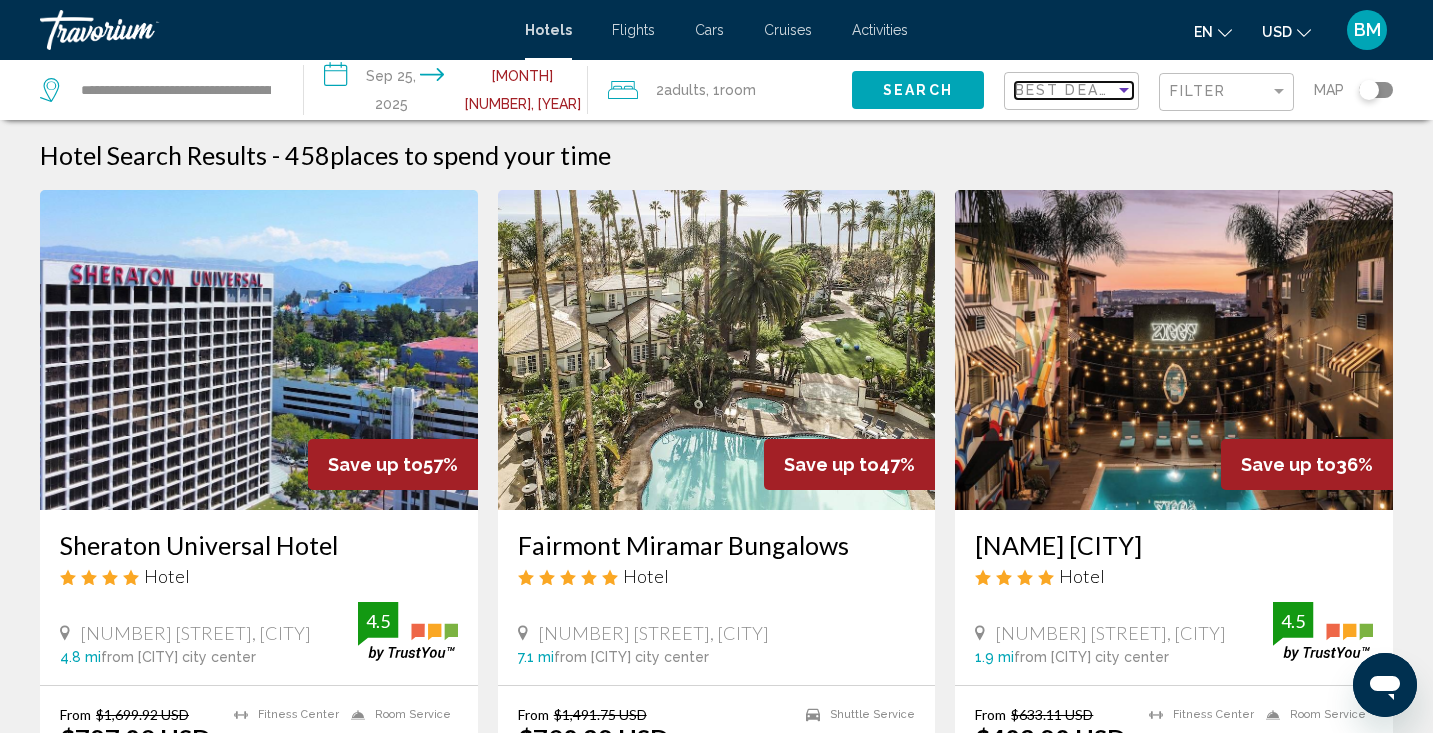 click at bounding box center (1124, 90) 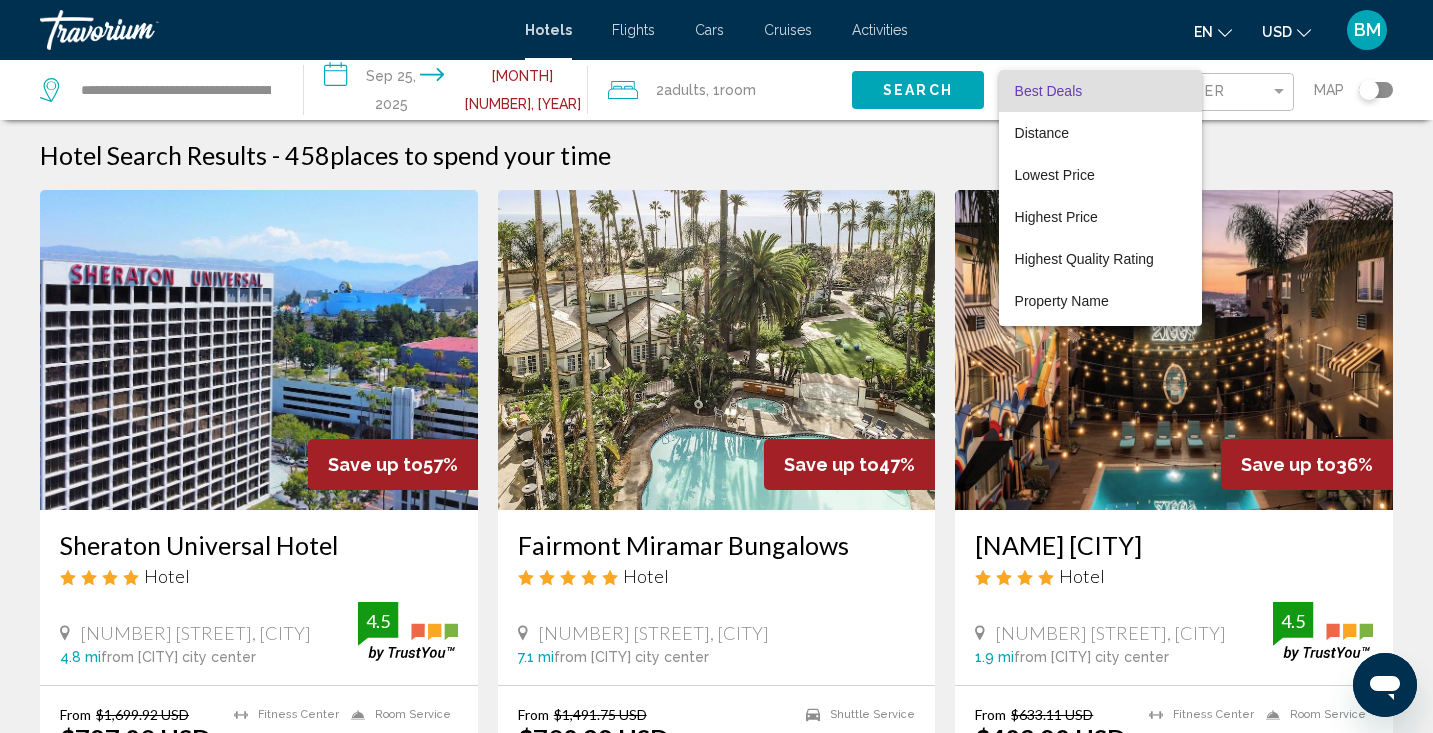click at bounding box center (716, 366) 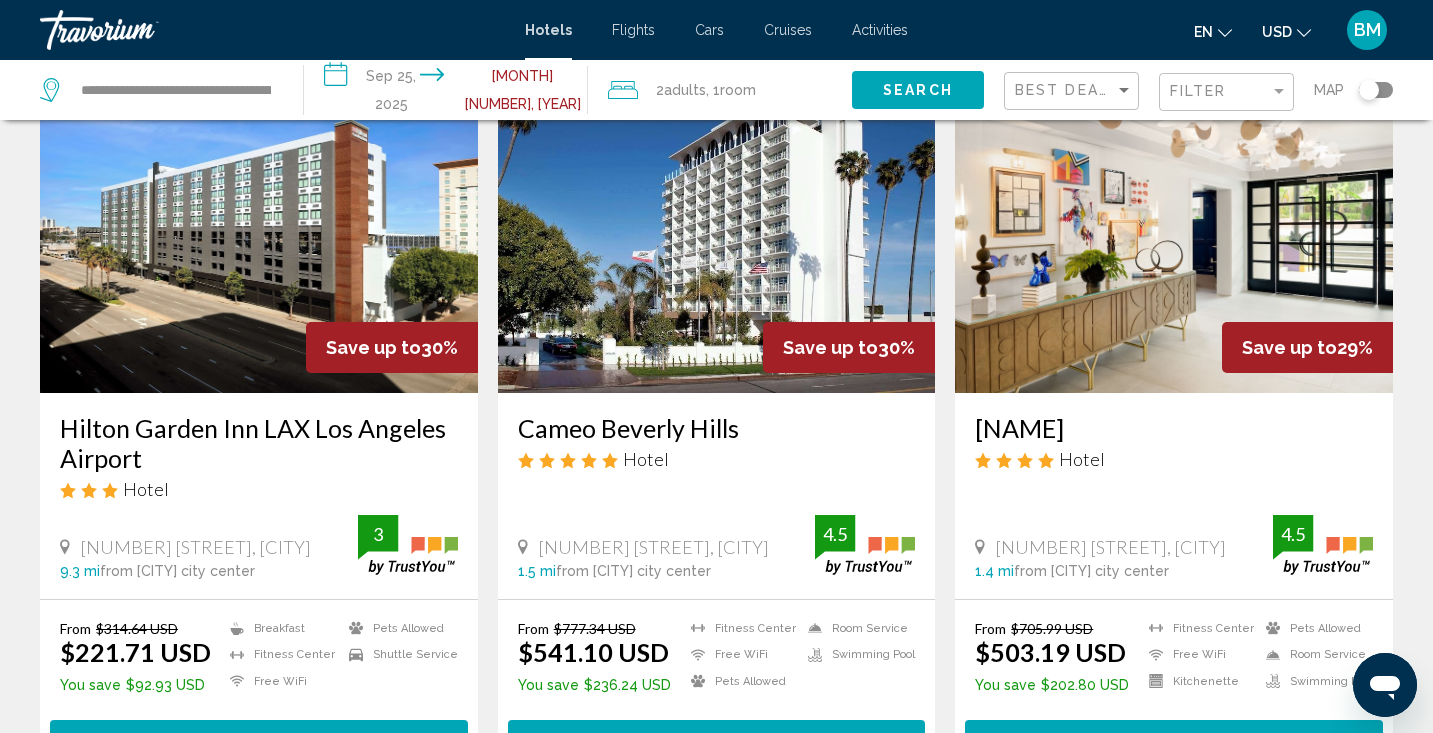 scroll, scrollTop: 2316, scrollLeft: 0, axis: vertical 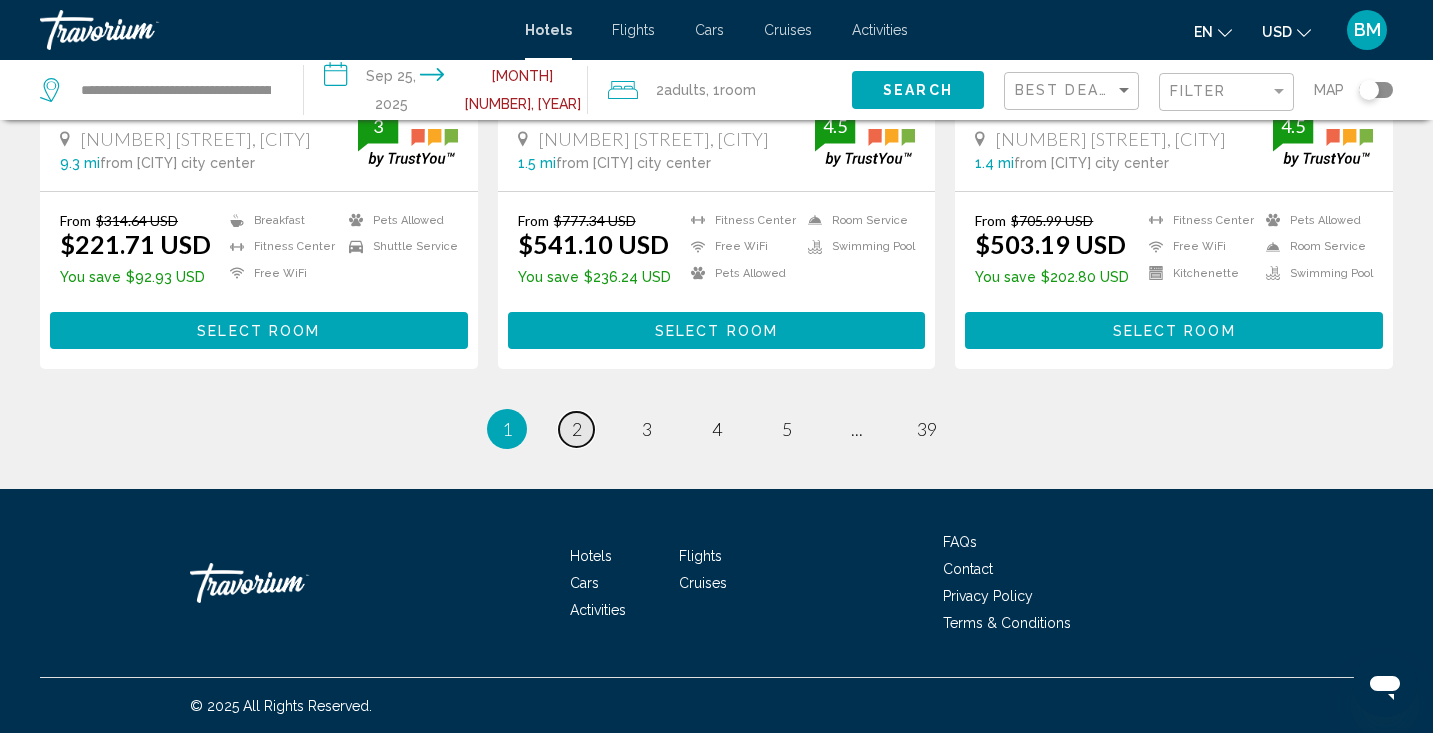 click on "page  2" at bounding box center [576, 429] 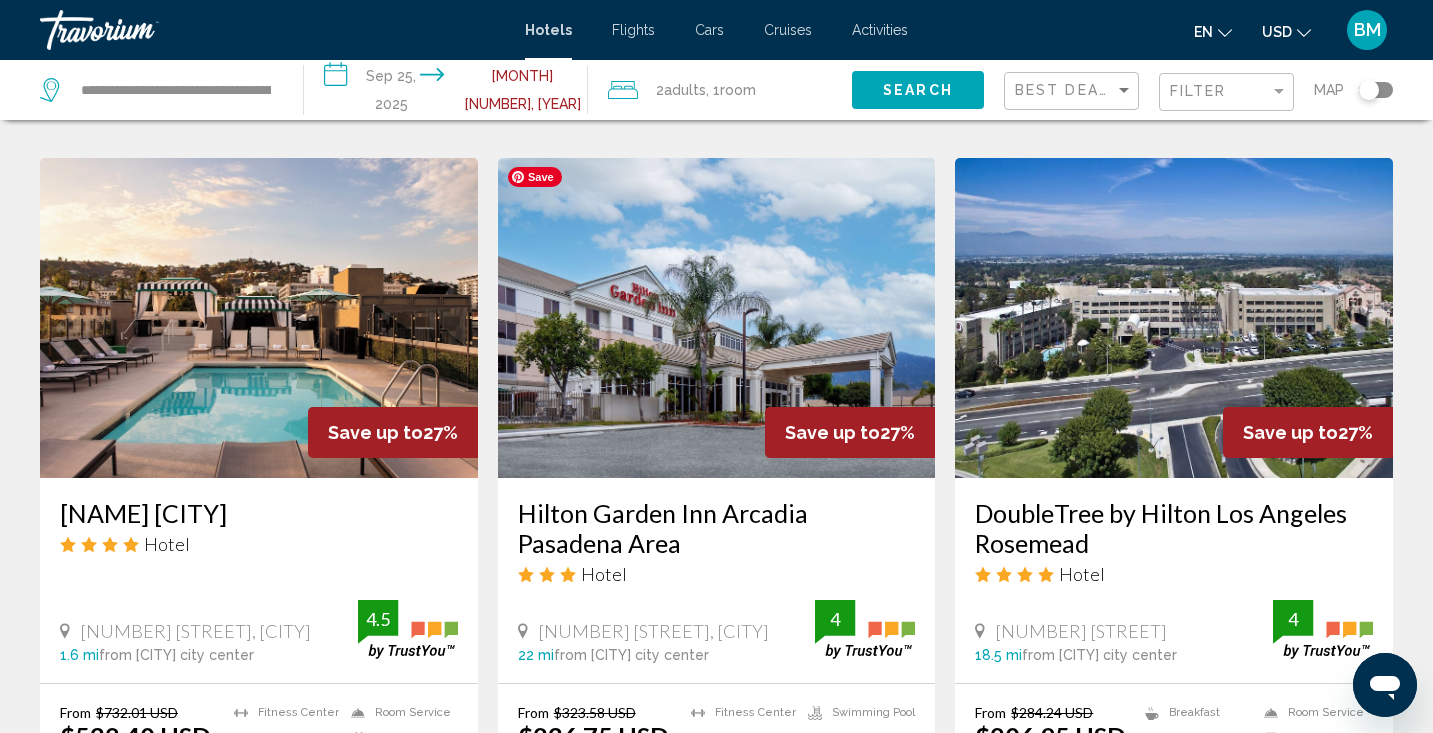 scroll, scrollTop: 603, scrollLeft: 0, axis: vertical 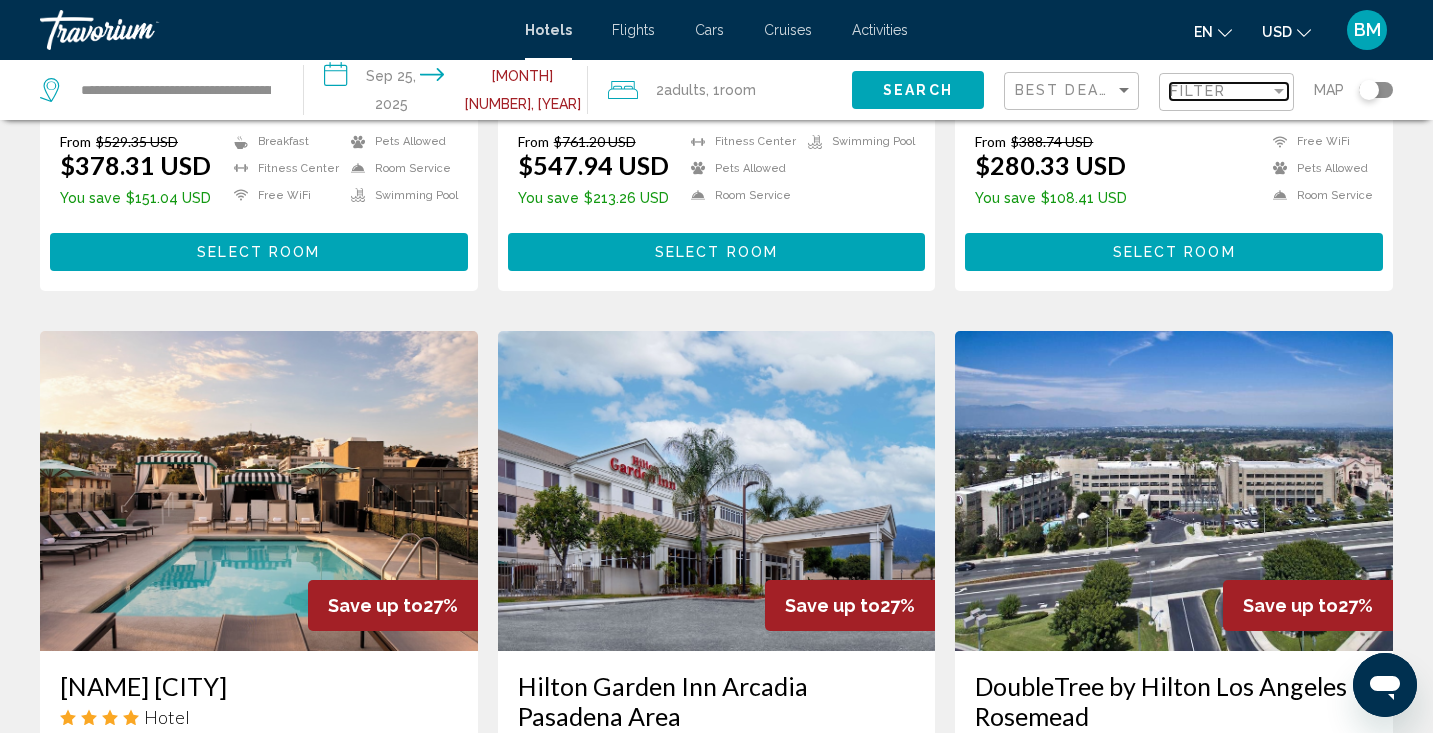 click at bounding box center (1279, 91) 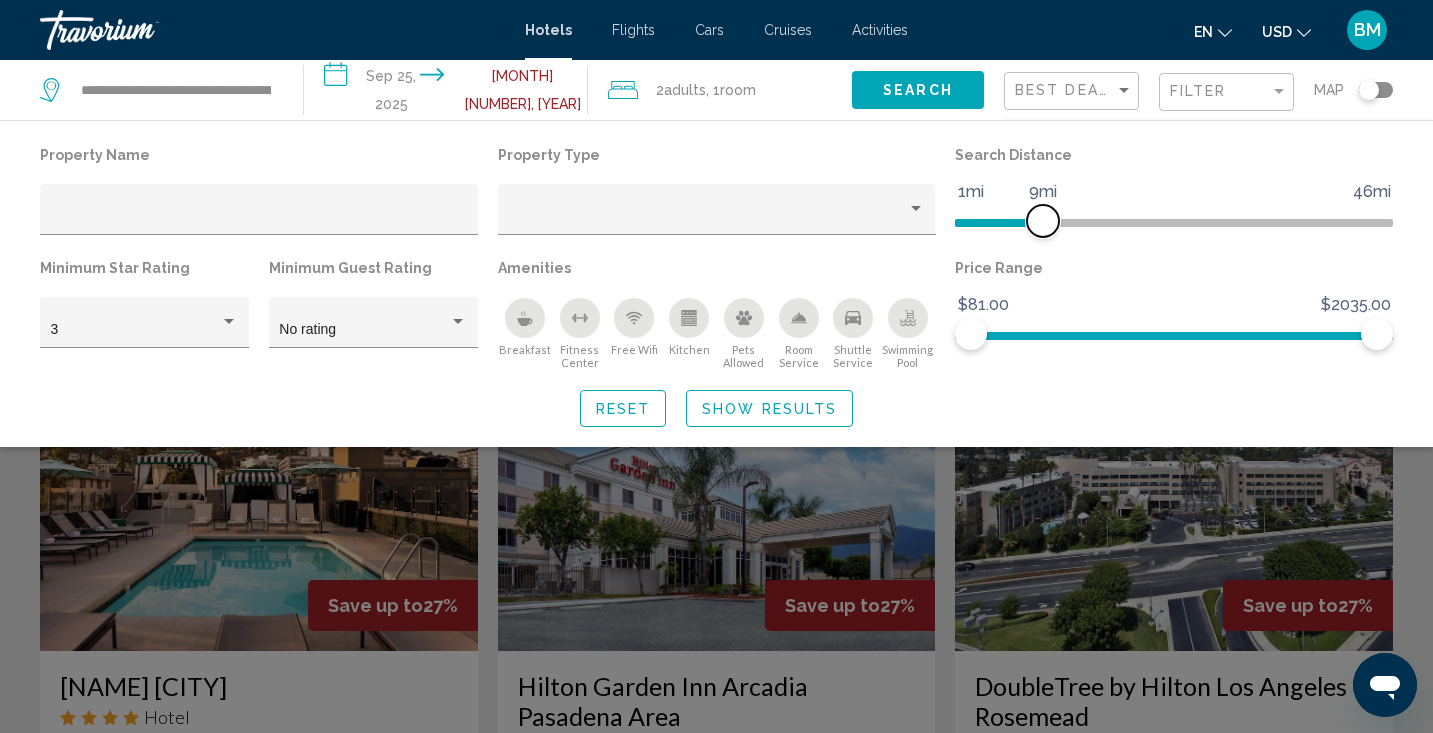 drag, startPoint x: 1230, startPoint y: 220, endPoint x: 1044, endPoint y: 221, distance: 186.00269 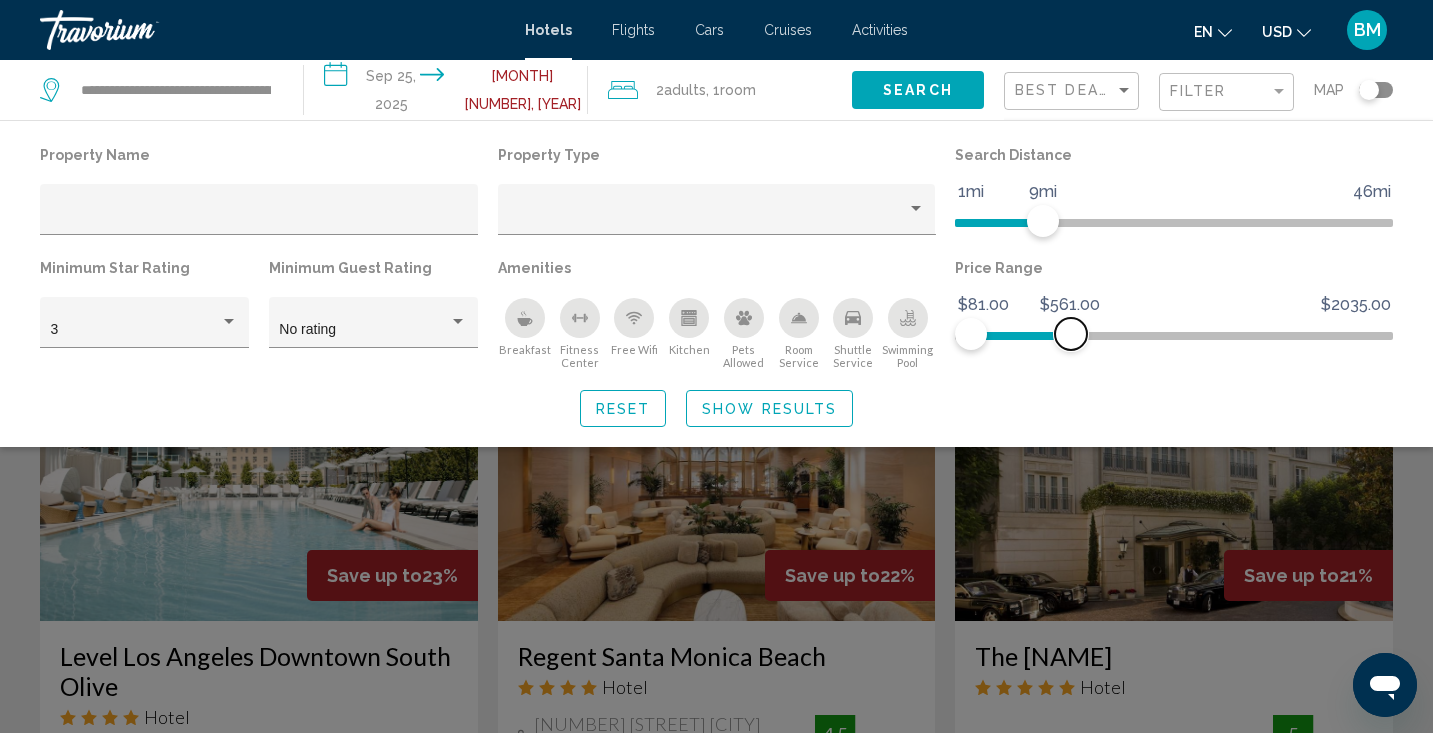drag, startPoint x: 1379, startPoint y: 338, endPoint x: 1072, endPoint y: 339, distance: 307.00162 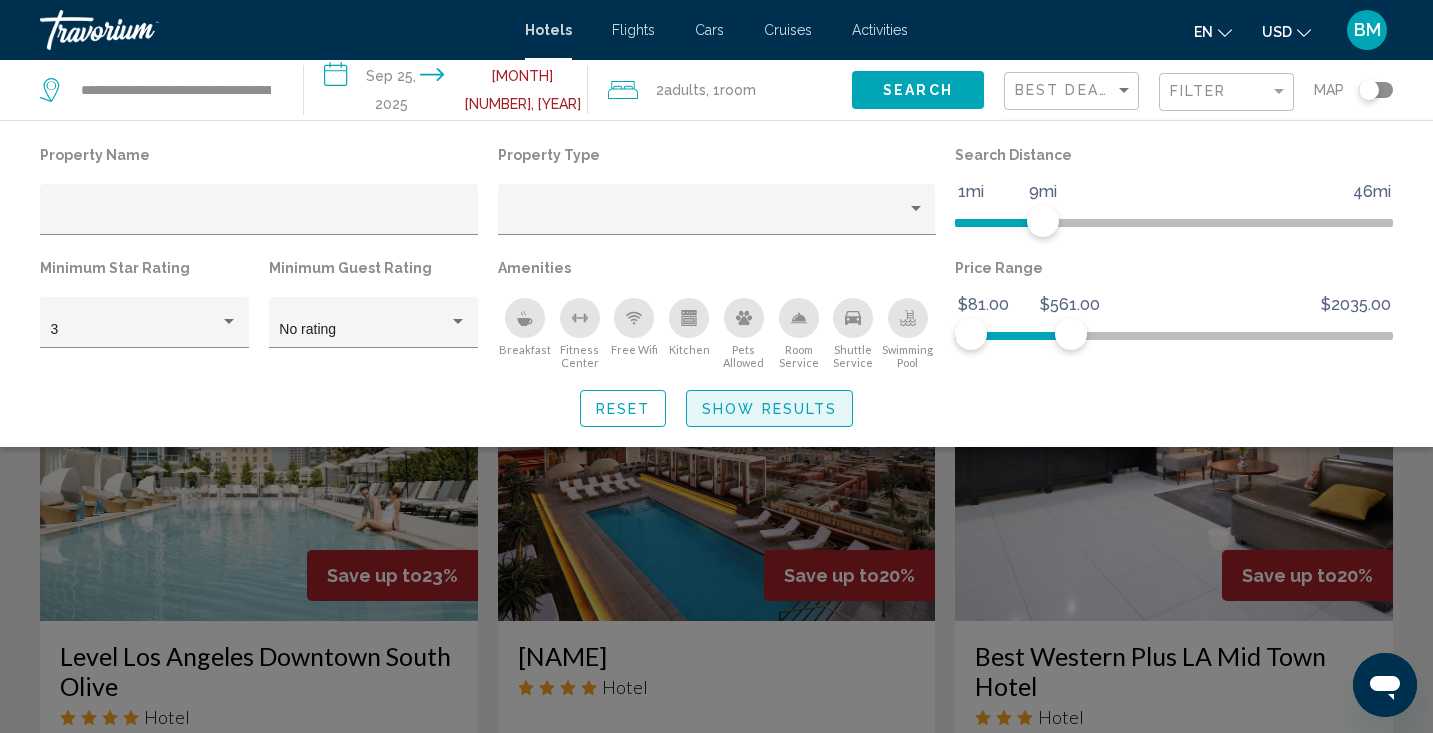 click on "Show Results" 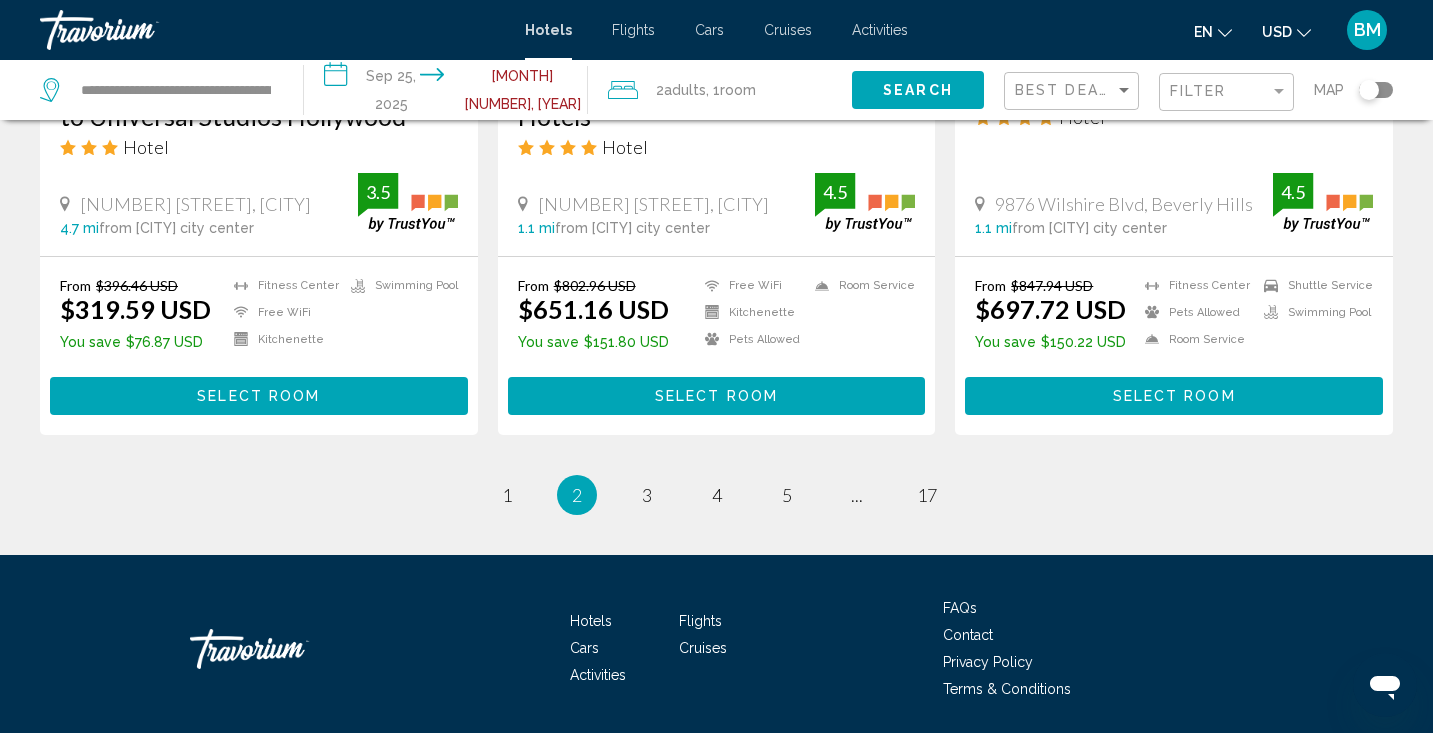 scroll, scrollTop: 2709, scrollLeft: 0, axis: vertical 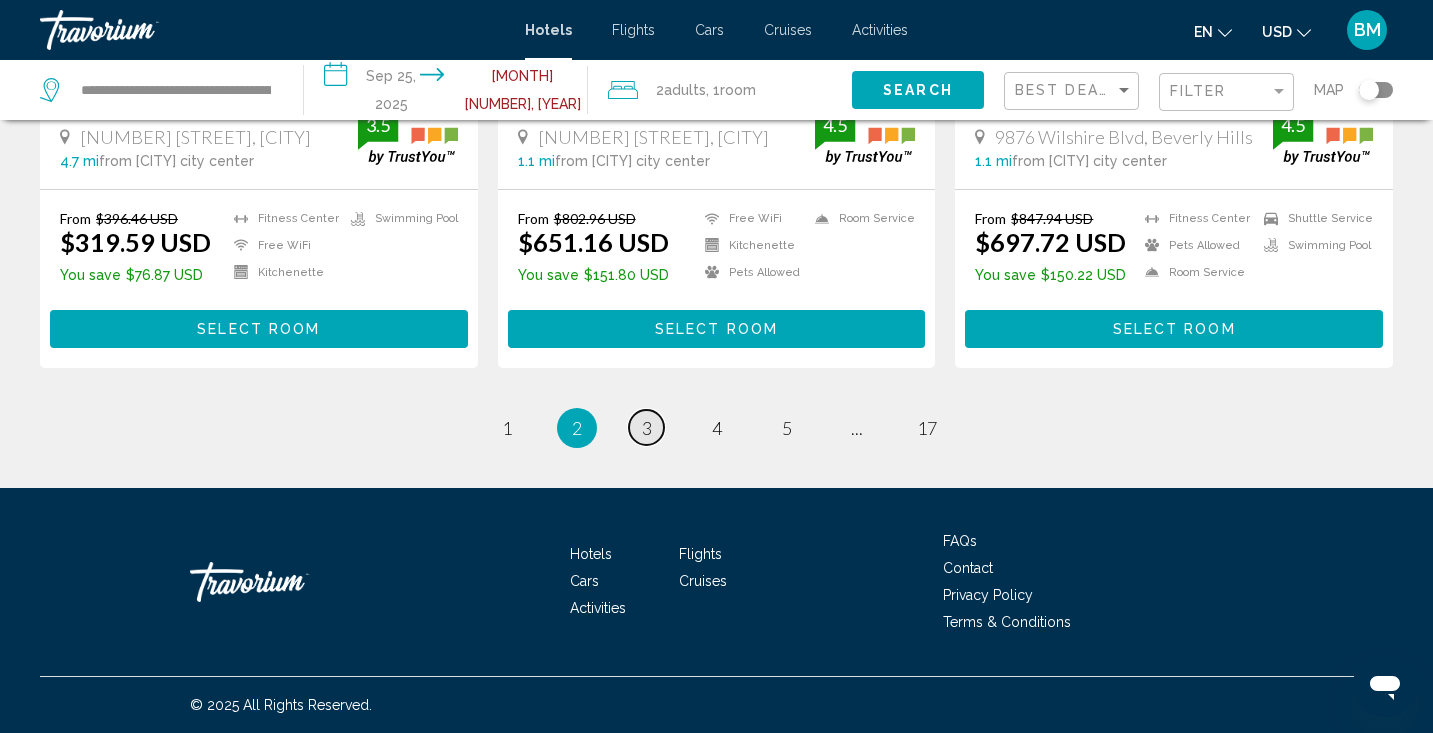 click on "3" at bounding box center (647, 428) 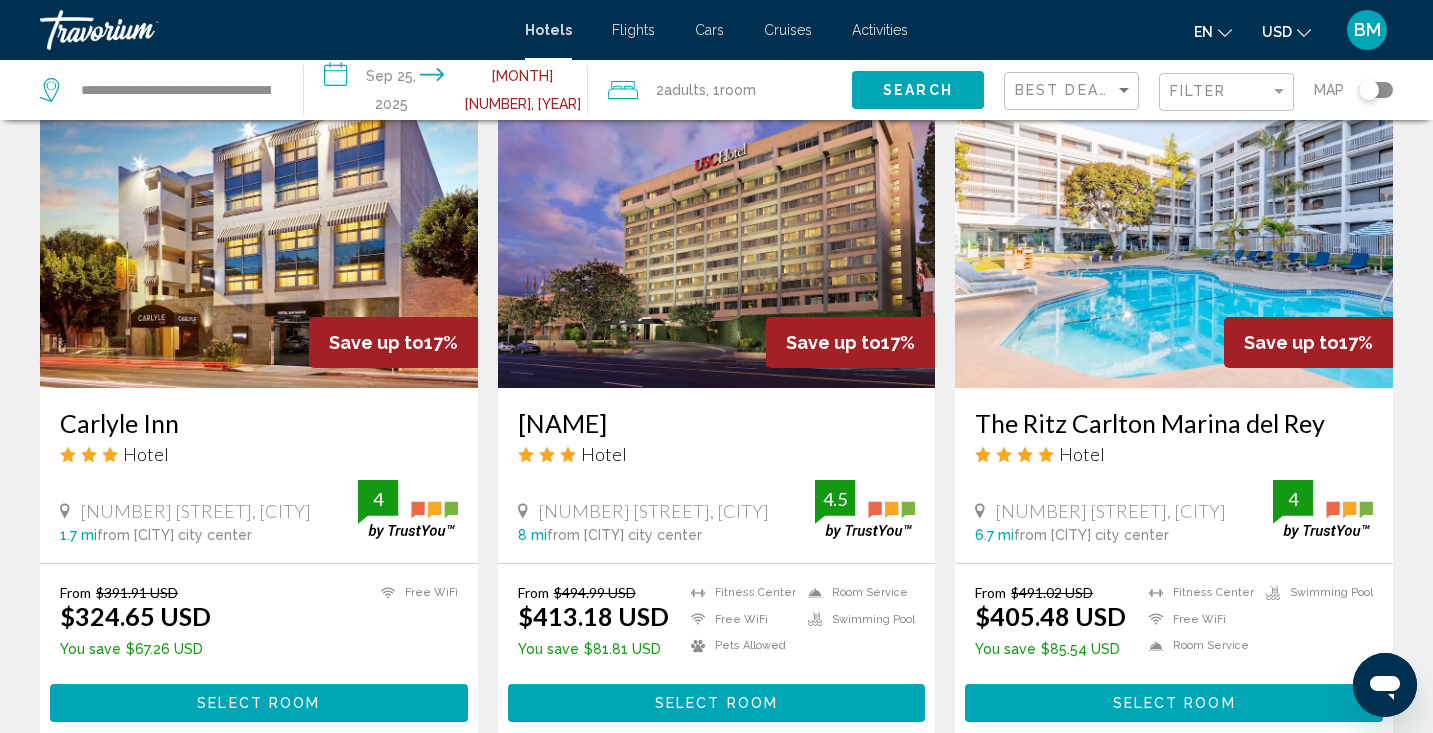 scroll, scrollTop: 828, scrollLeft: 0, axis: vertical 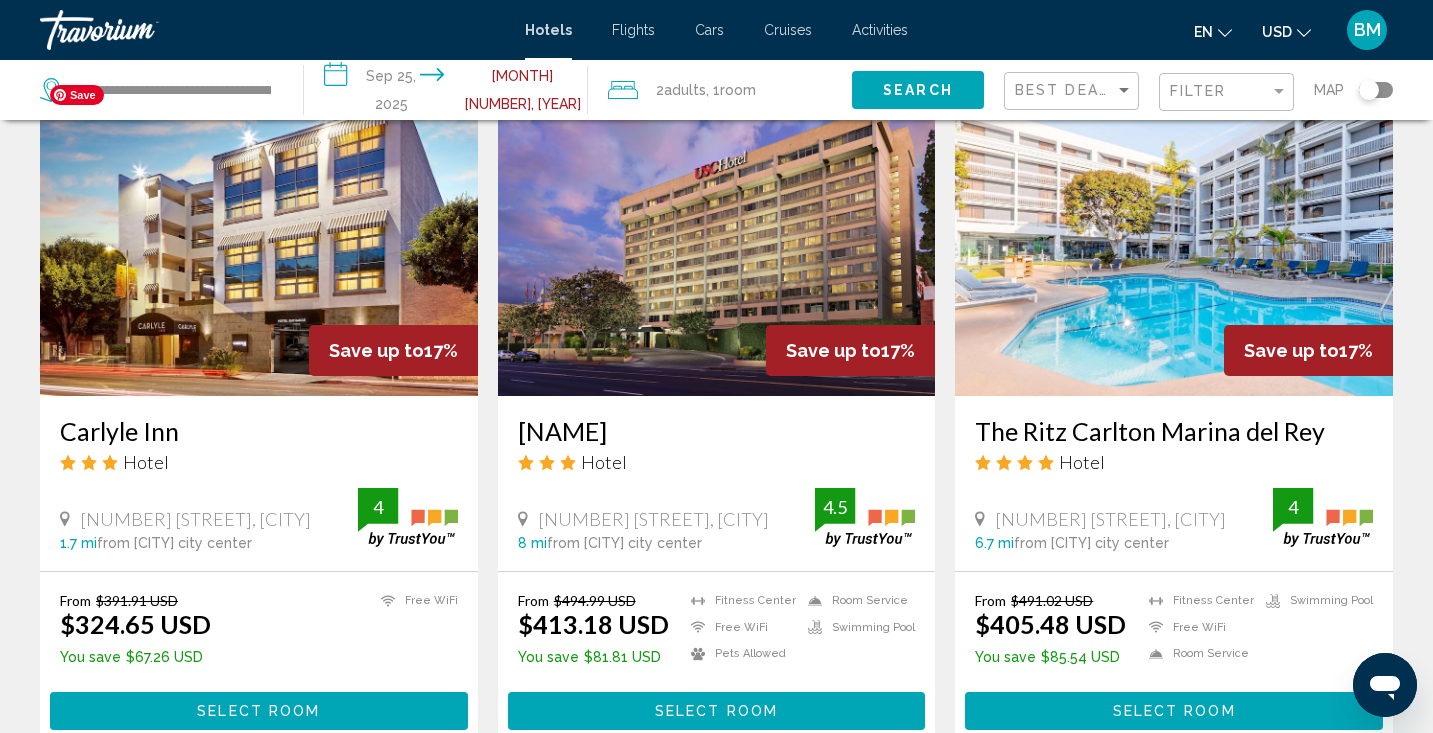click at bounding box center [259, 236] 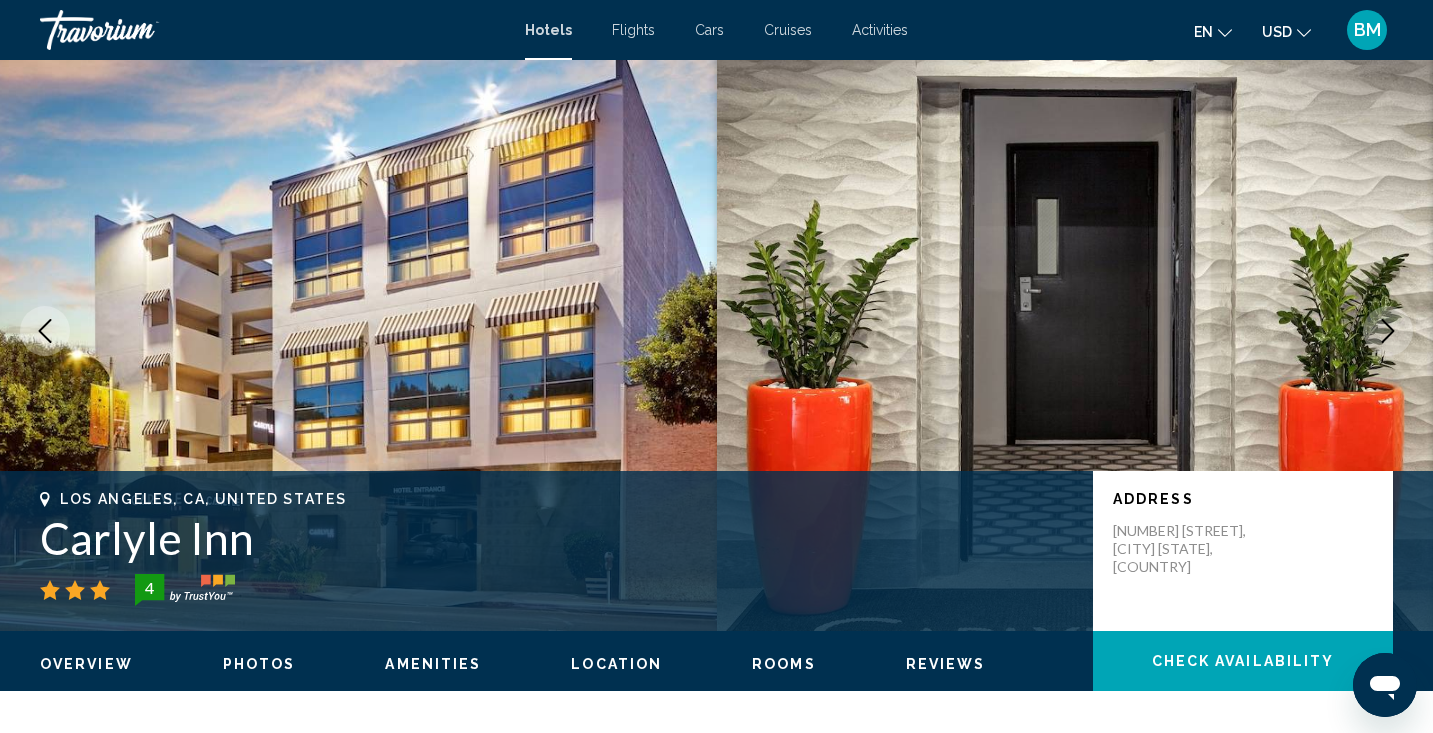 scroll, scrollTop: 0, scrollLeft: 0, axis: both 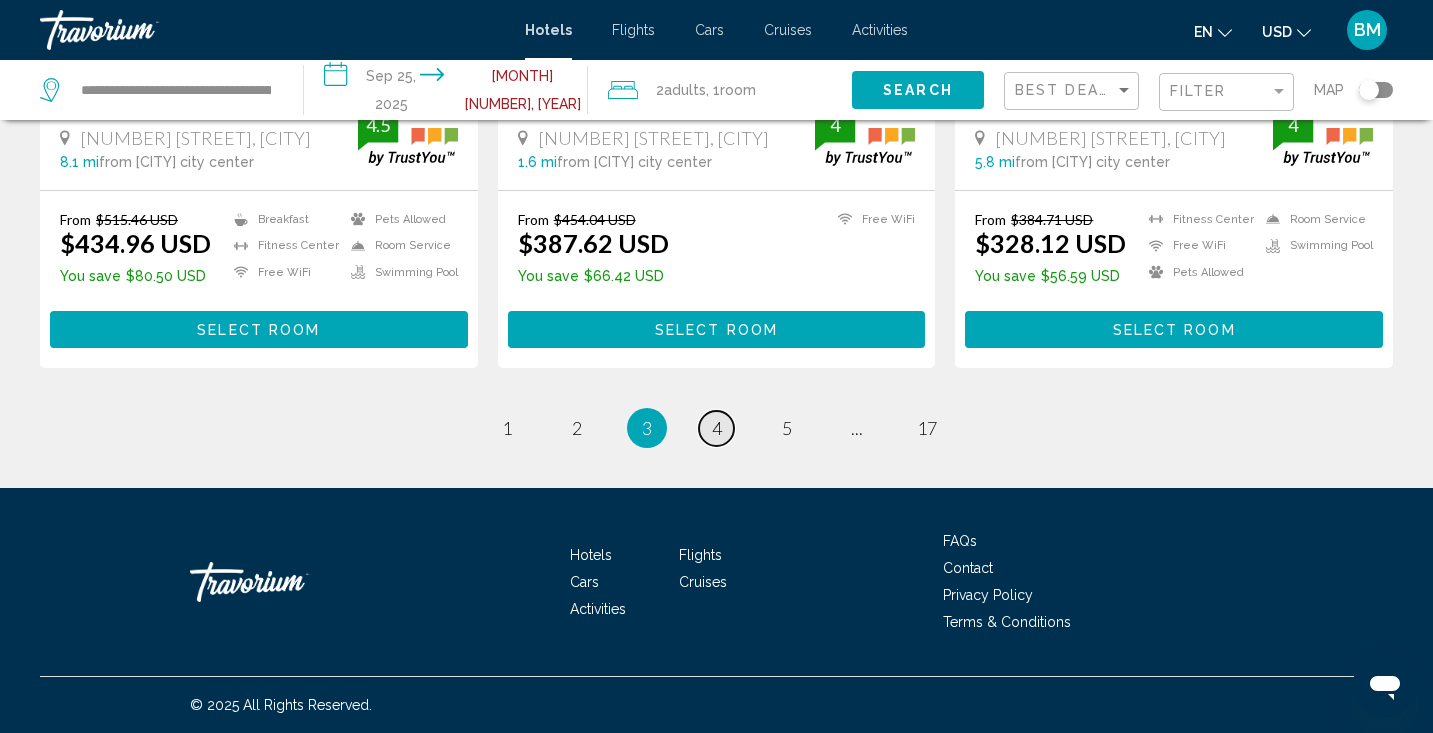 click on "page  4" at bounding box center [716, 428] 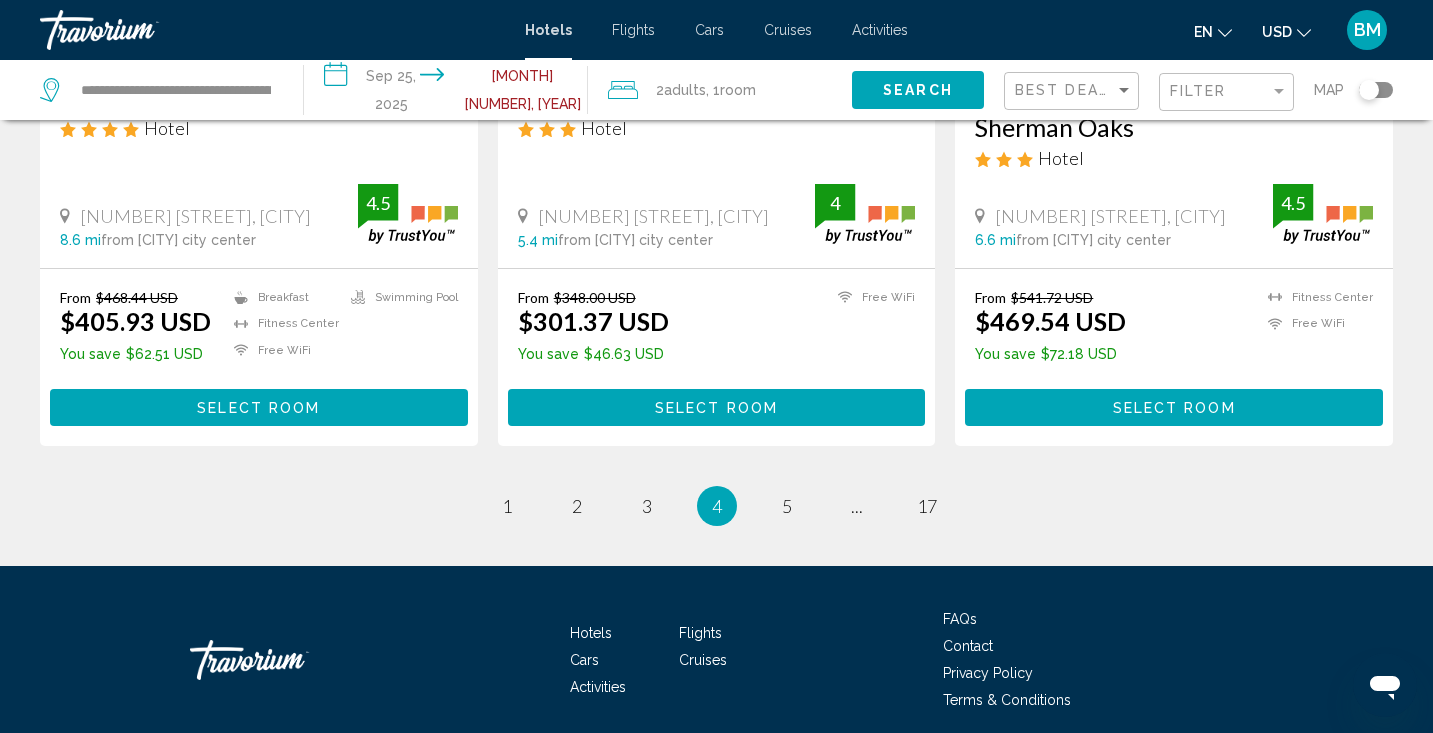 scroll, scrollTop: 2691, scrollLeft: 0, axis: vertical 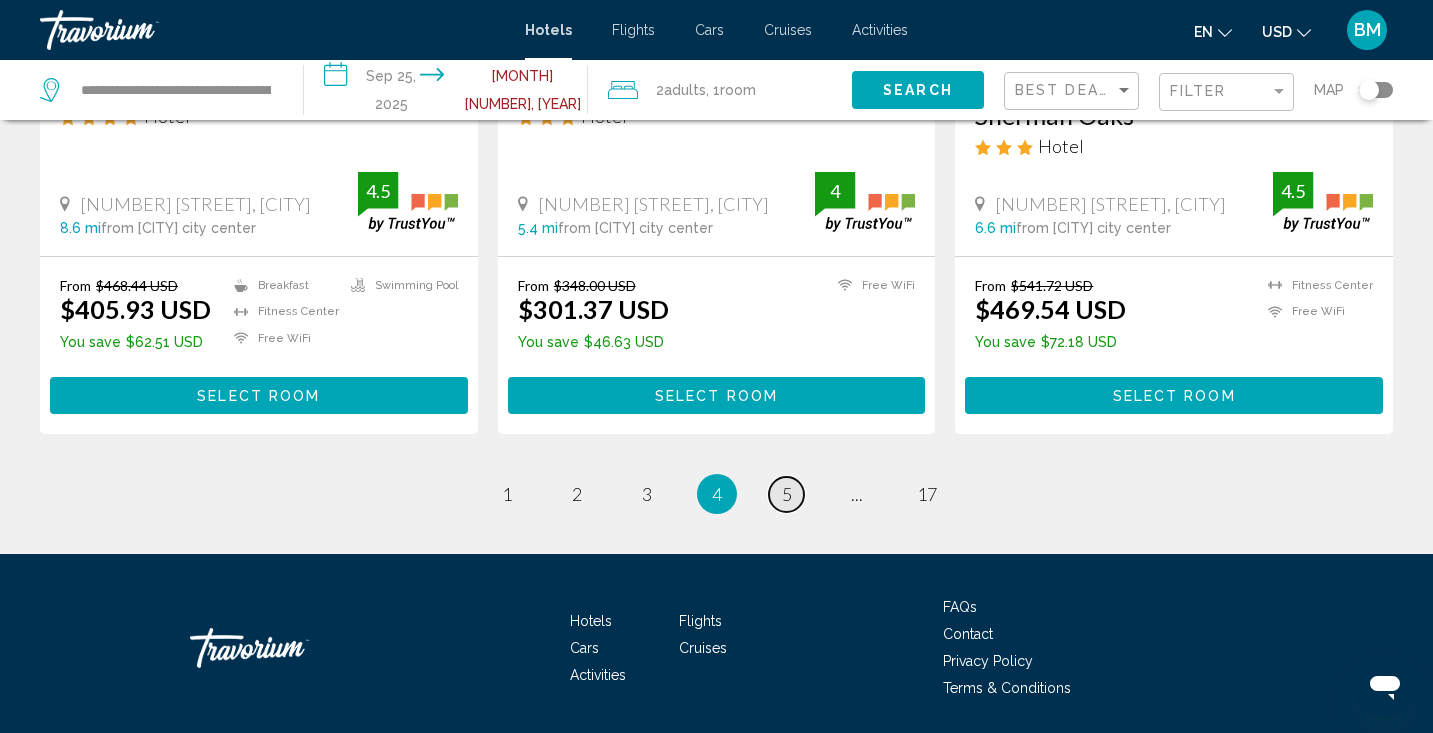 click on "5" at bounding box center (787, 494) 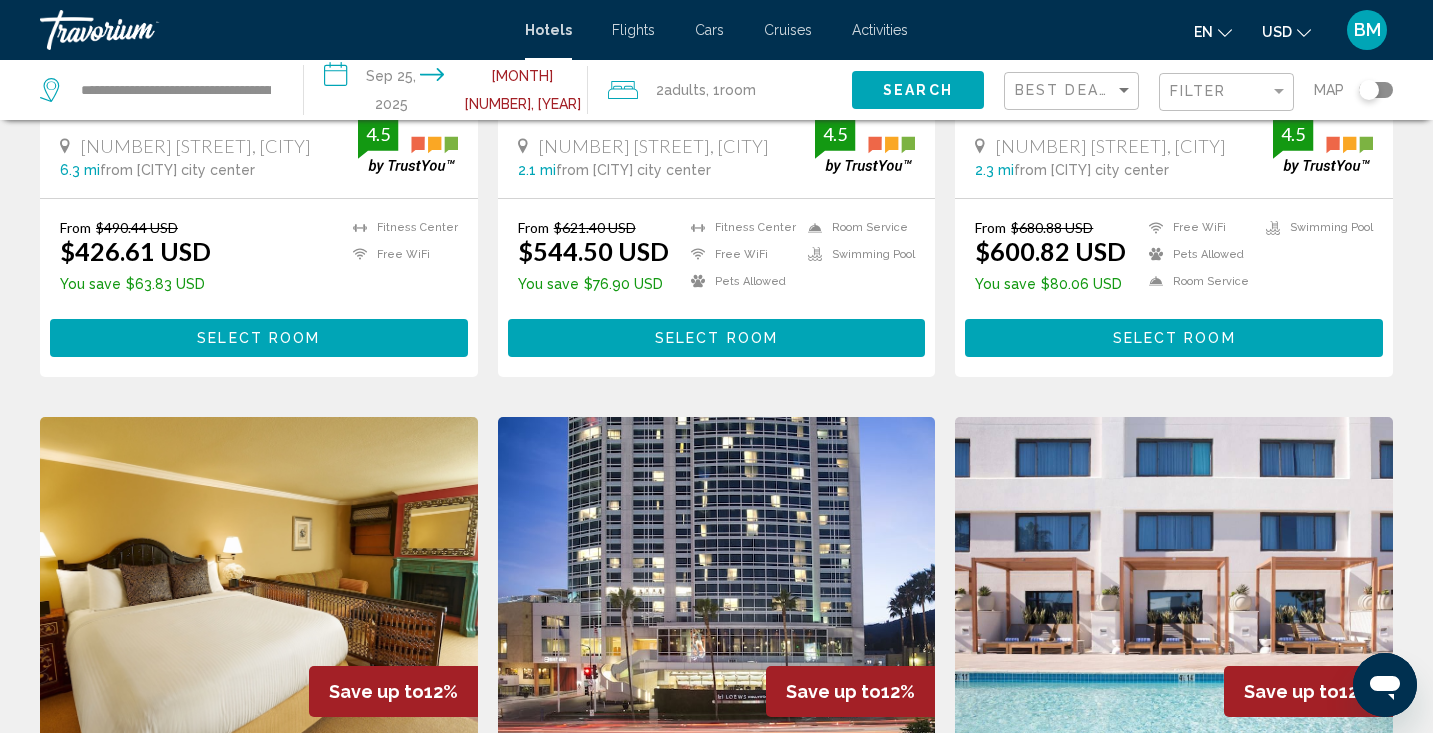scroll, scrollTop: 0, scrollLeft: 0, axis: both 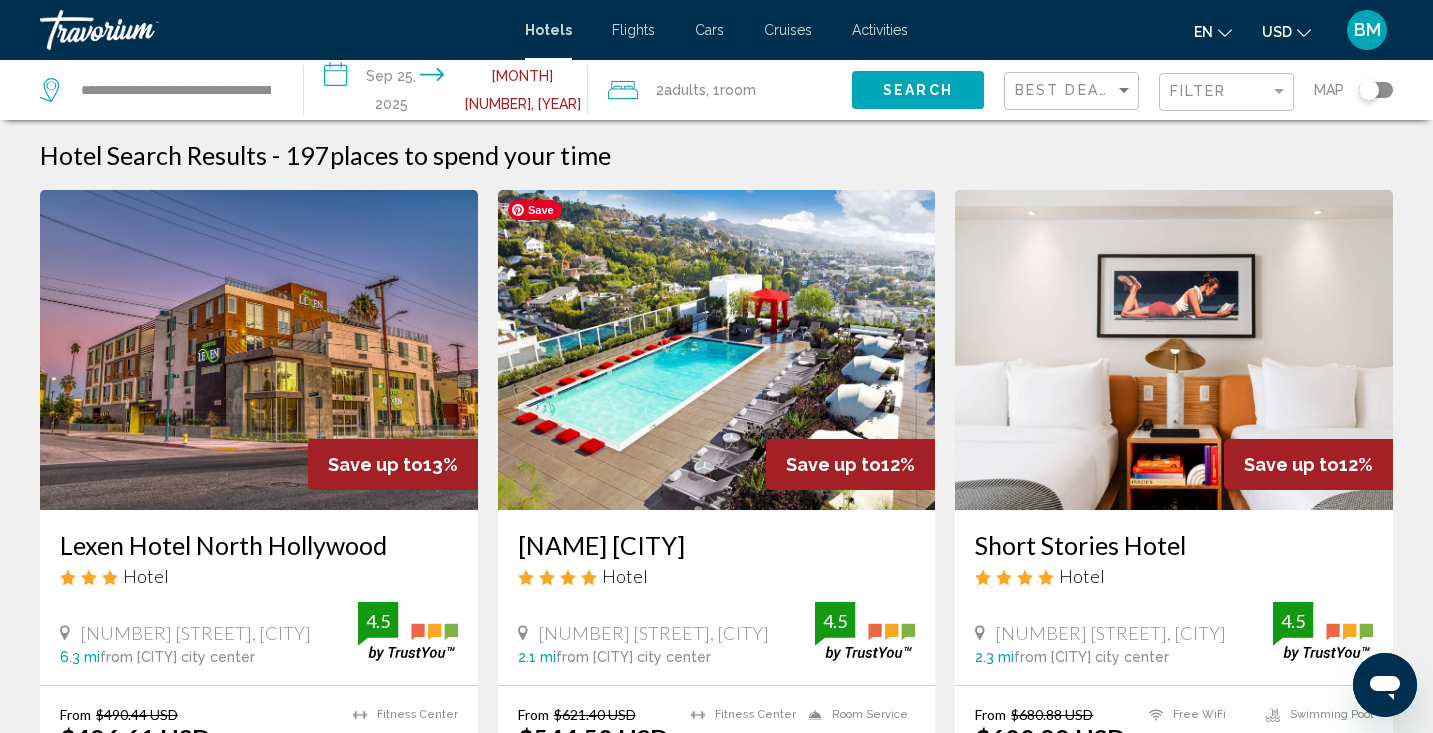 click at bounding box center (717, 350) 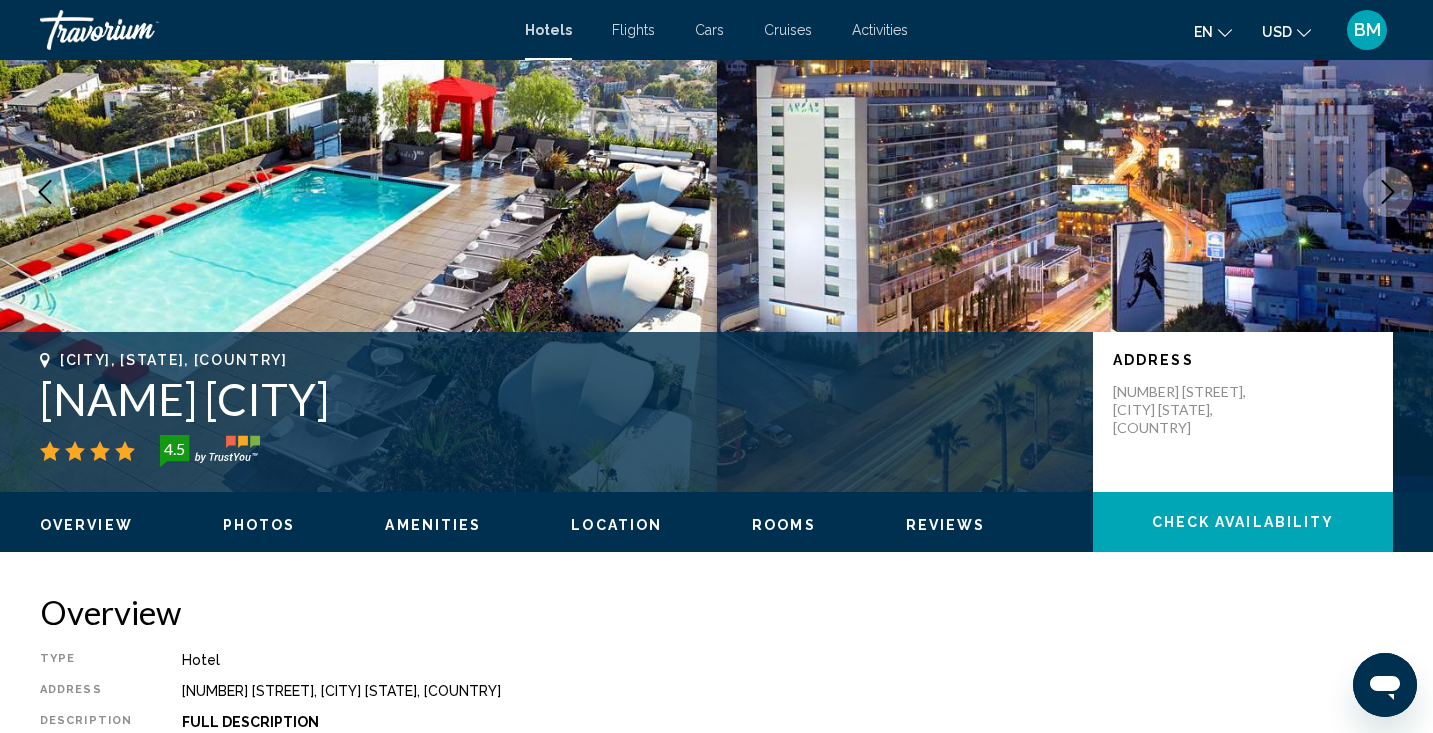 scroll, scrollTop: 175, scrollLeft: 0, axis: vertical 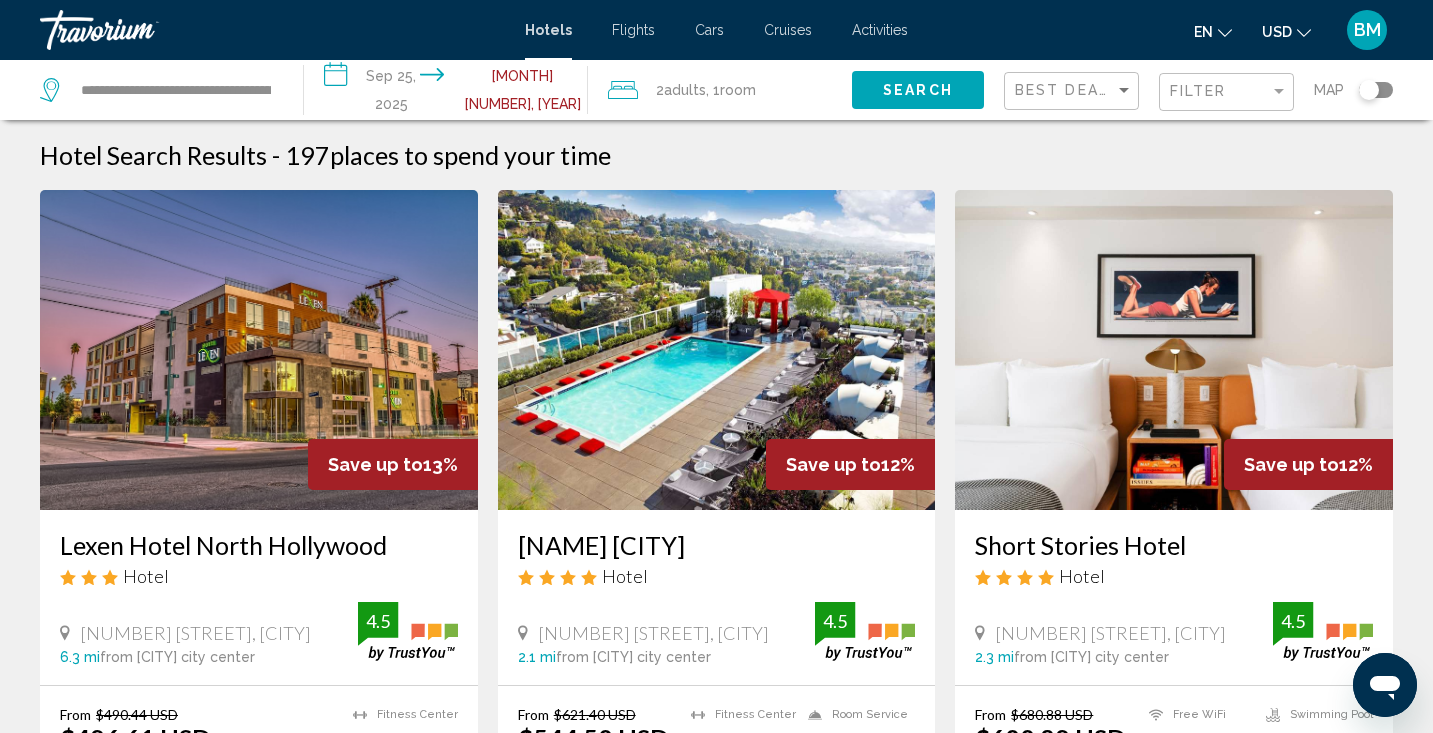 click on "Flights" at bounding box center [633, 30] 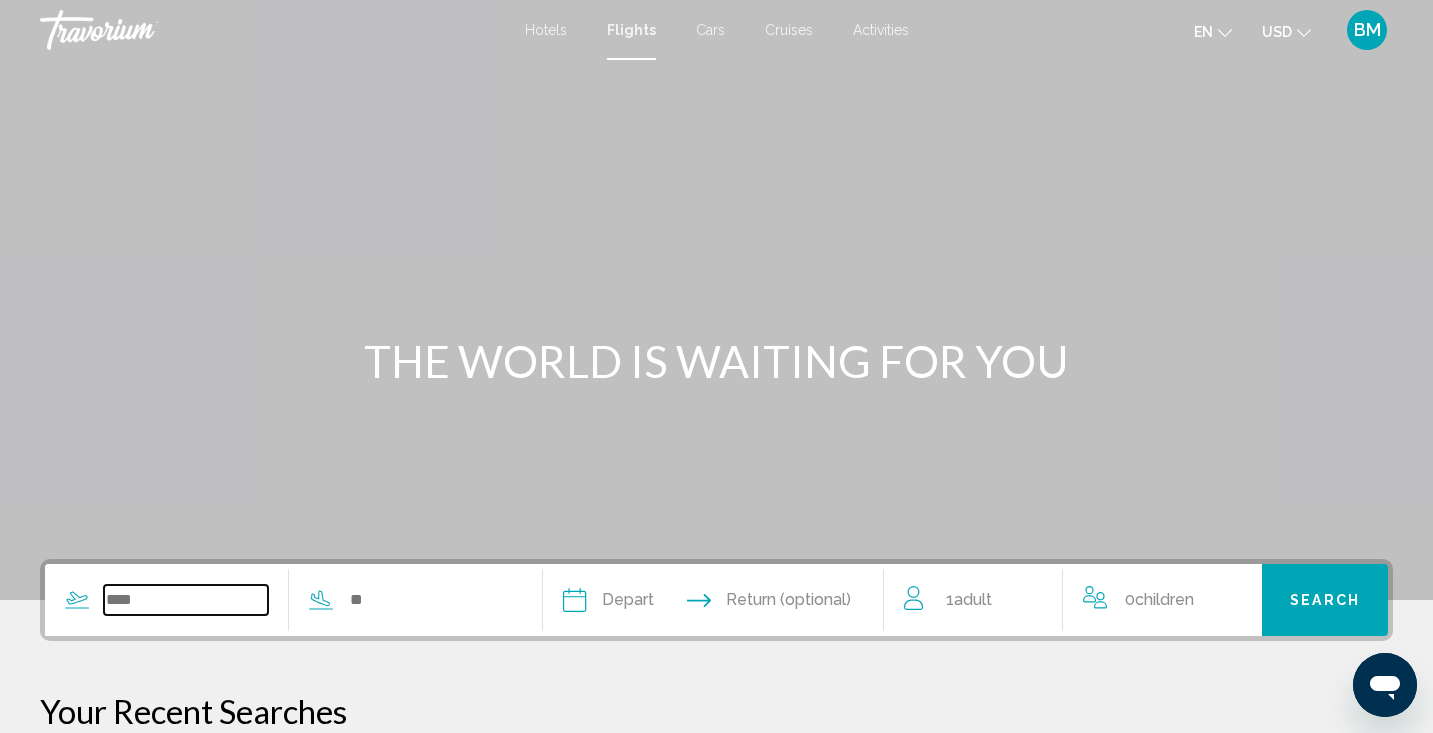 click at bounding box center [186, 600] 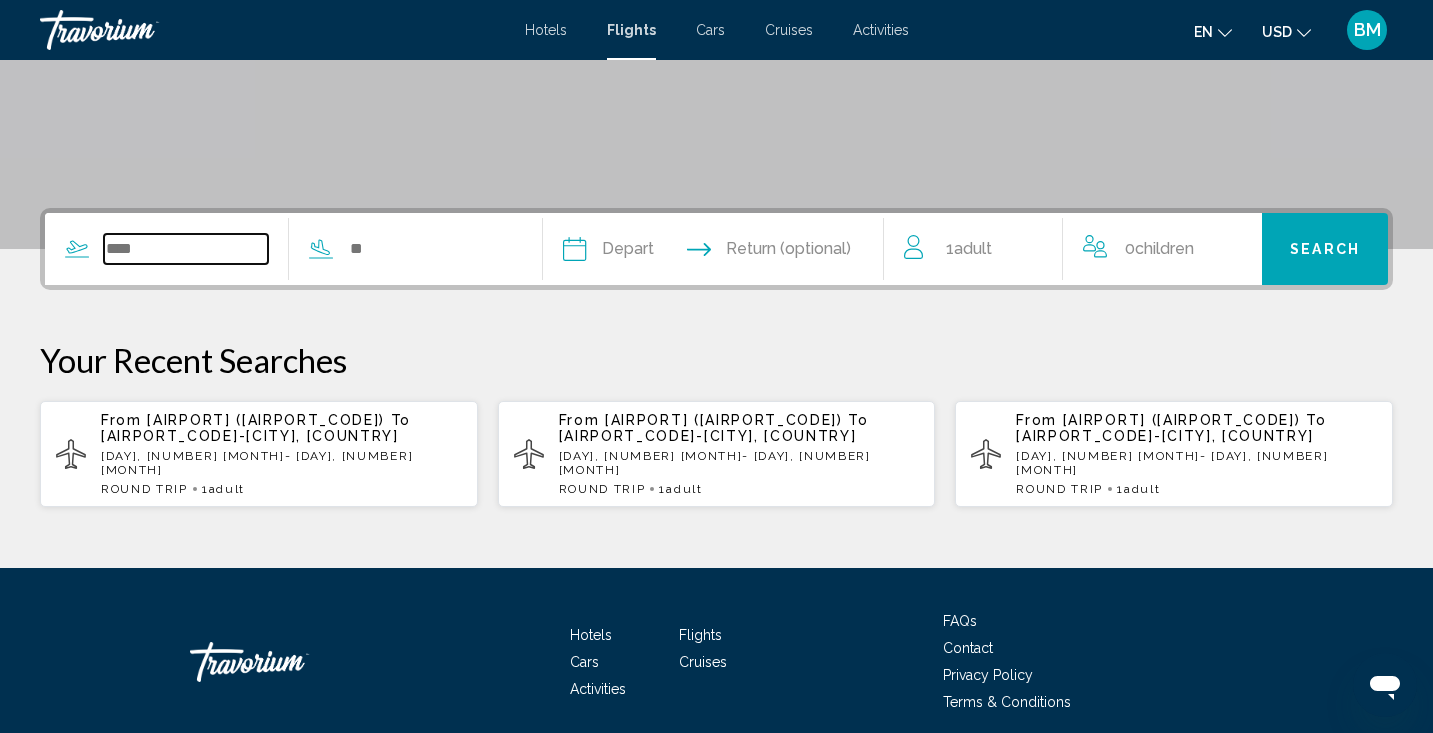 scroll, scrollTop: 417, scrollLeft: 0, axis: vertical 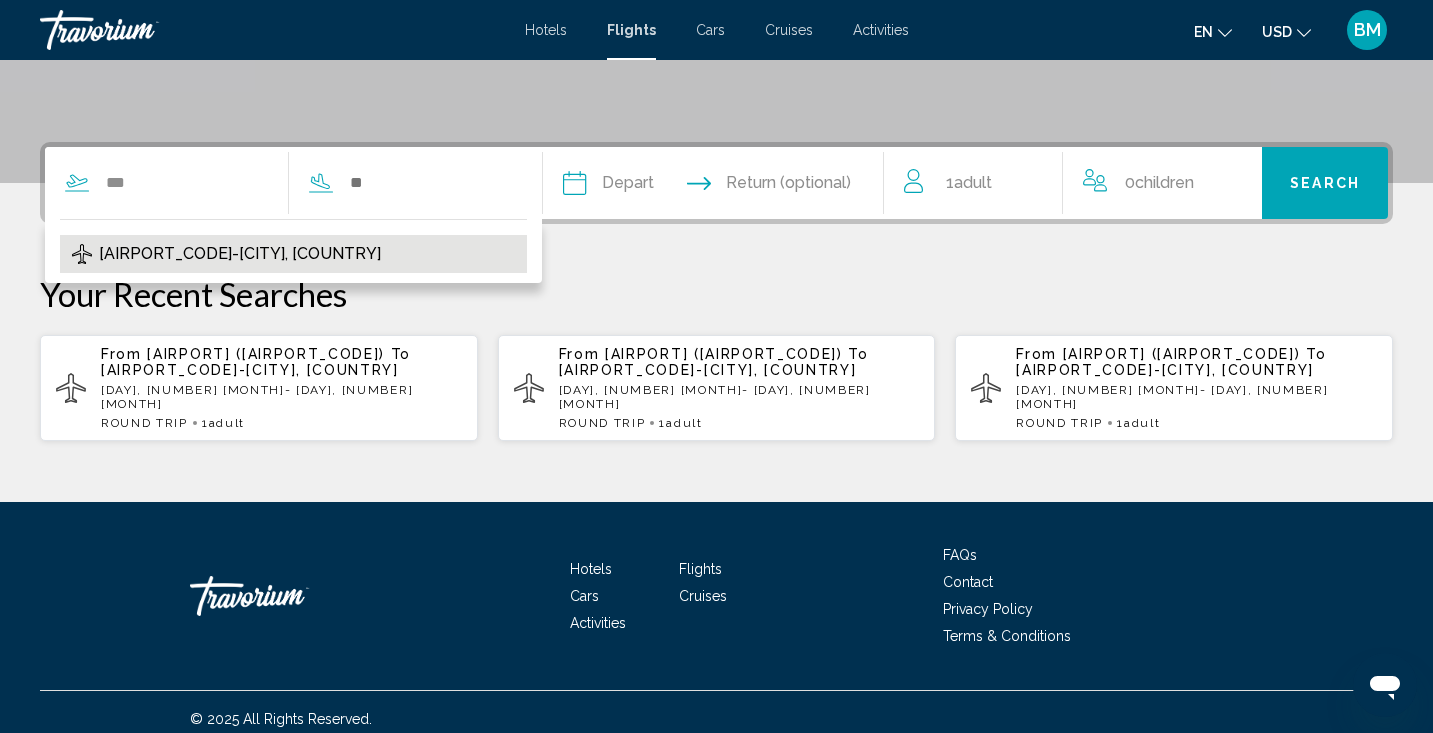 click on "[AIRPORT_CODE]-[CITY], [COUNTRY]" at bounding box center [240, 254] 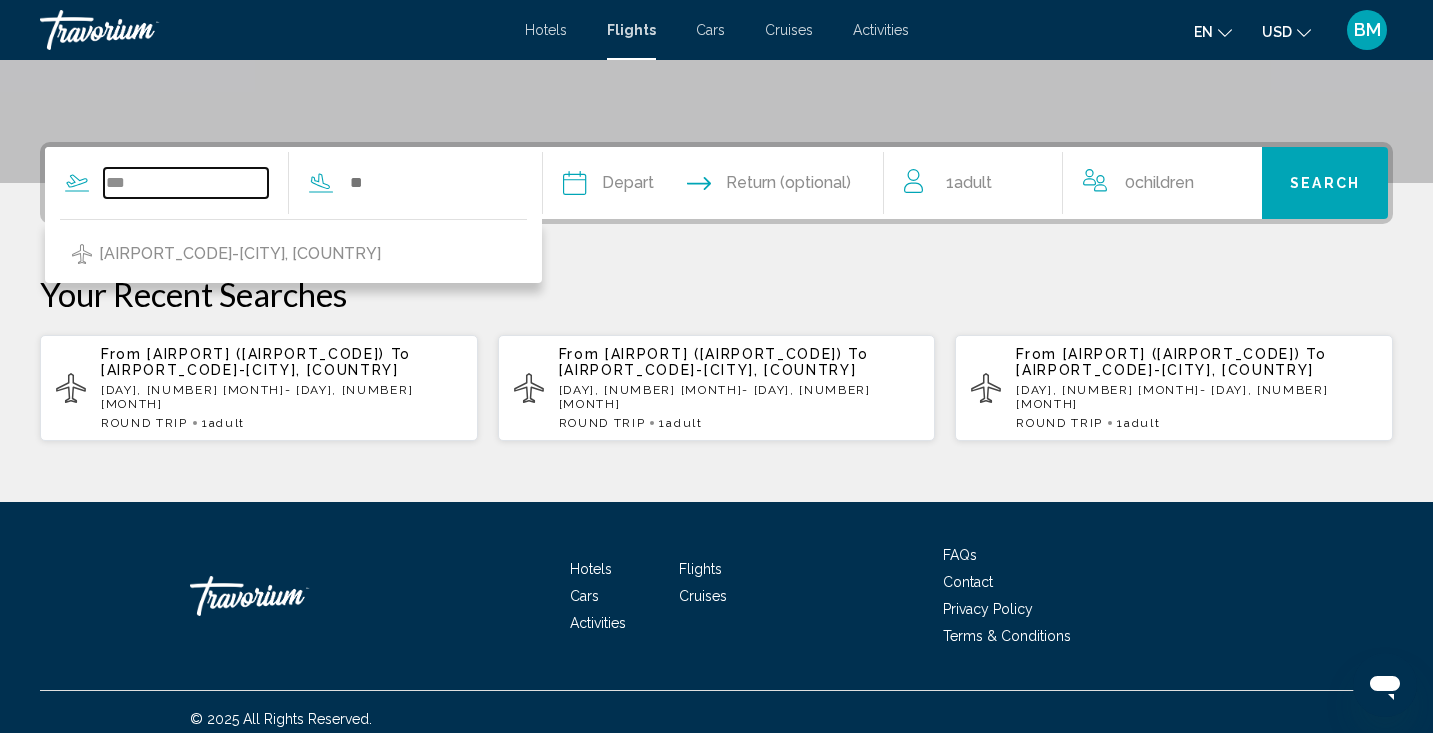 type on "**********" 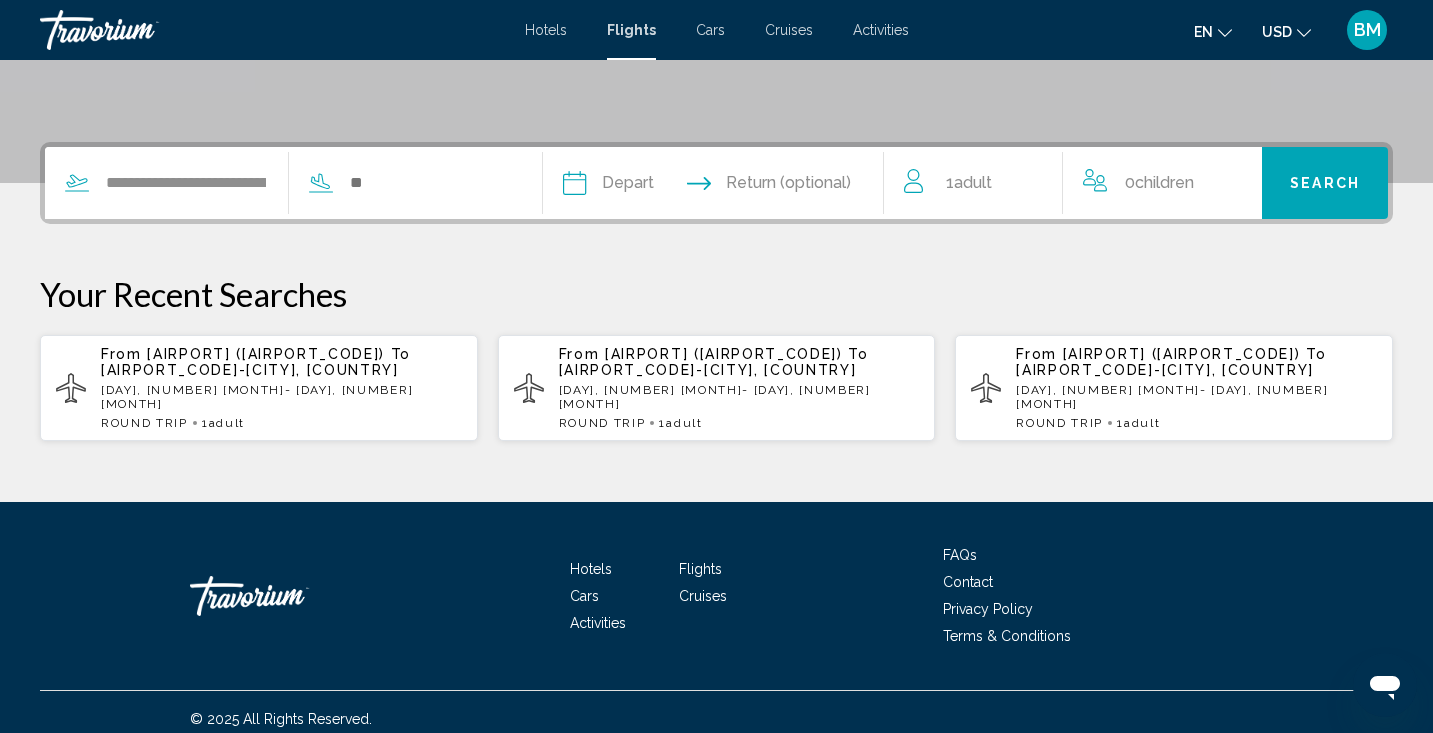 click on "**********" at bounding box center (278, 183) 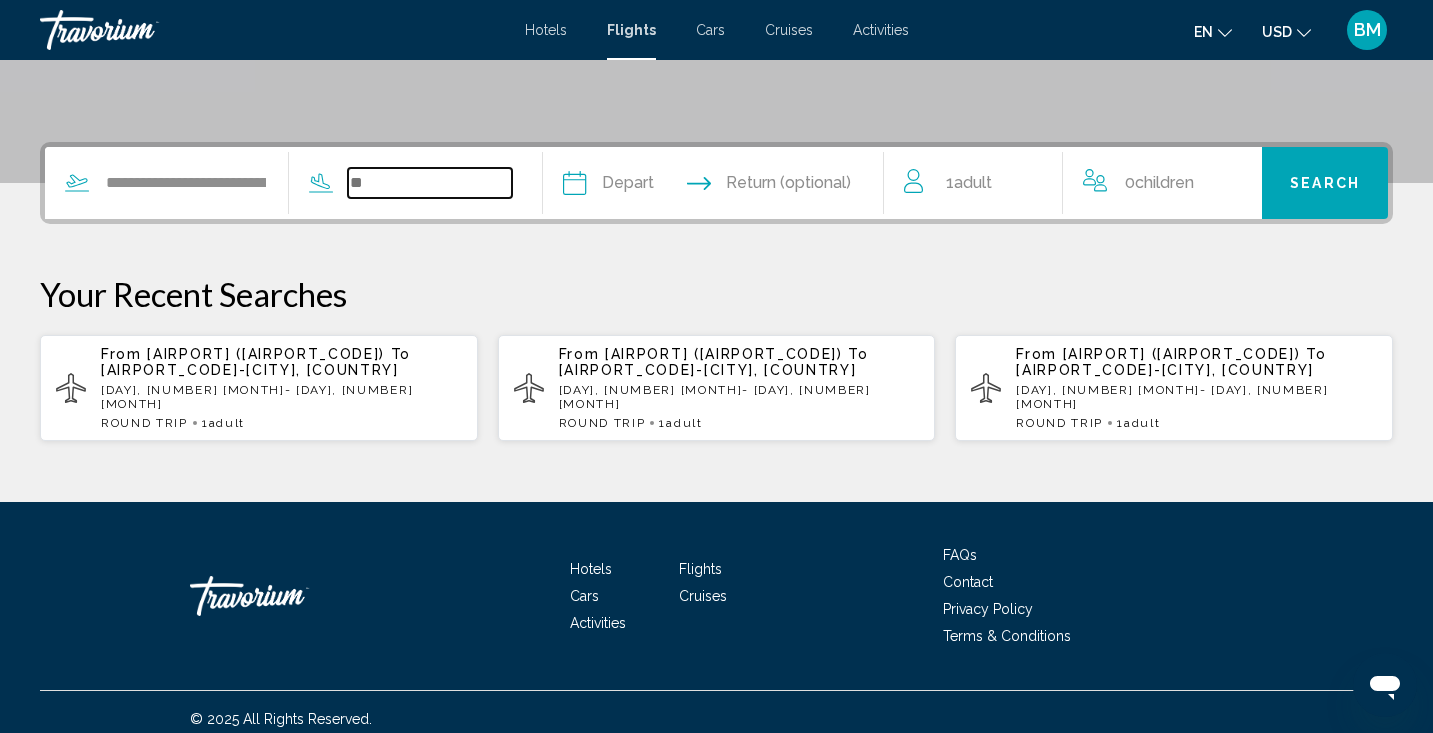 click at bounding box center (430, 183) 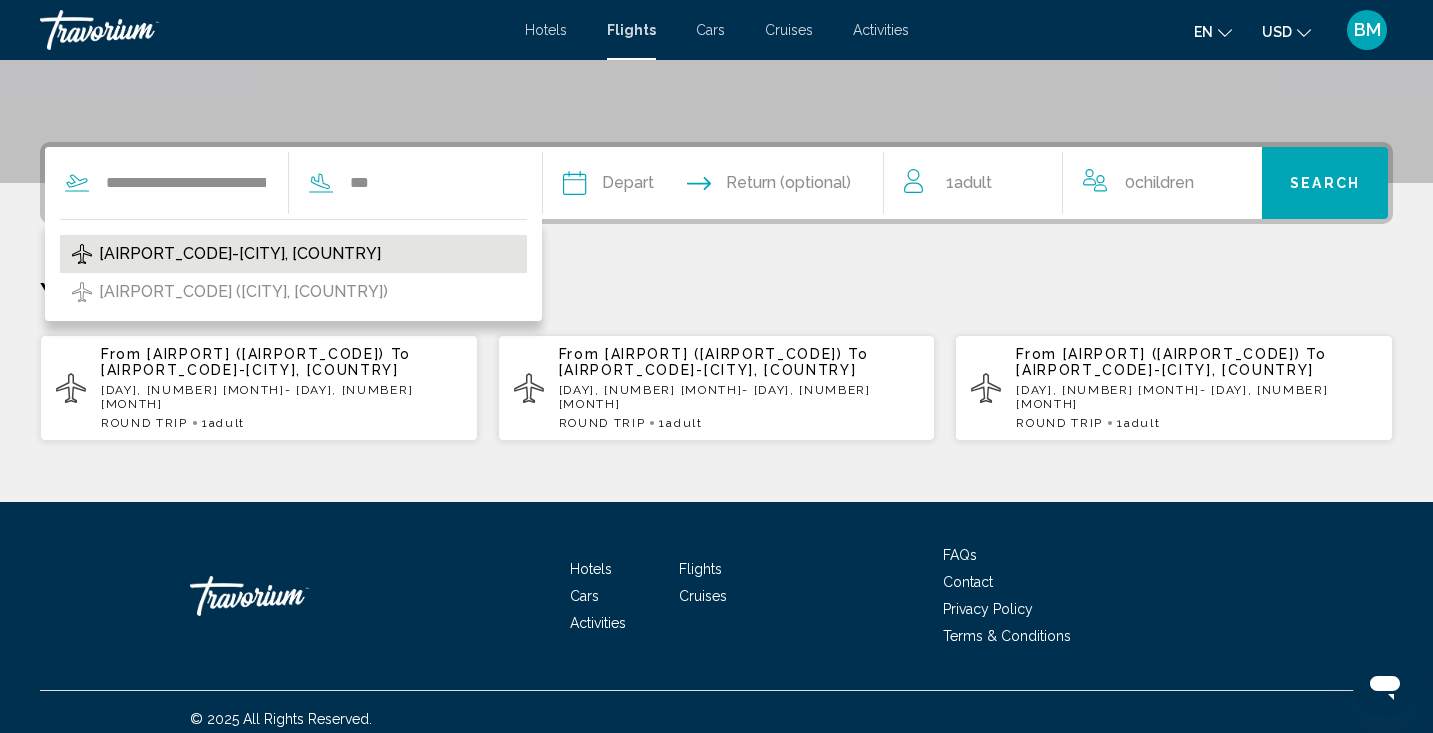click on "[AIRPORT_CODE]-[CITY], [COUNTRY]" at bounding box center [240, 254] 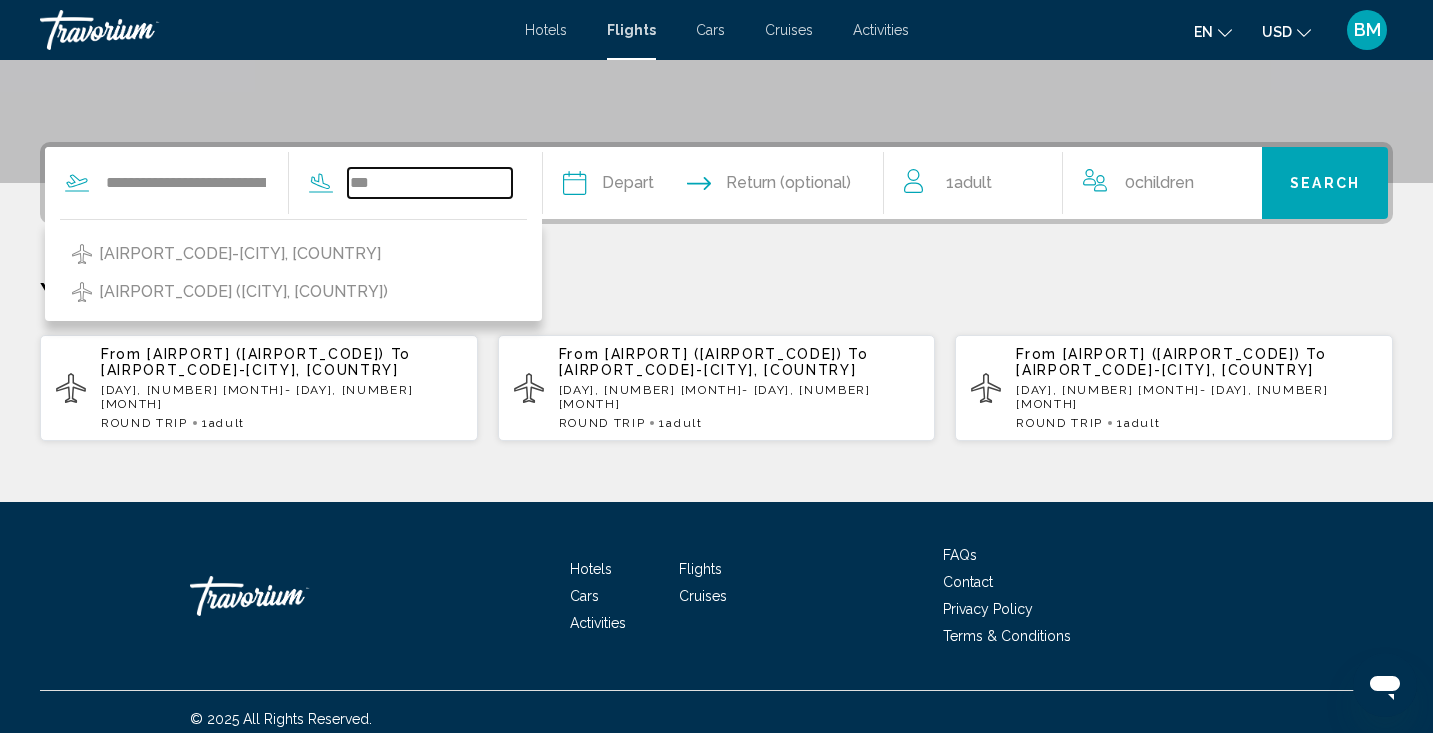 type on "**********" 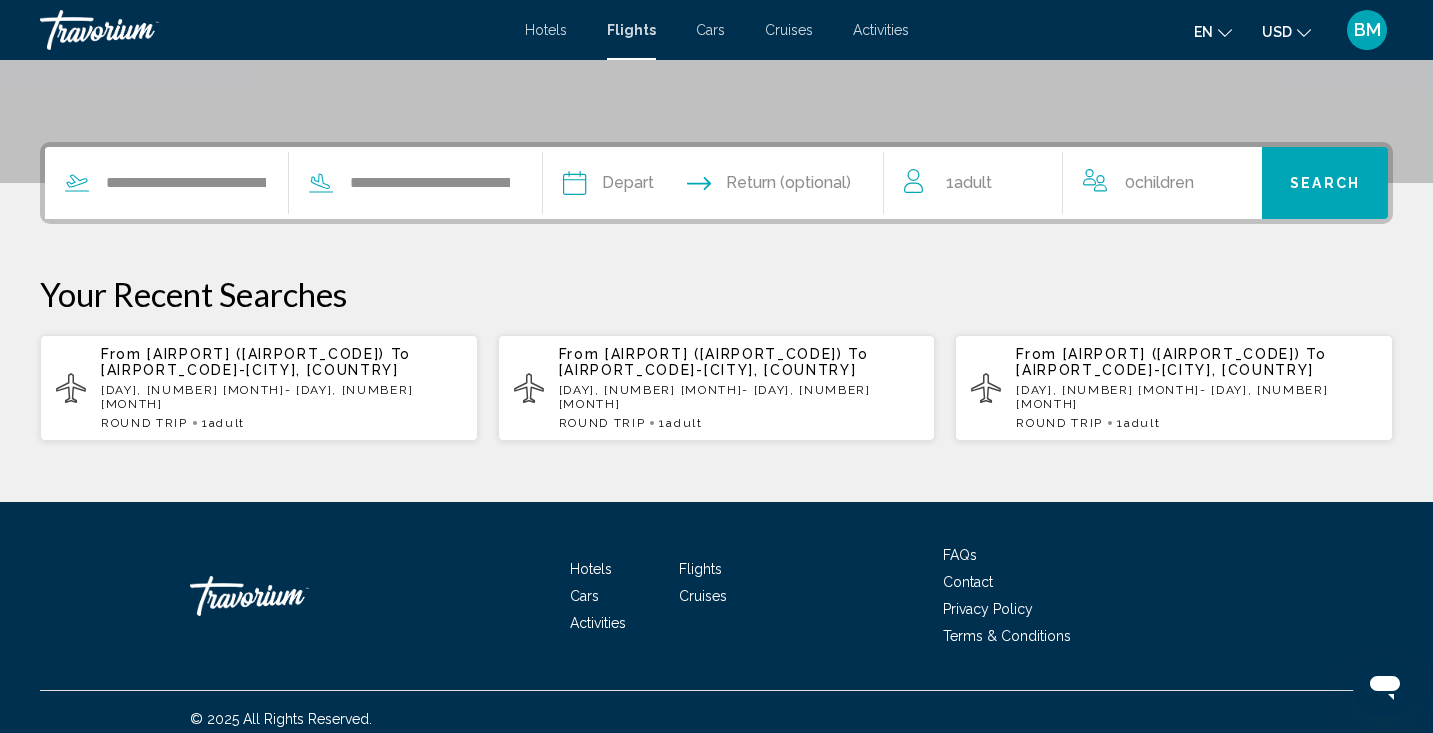 click at bounding box center (642, 186) 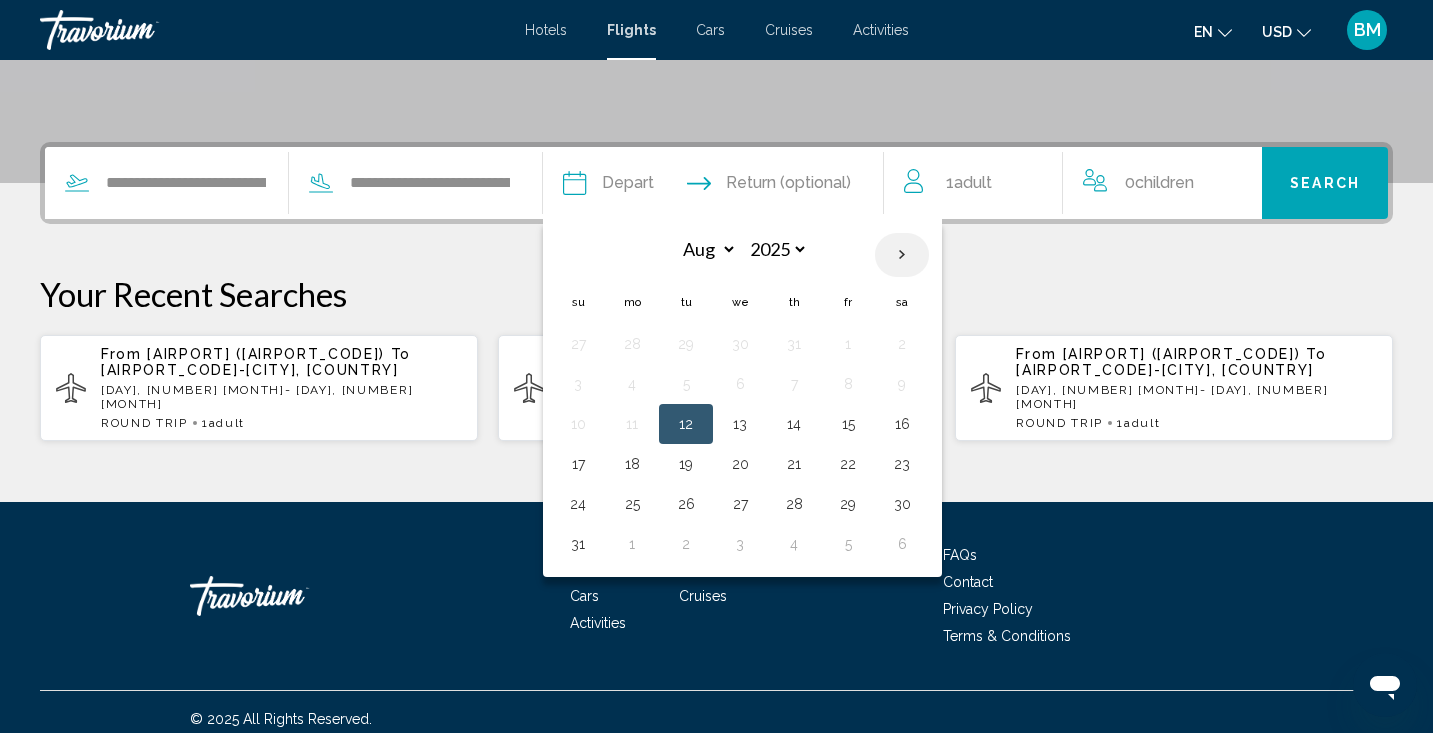 click at bounding box center (902, 255) 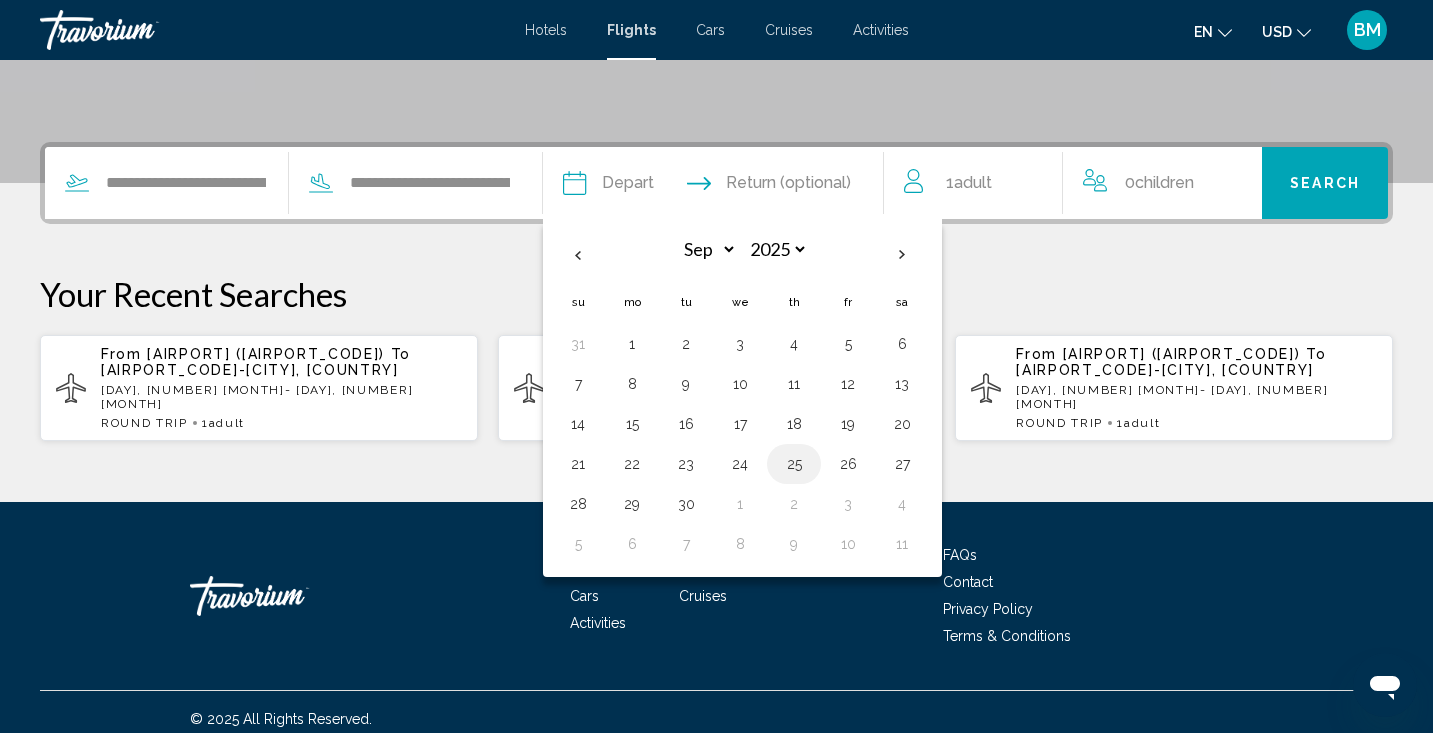 click on "25" at bounding box center [794, 464] 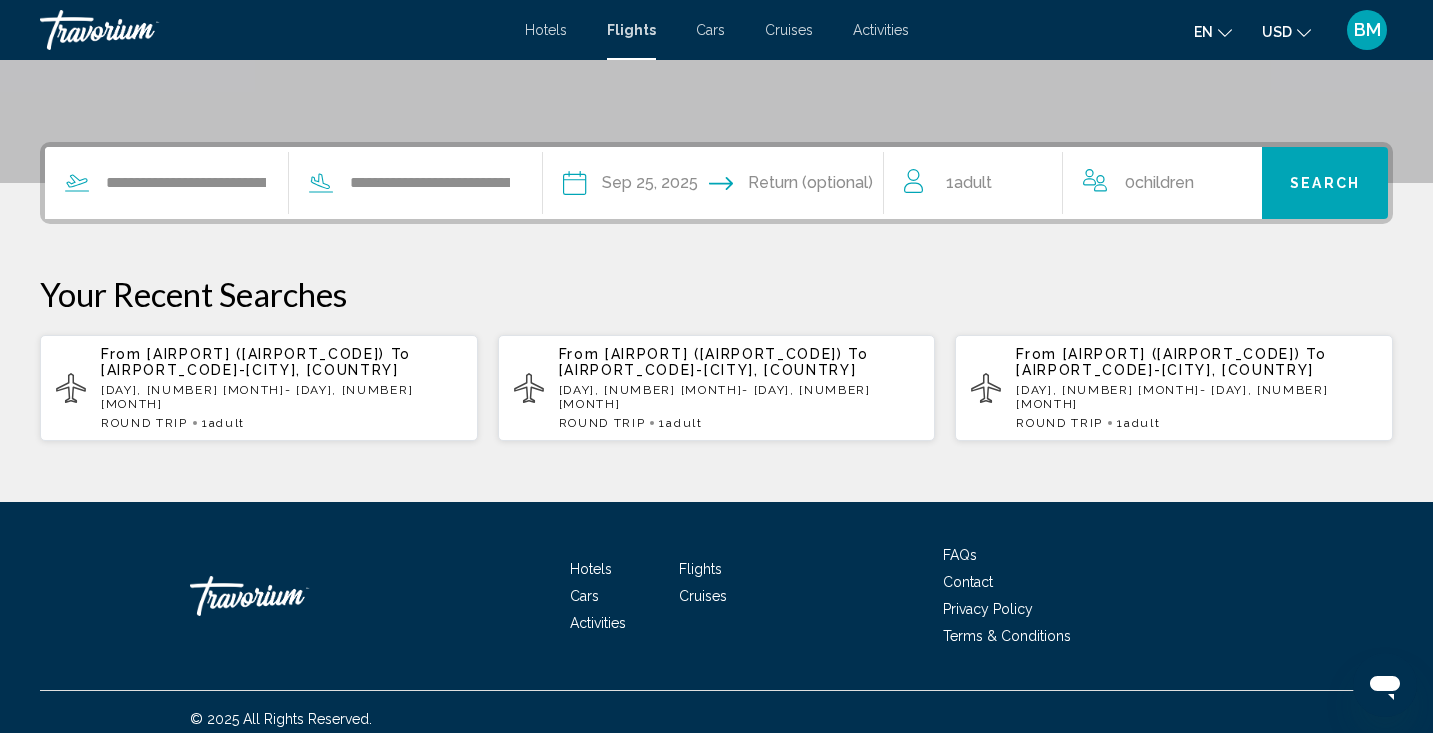 click at bounding box center (808, 186) 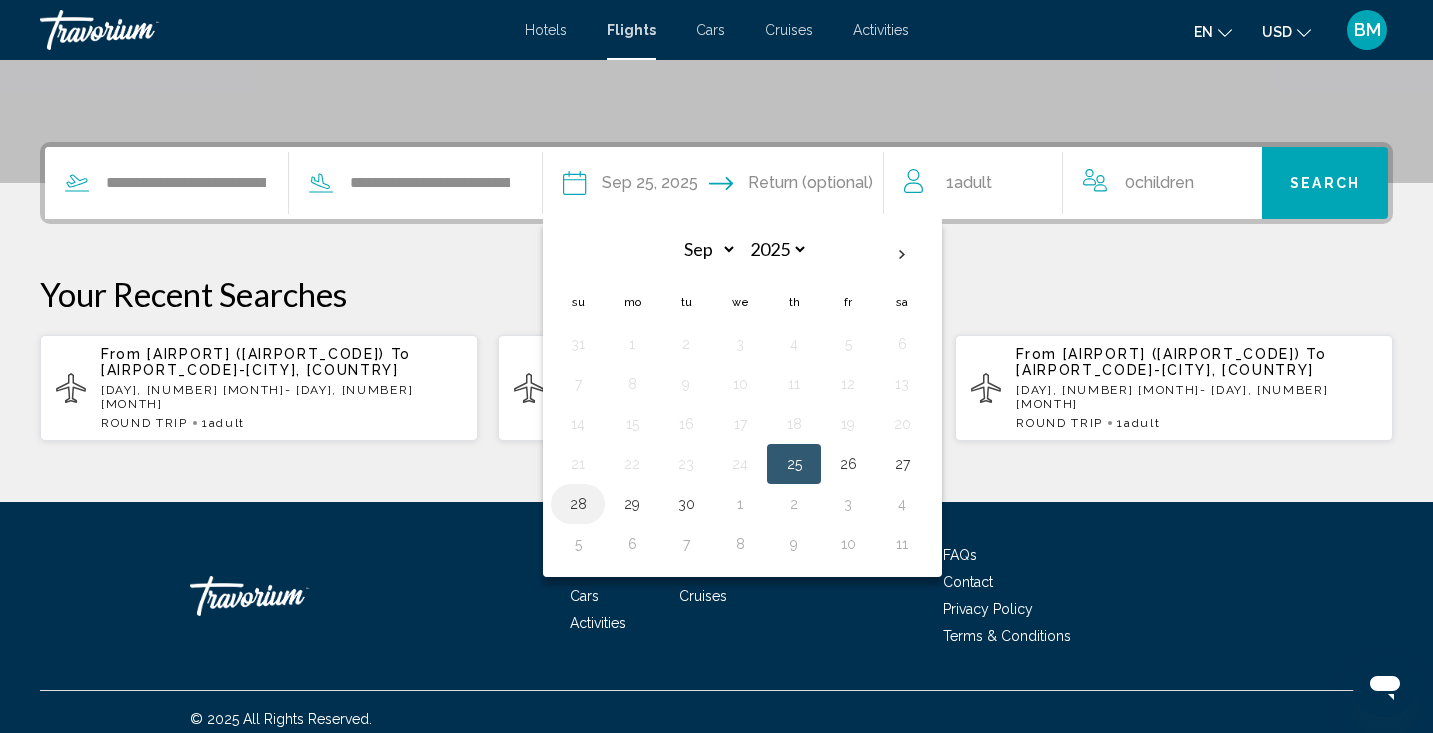 click on "28" at bounding box center [578, 504] 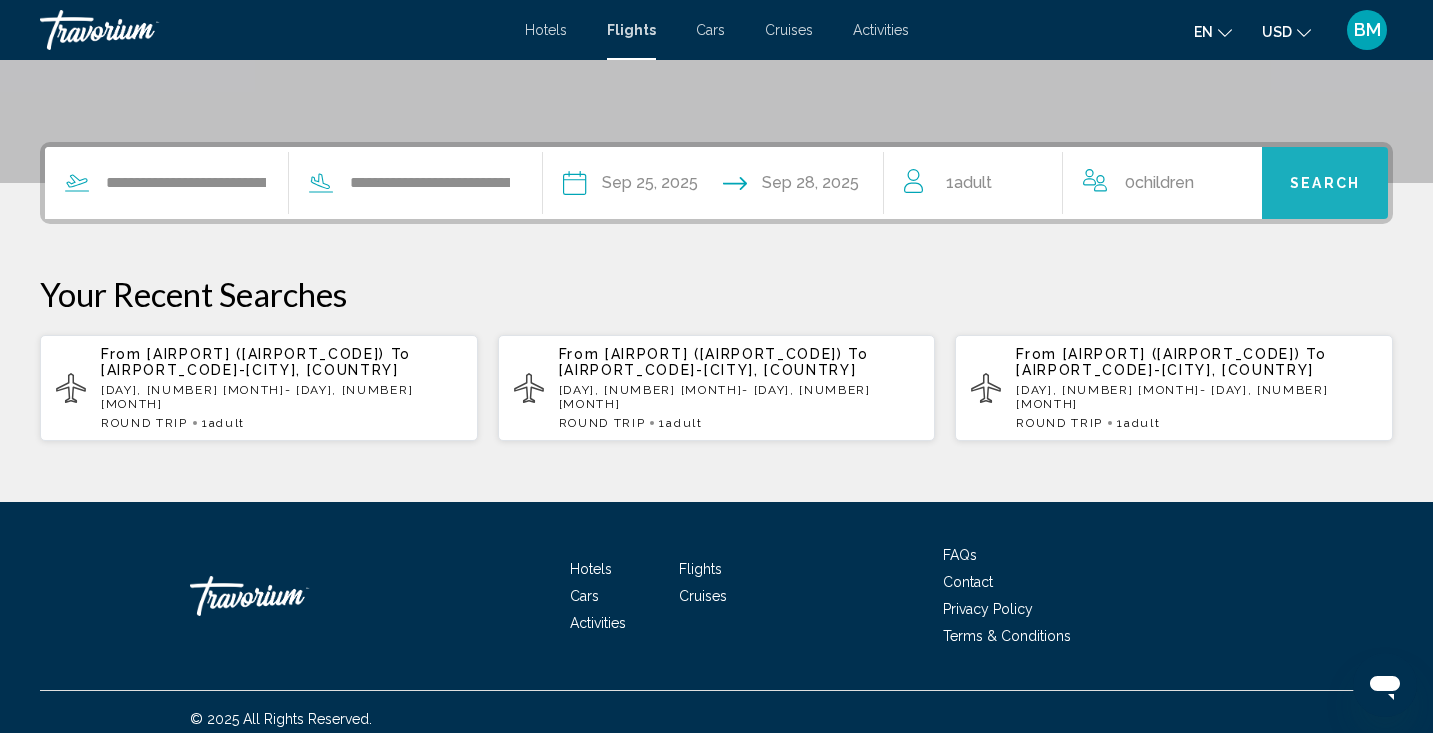 click on "Search" at bounding box center [1325, 184] 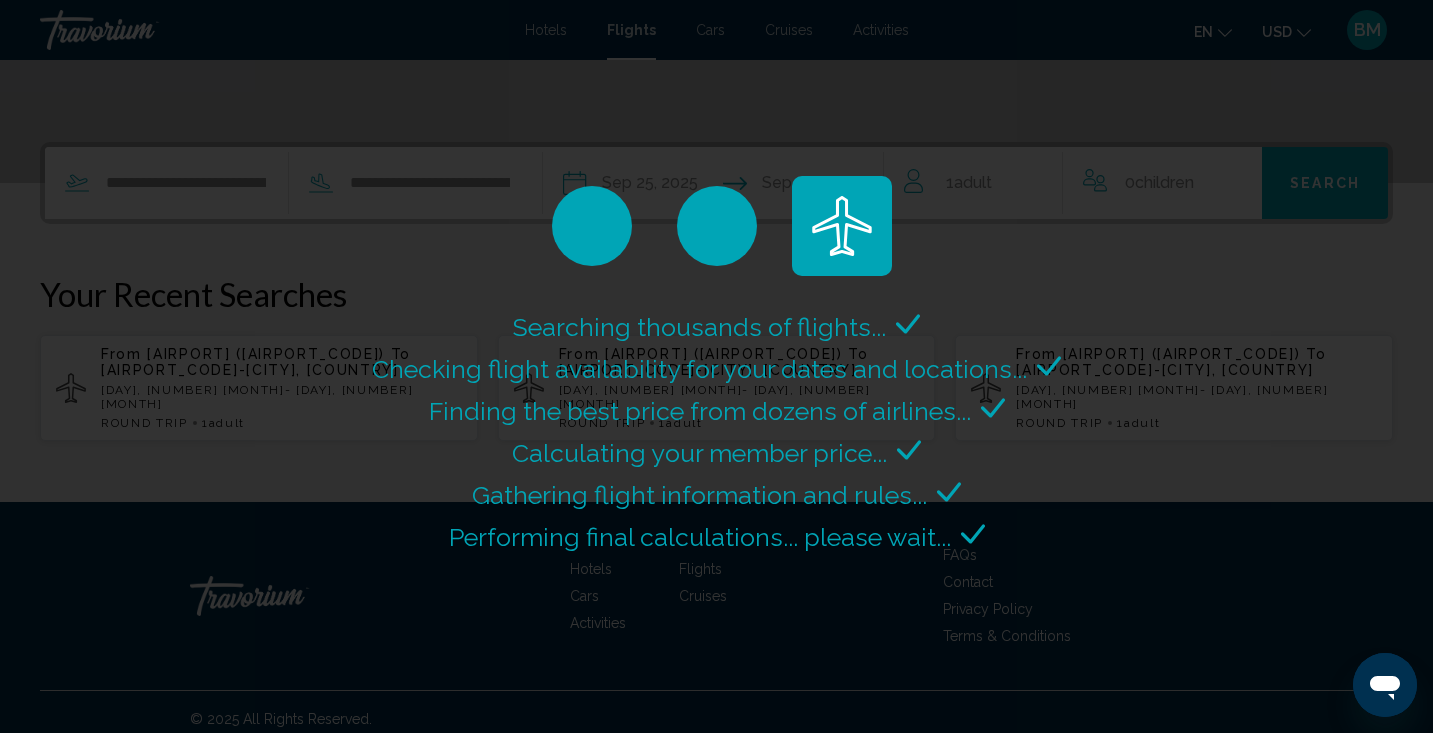 scroll, scrollTop: 0, scrollLeft: 0, axis: both 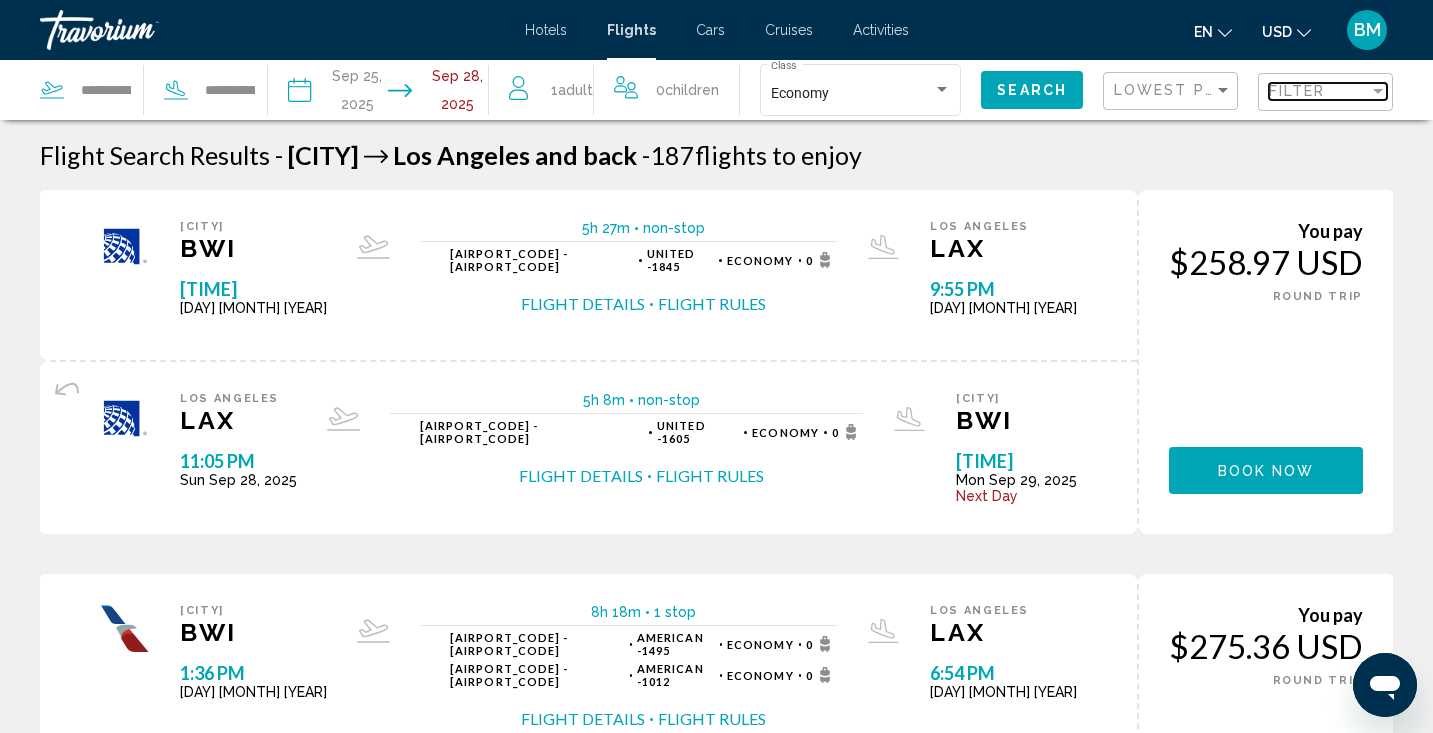 click at bounding box center [1378, 91] 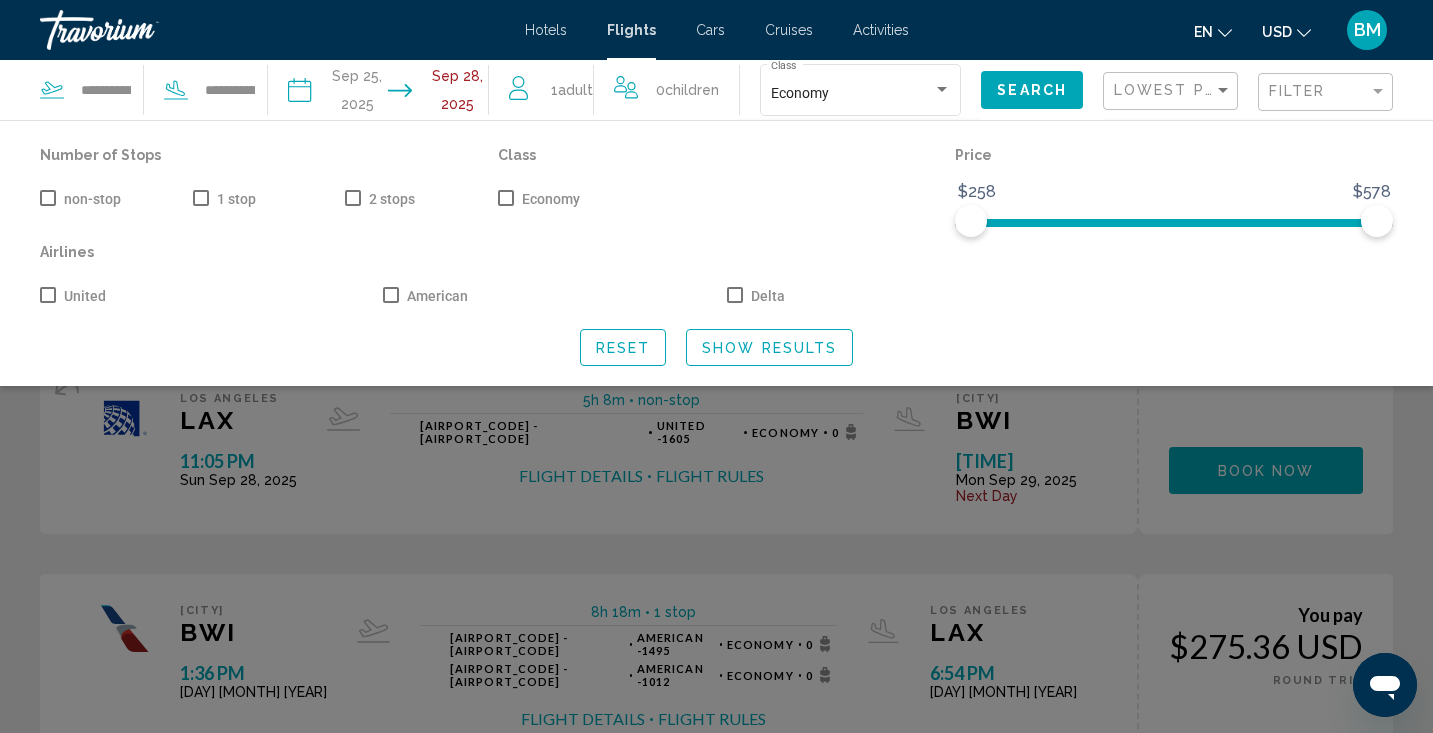 click on "Number of Stops   non-stop   1 stop   2 stops Class   Economy Price $258 $578 $258 $578 Airlines   United   American   Delta Reset Show Results" 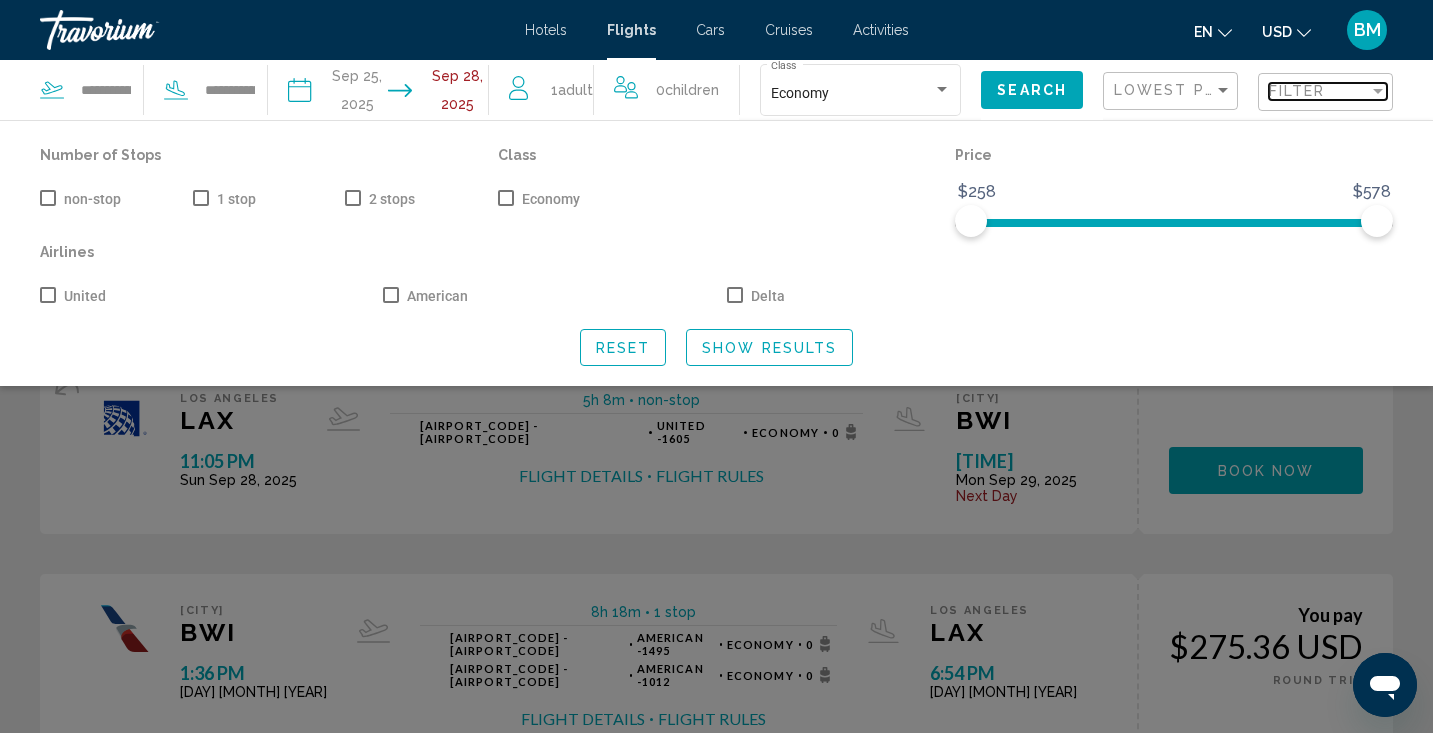 click at bounding box center [1378, 91] 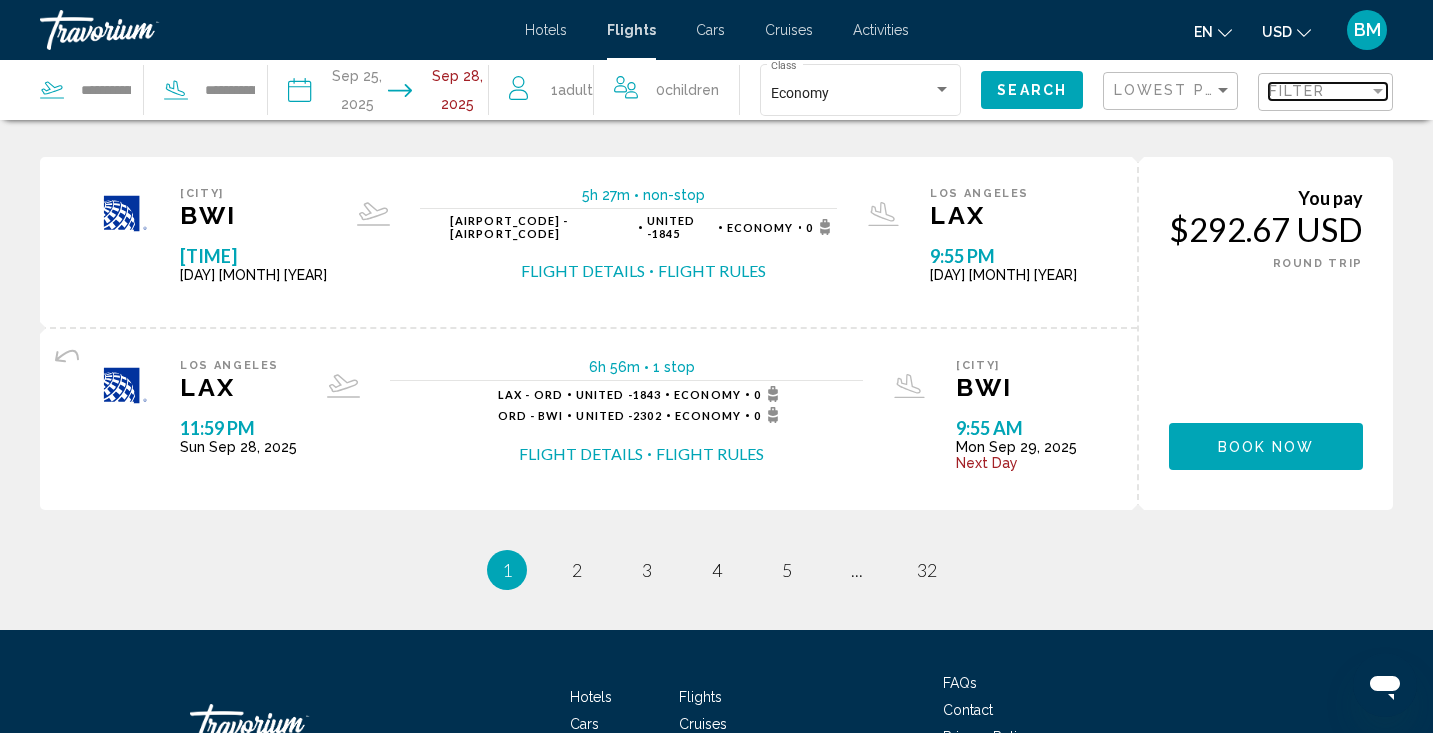 scroll, scrollTop: 2155, scrollLeft: 0, axis: vertical 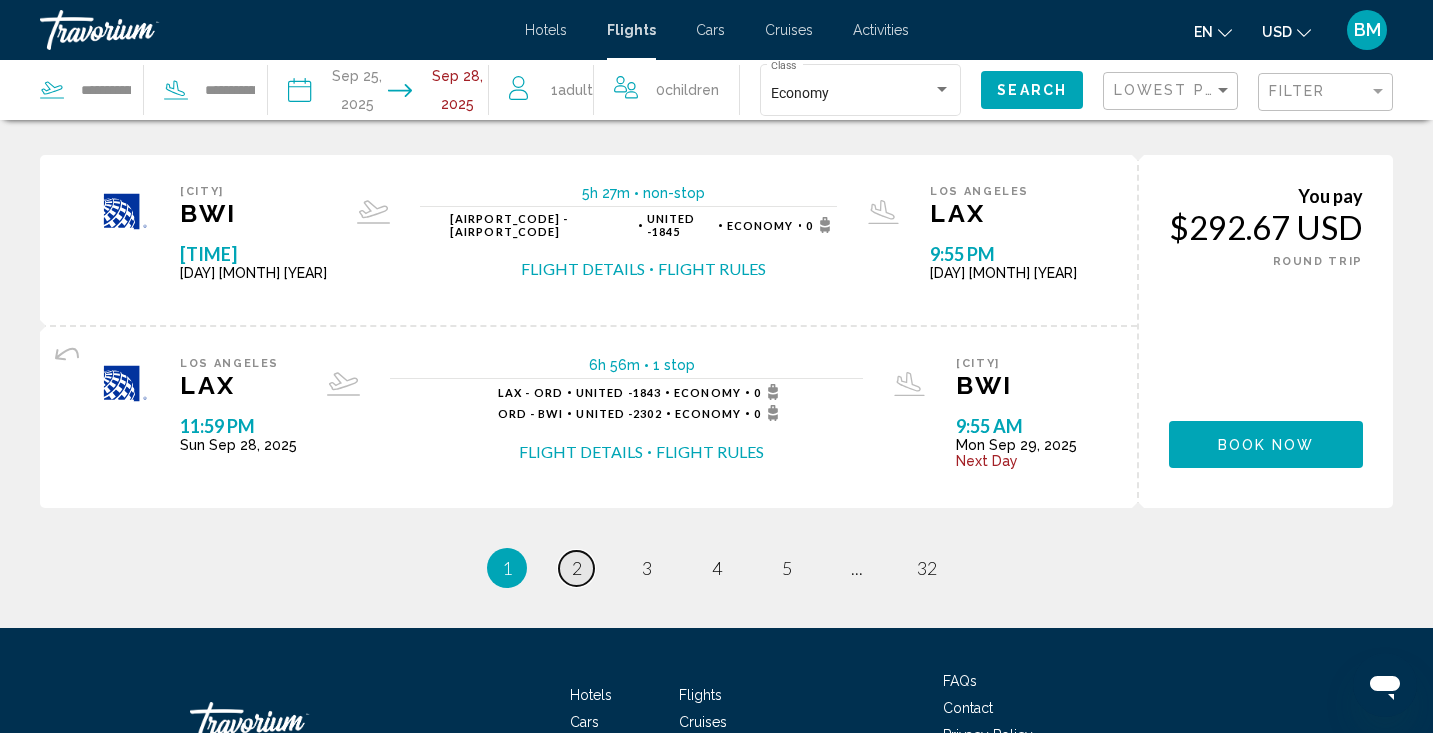 click on "2" at bounding box center (577, 568) 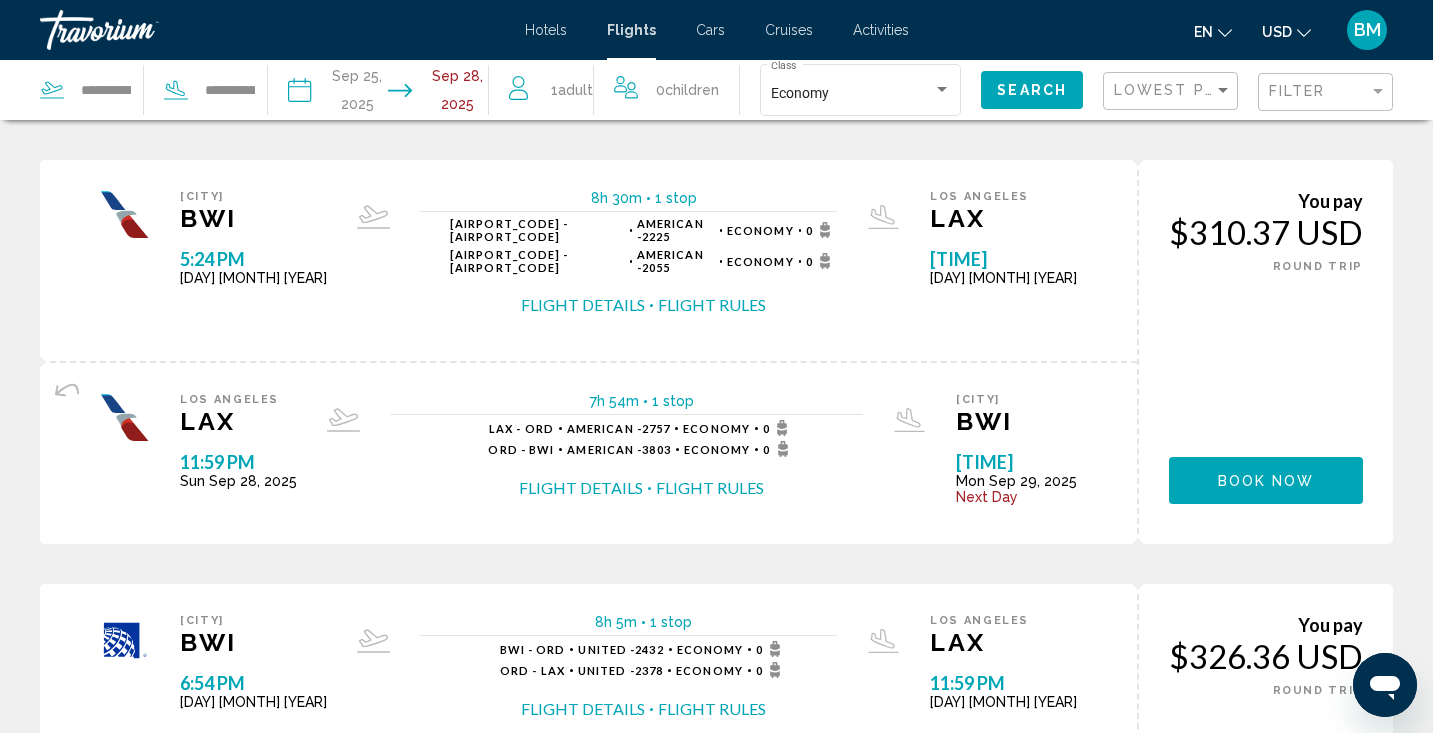 scroll, scrollTop: 2167, scrollLeft: 0, axis: vertical 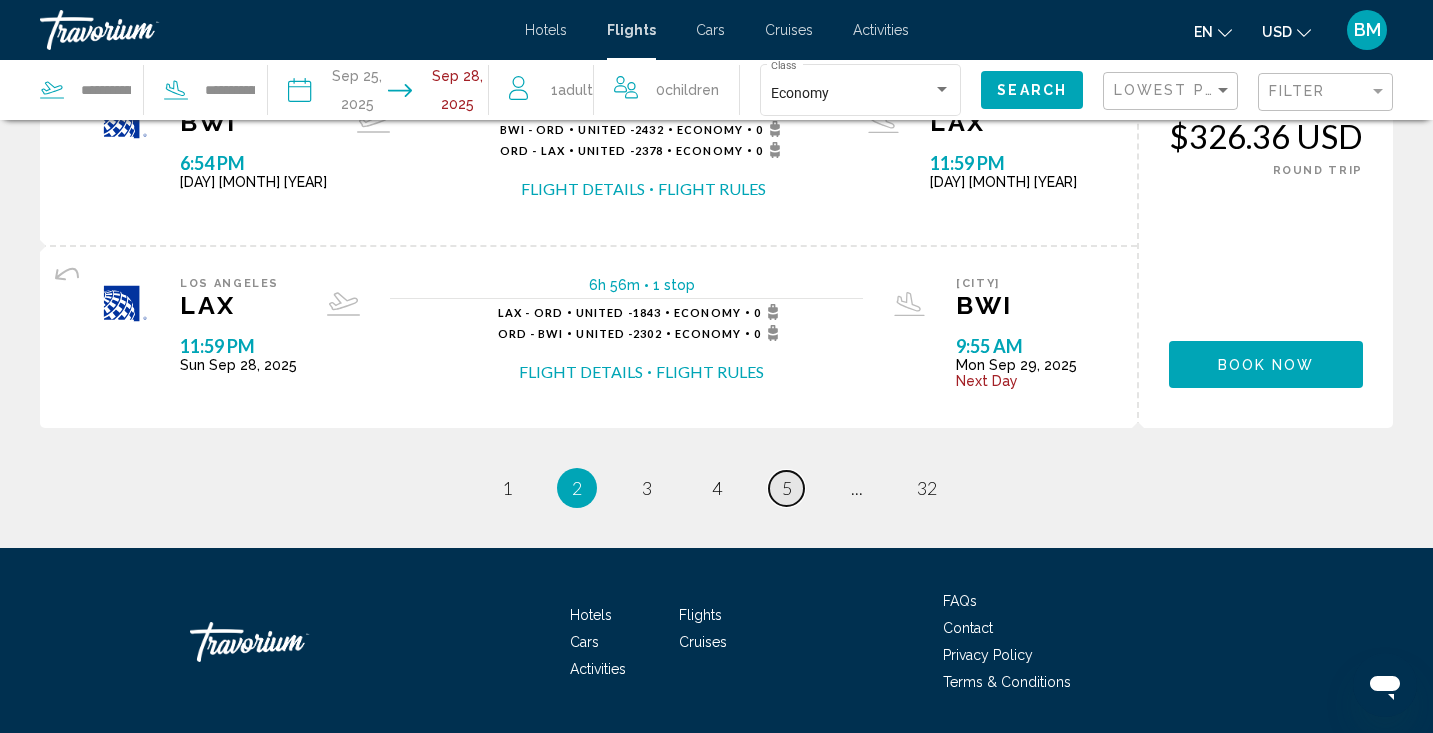click on "page  5" at bounding box center (786, 488) 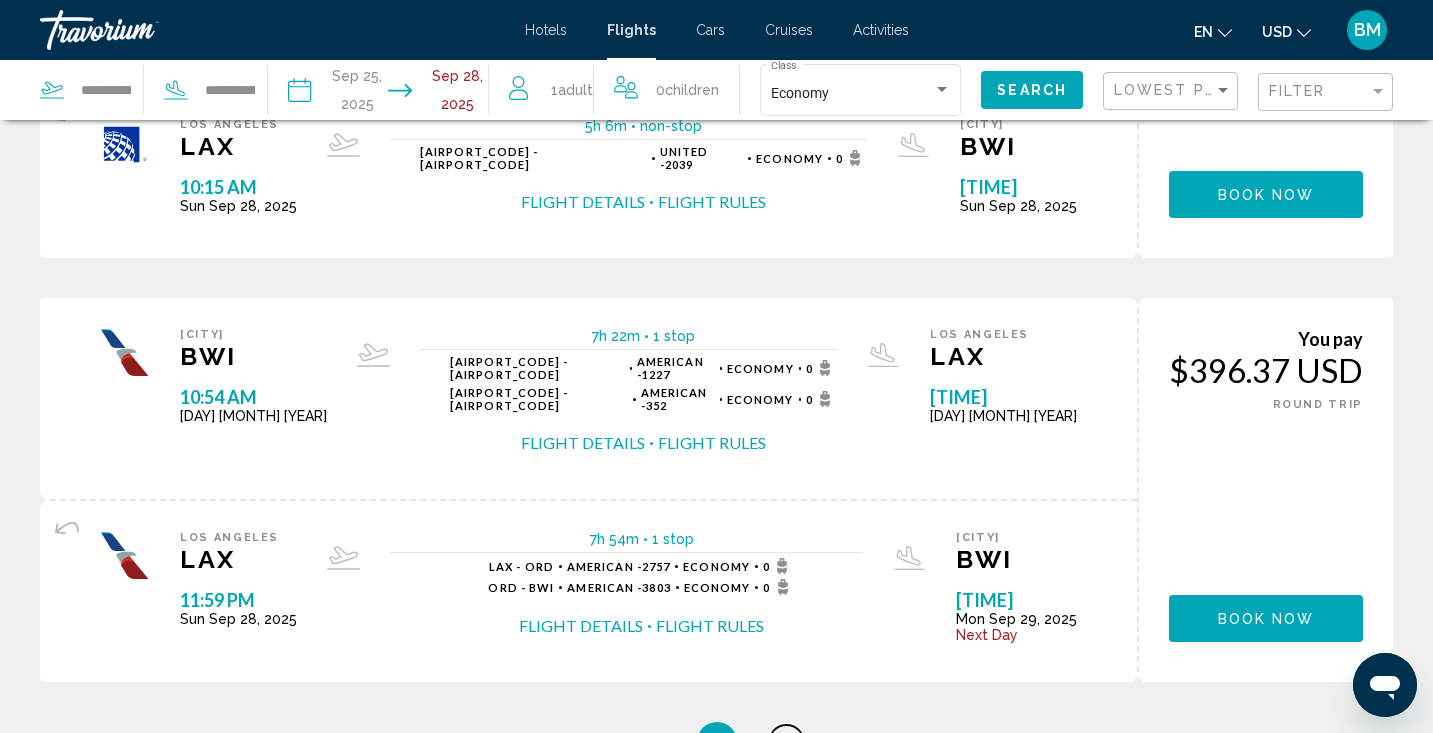 scroll, scrollTop: 2164, scrollLeft: 0, axis: vertical 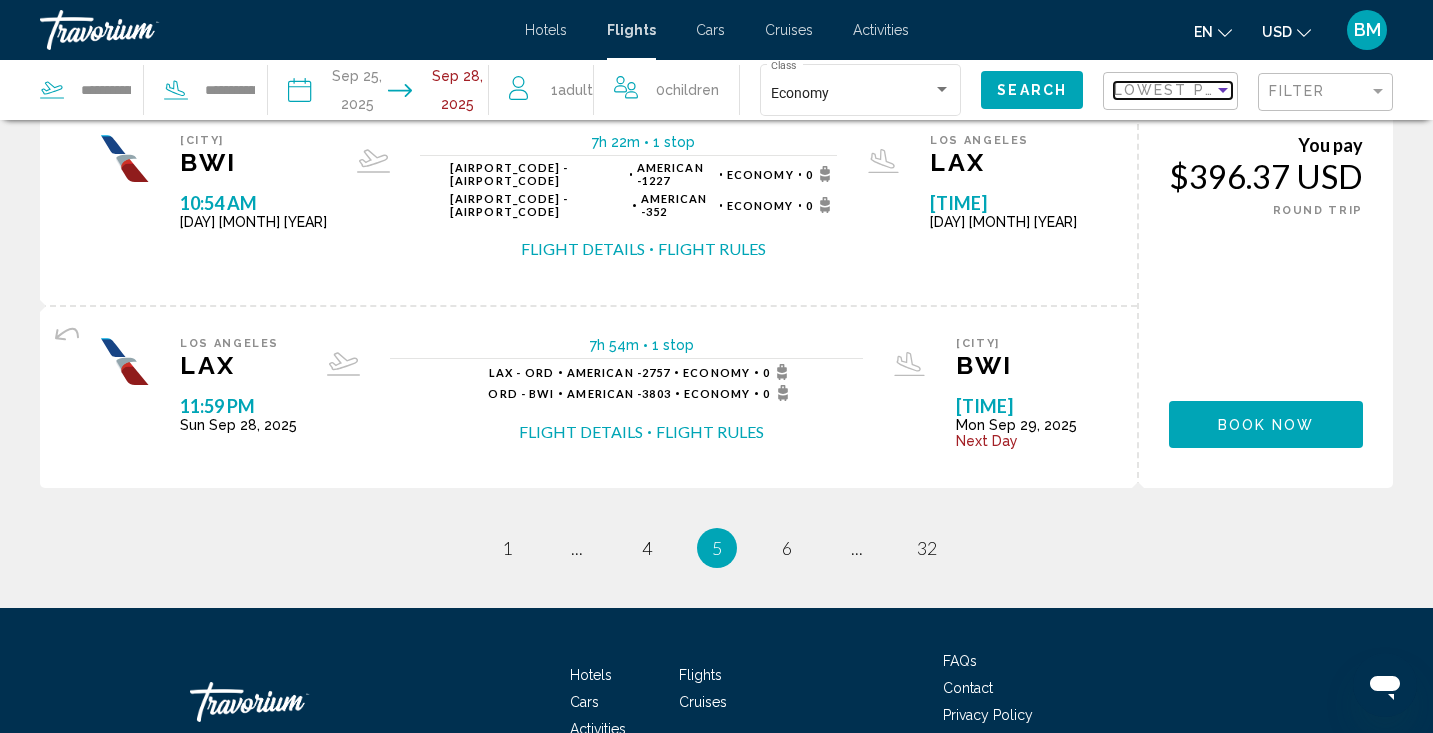 click at bounding box center (1223, 90) 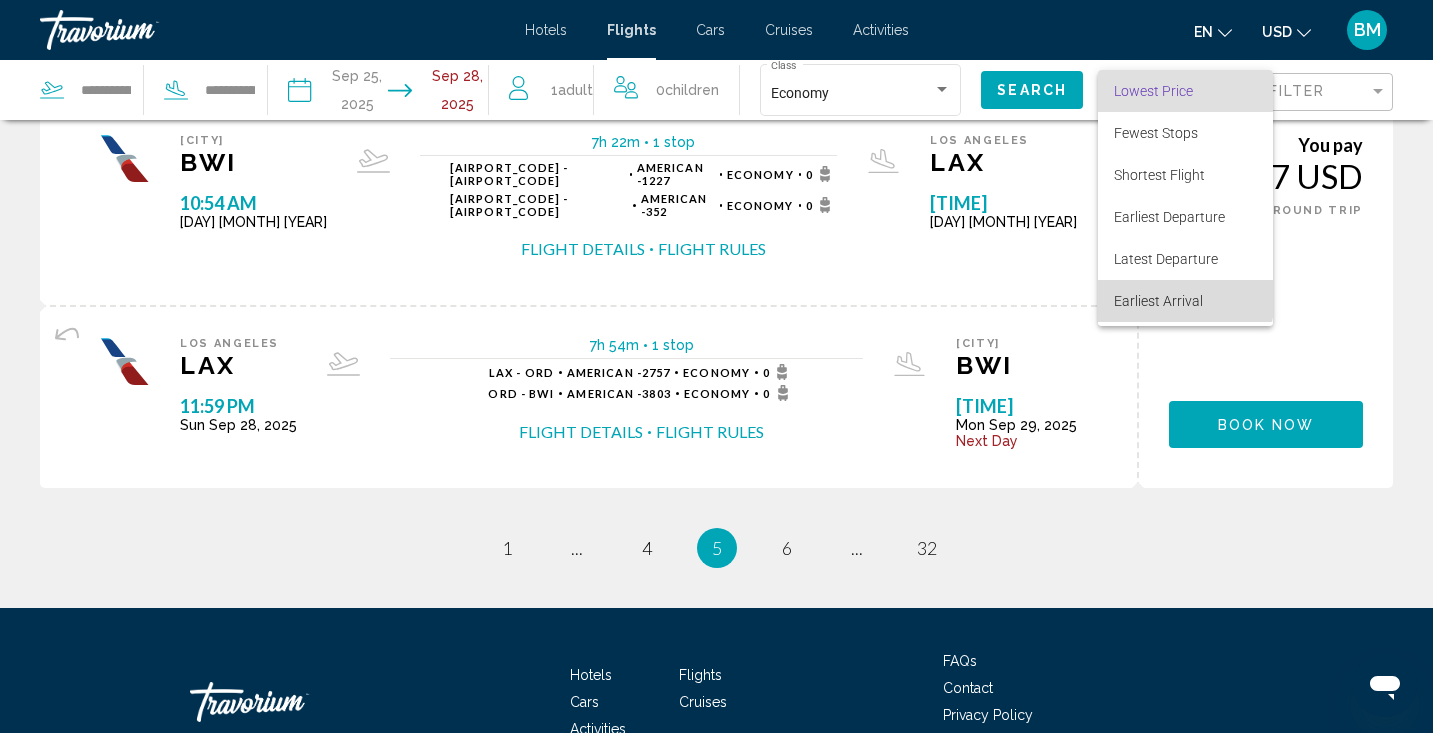 click on "Earliest Arrival" at bounding box center [1158, 301] 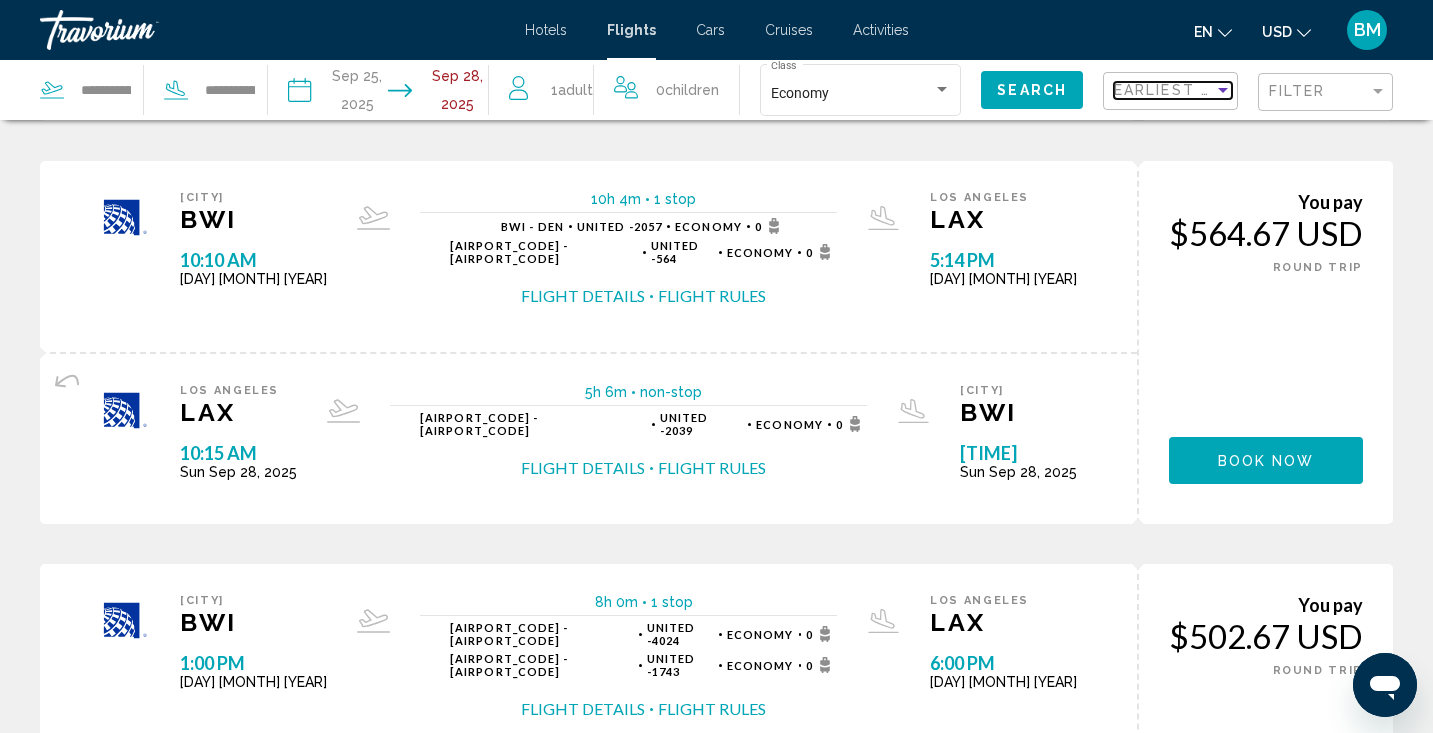 scroll, scrollTop: 0, scrollLeft: 0, axis: both 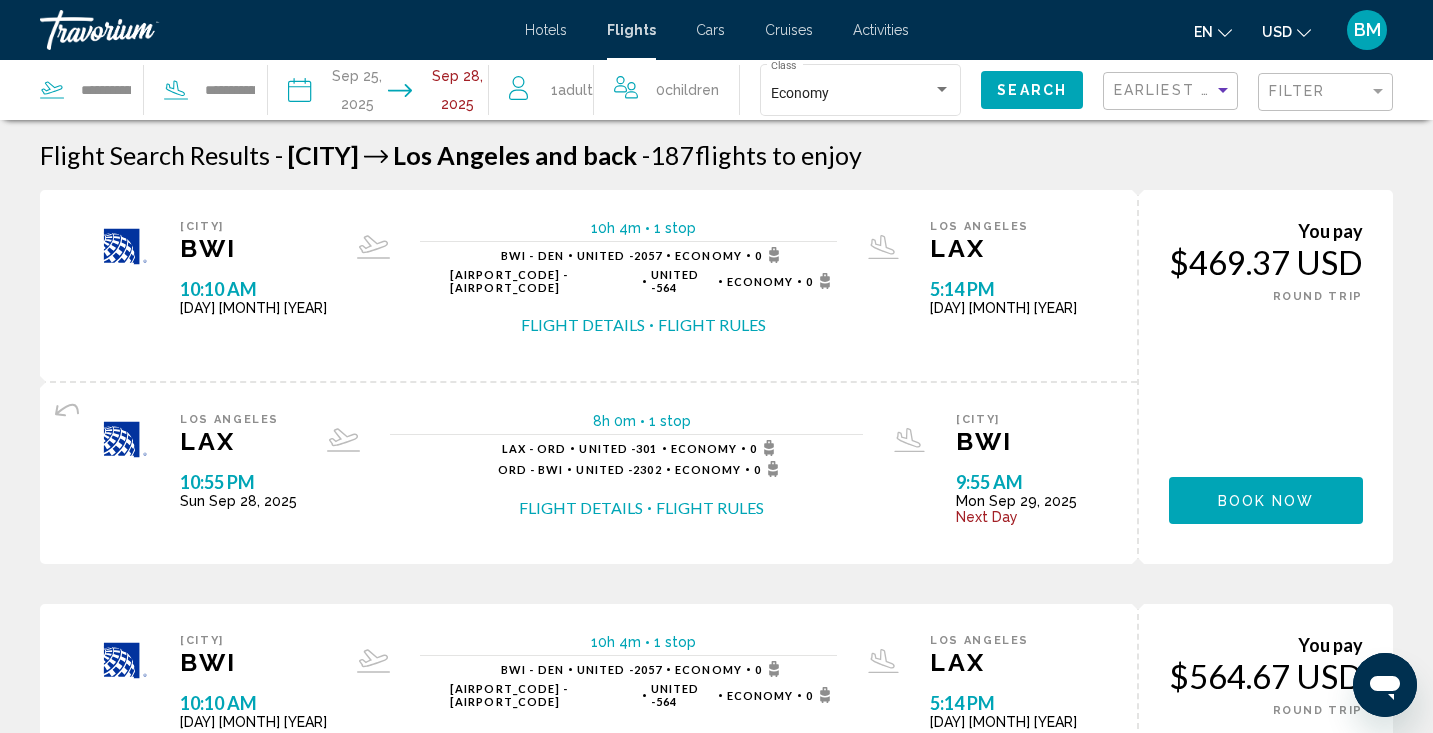 click on "Search" 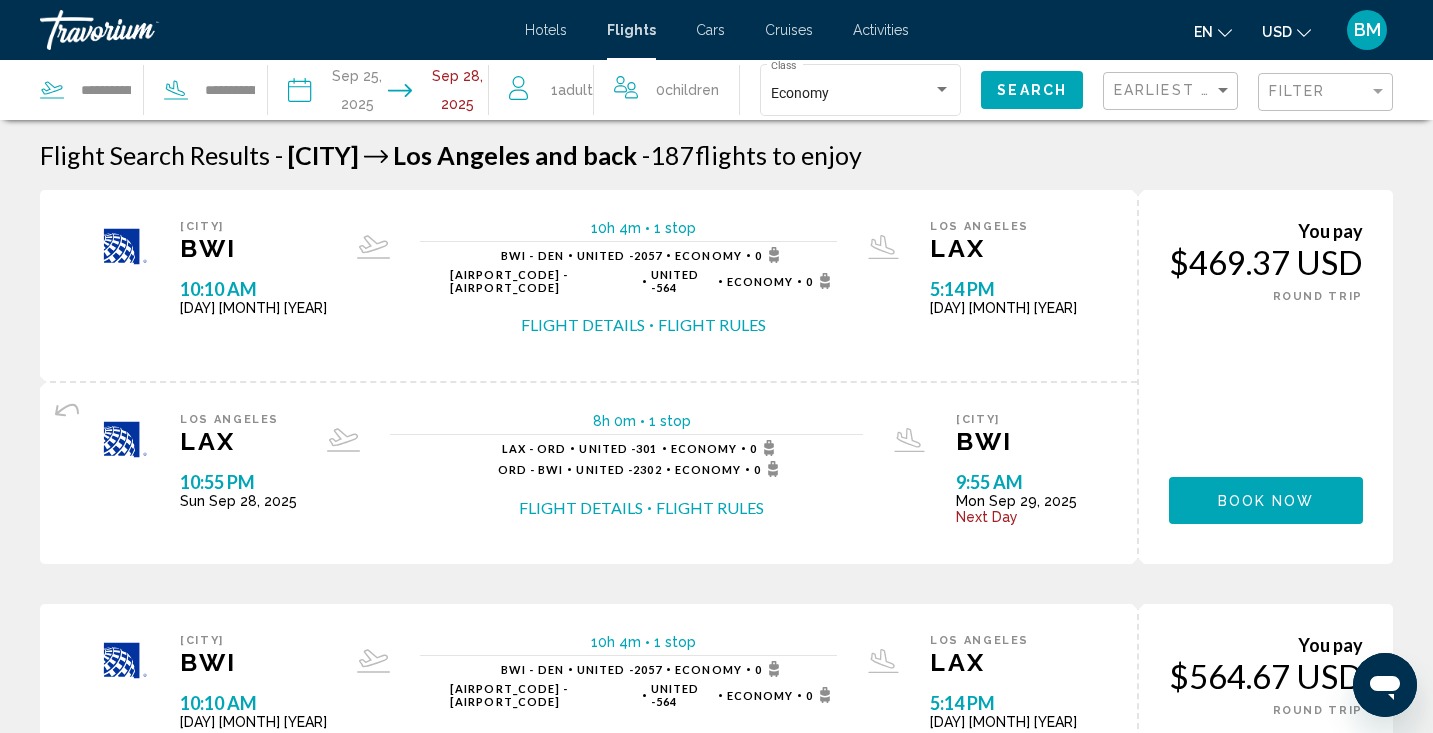 click on "Search" 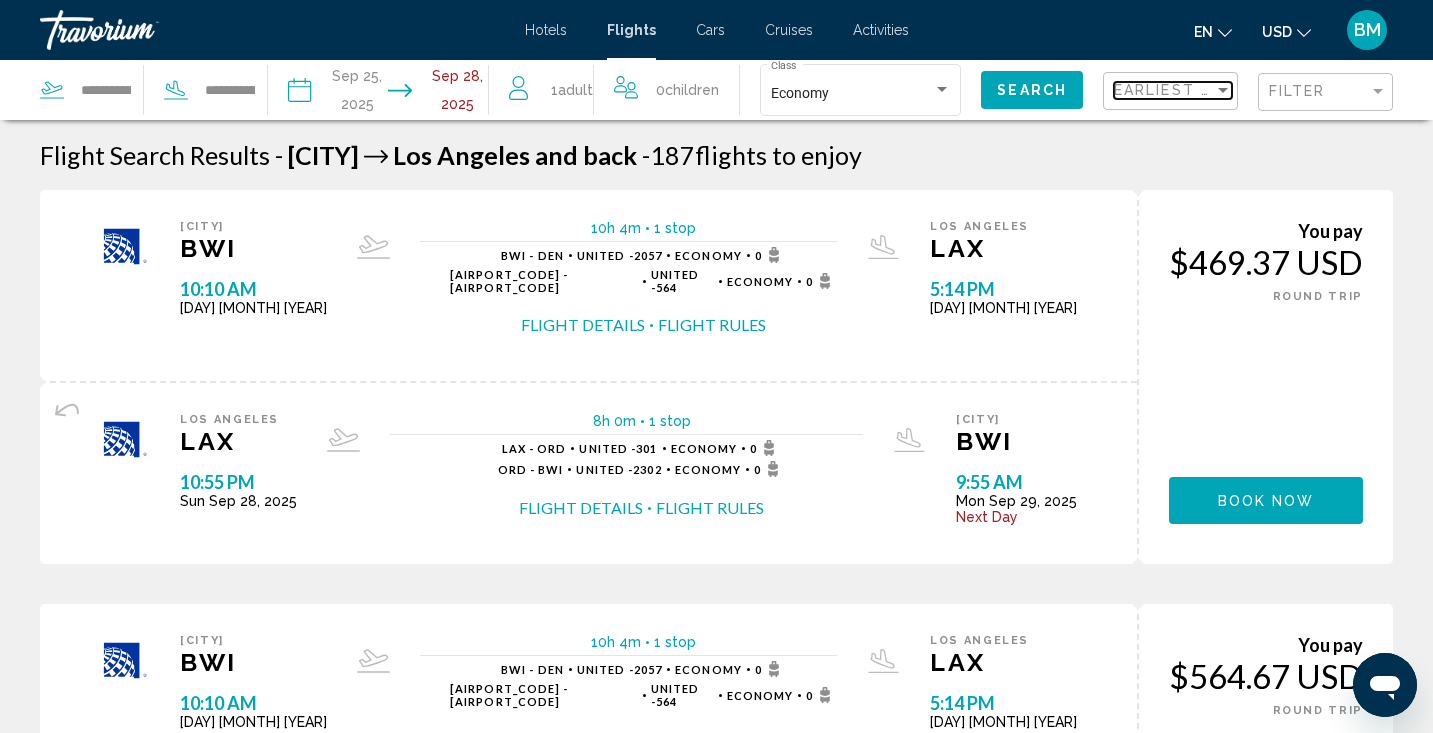 click at bounding box center [1223, 90] 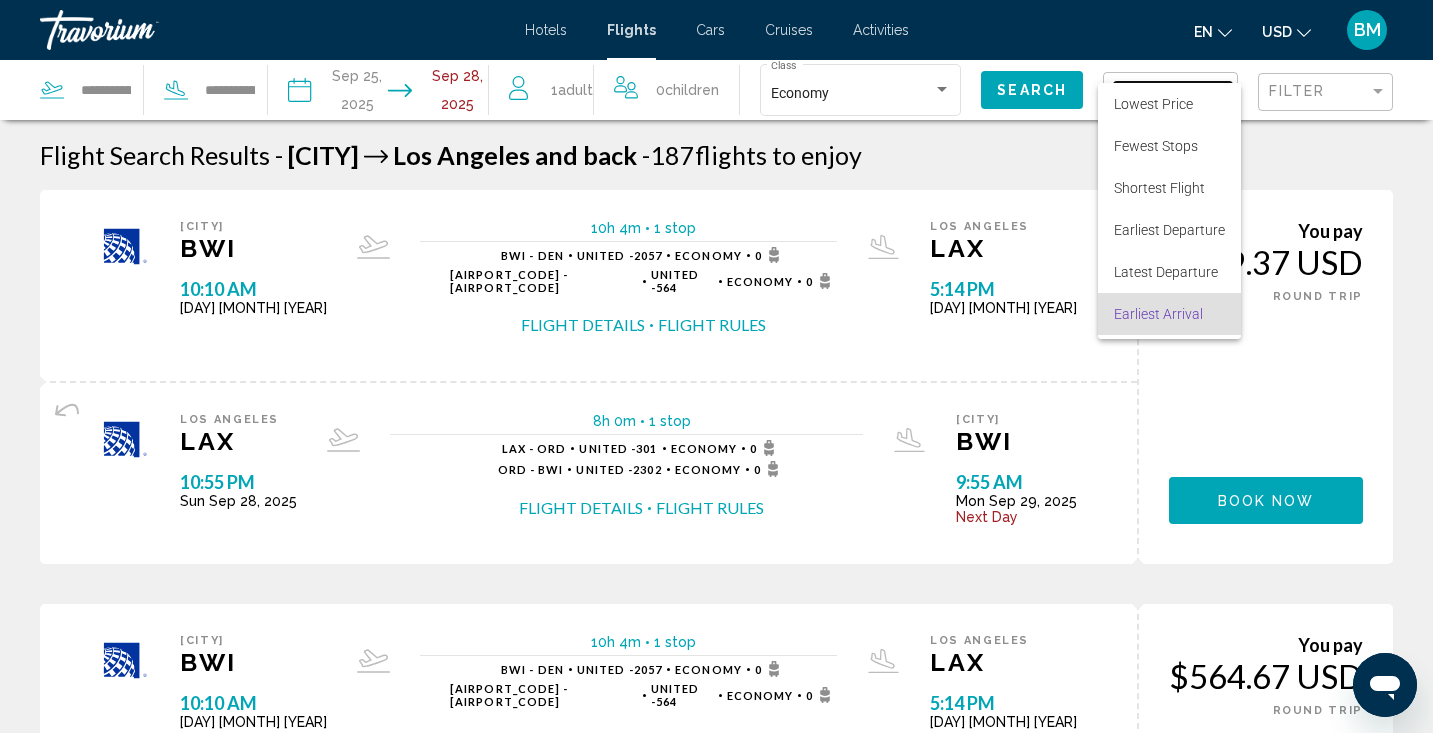 scroll, scrollTop: 38, scrollLeft: 0, axis: vertical 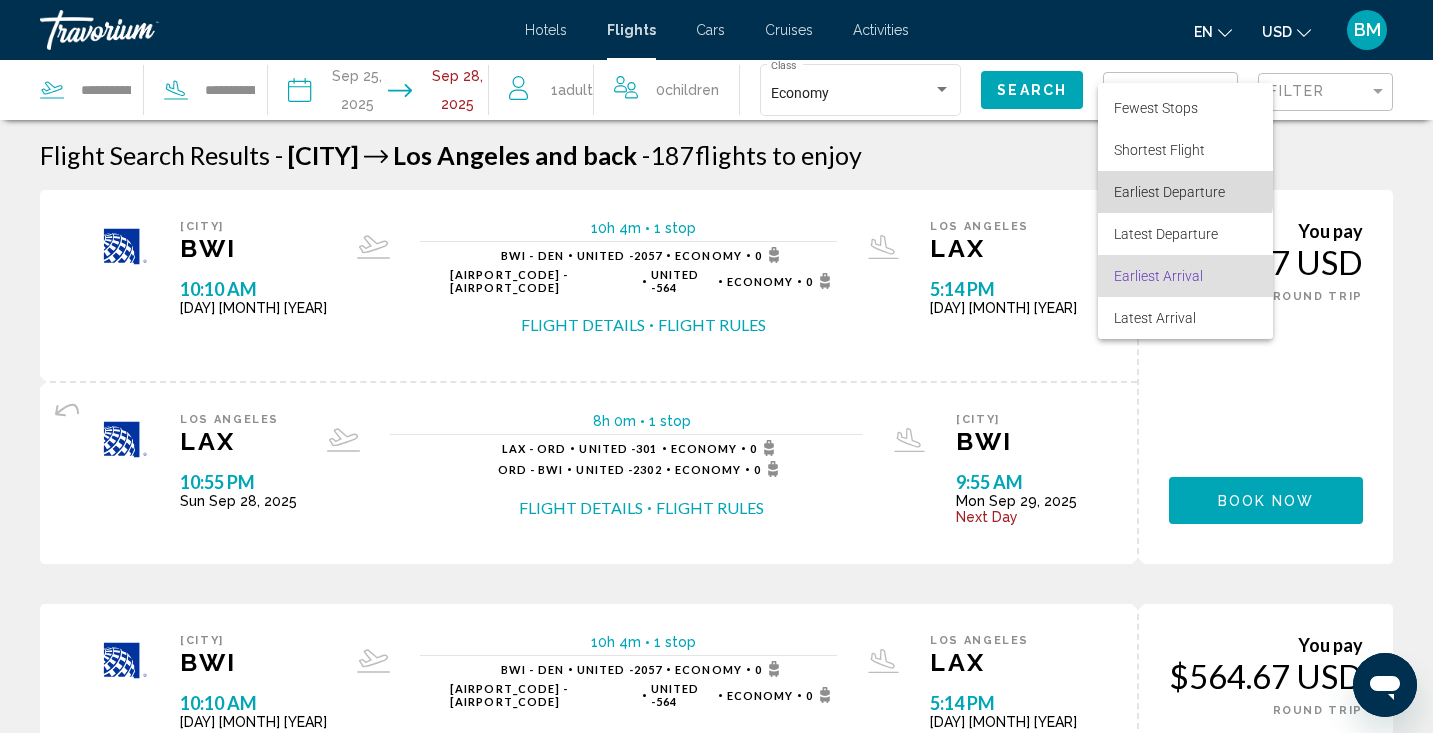 click on "Earliest Departure" at bounding box center (1185, 192) 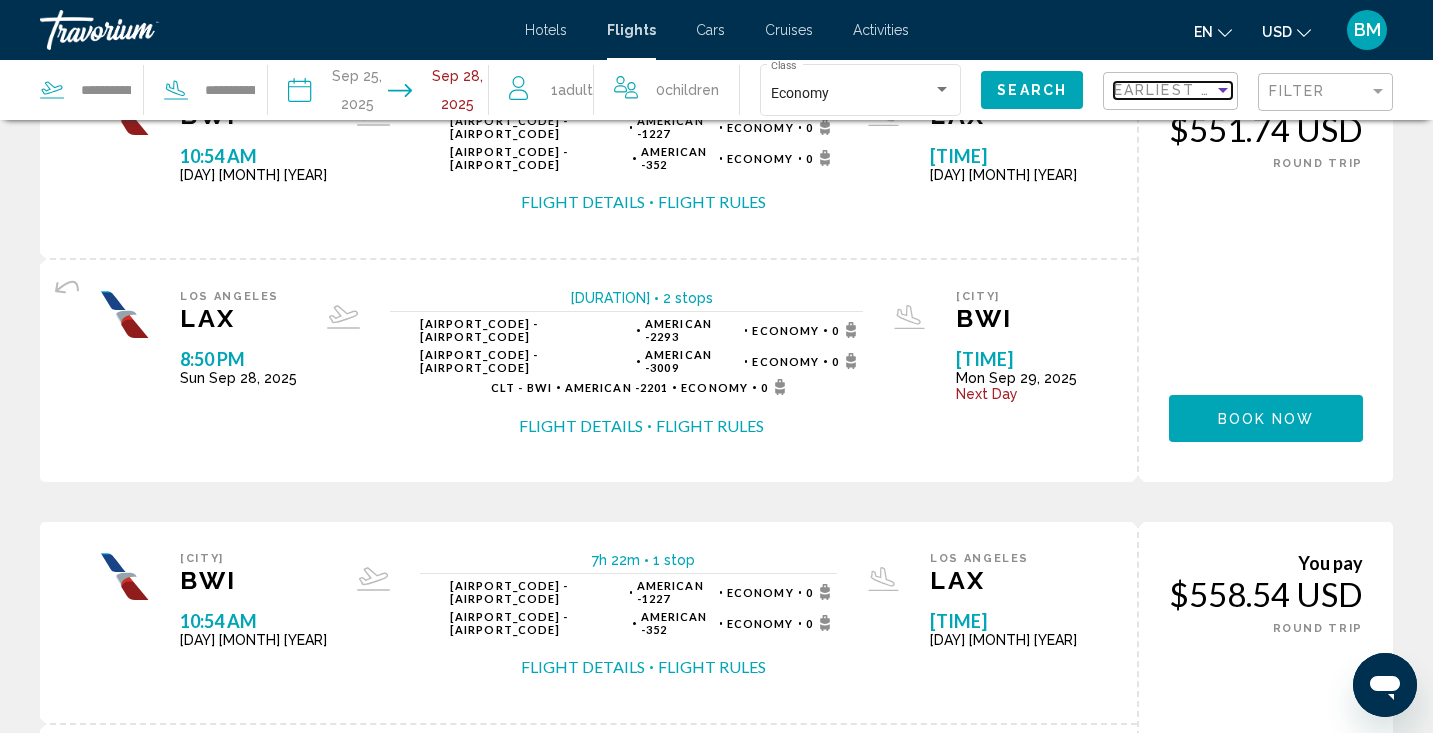 scroll, scrollTop: 0, scrollLeft: 0, axis: both 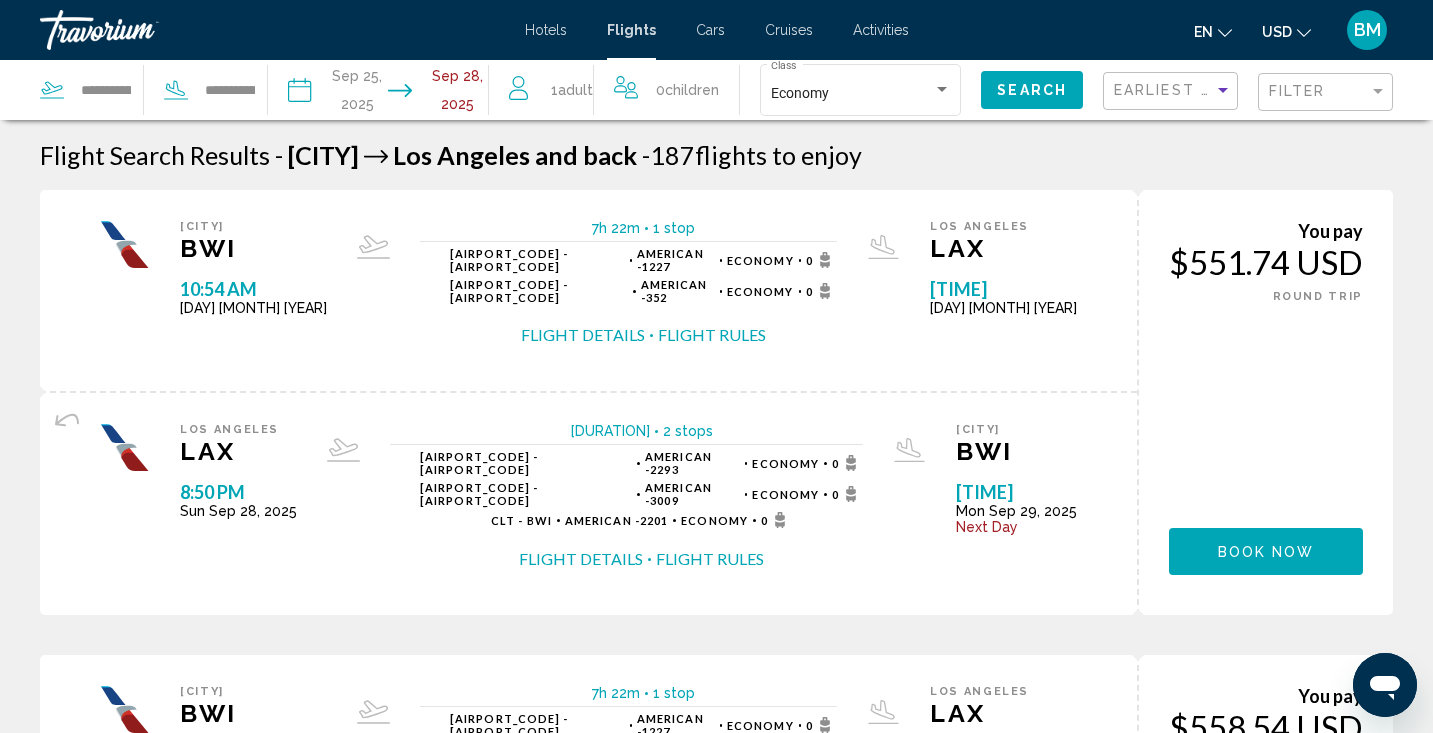 click at bounding box center [443, 93] 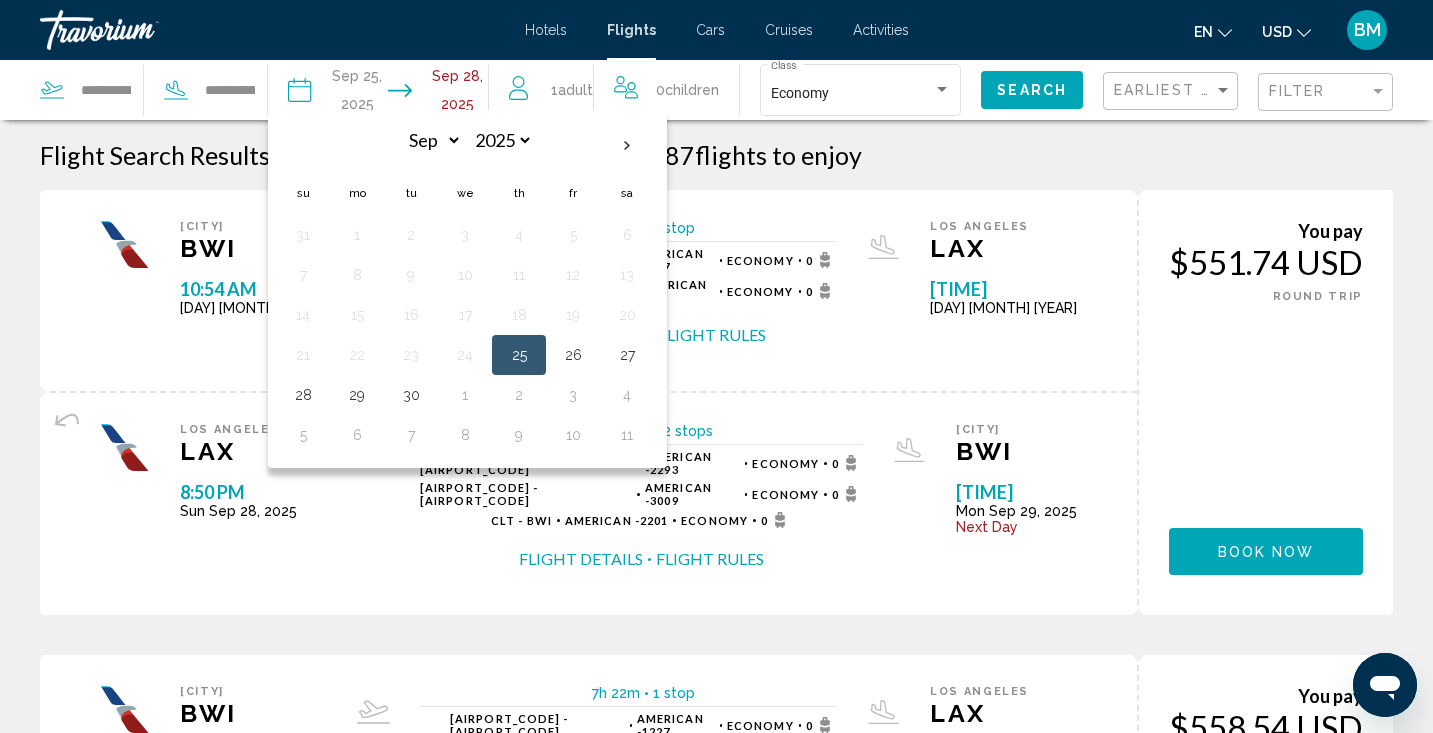 click on "Flight Search Results  -  [CITY]
[CITY] and back -  187  flights to enjoy" at bounding box center (716, 155) 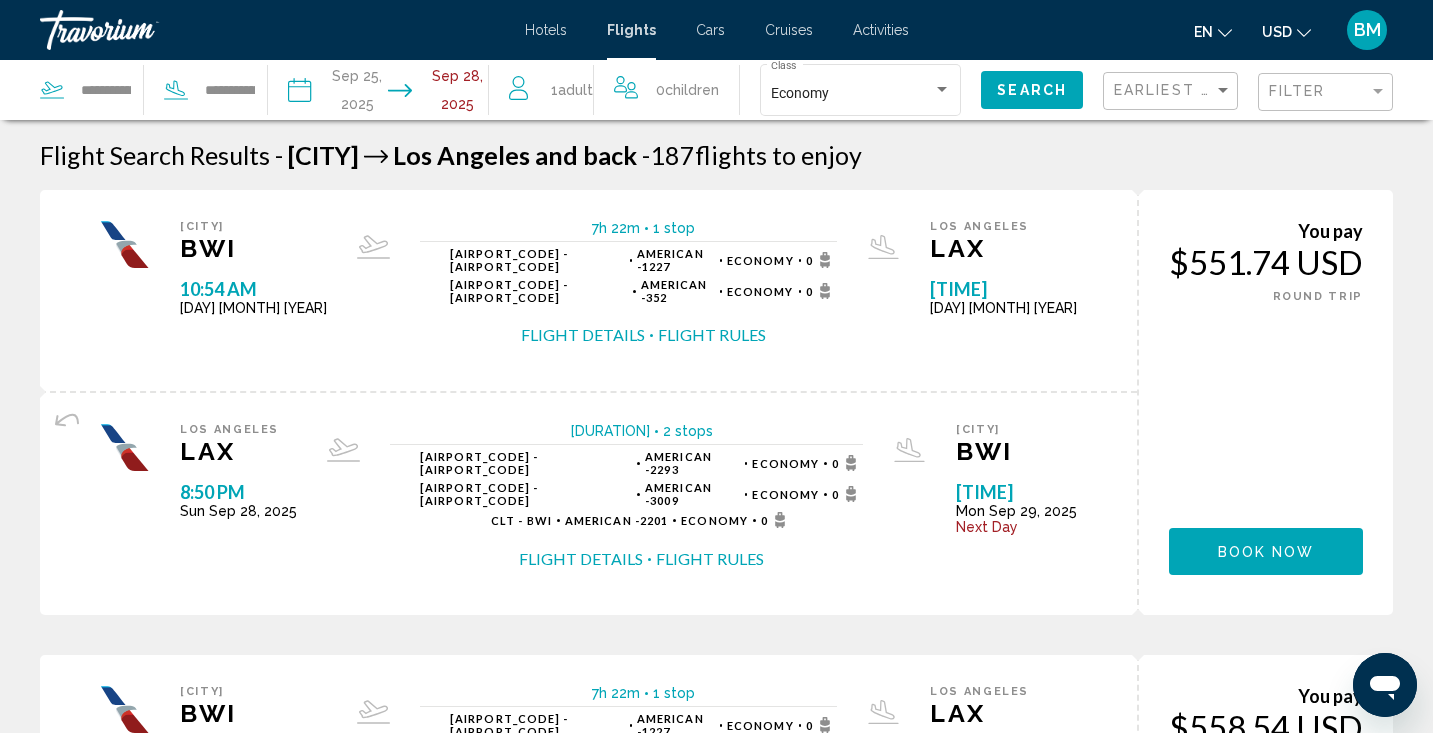 click at bounding box center (337, 93) 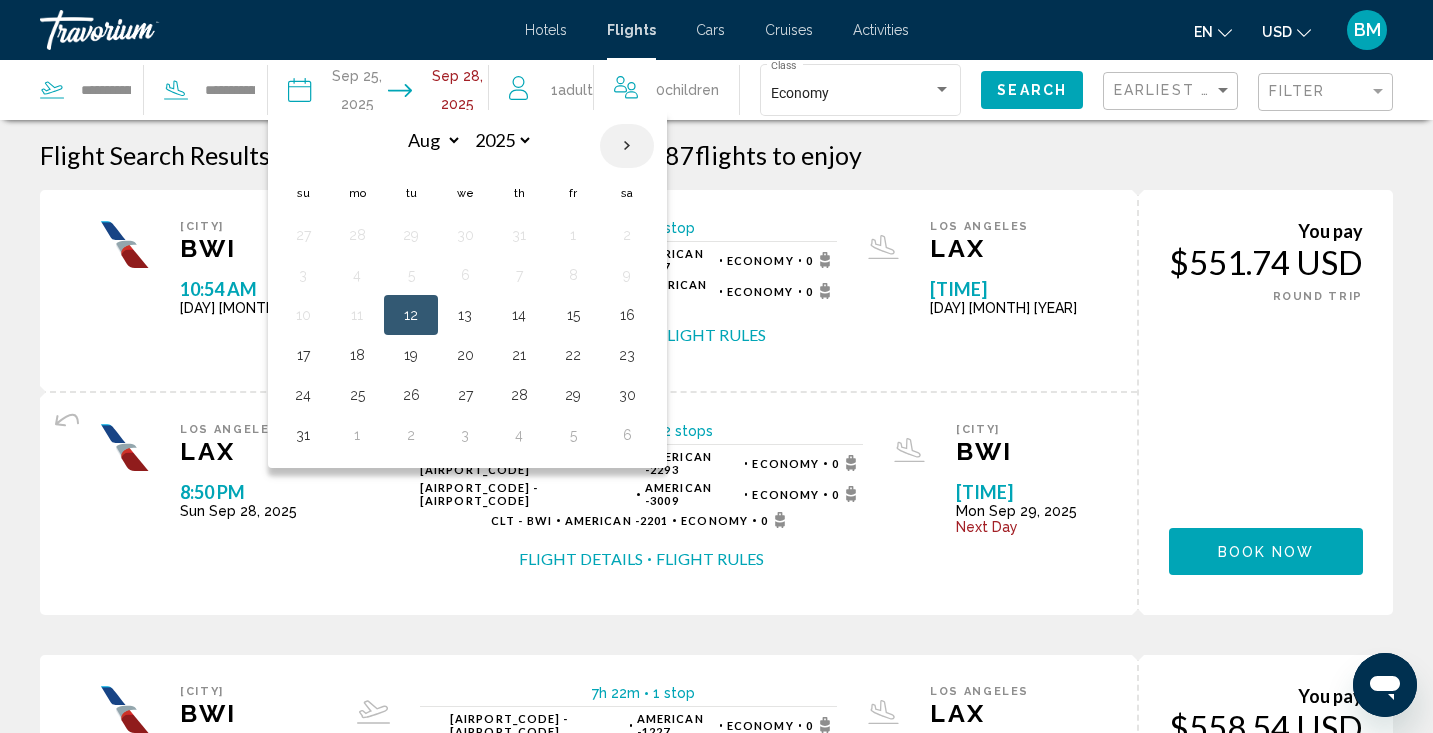click at bounding box center [627, 146] 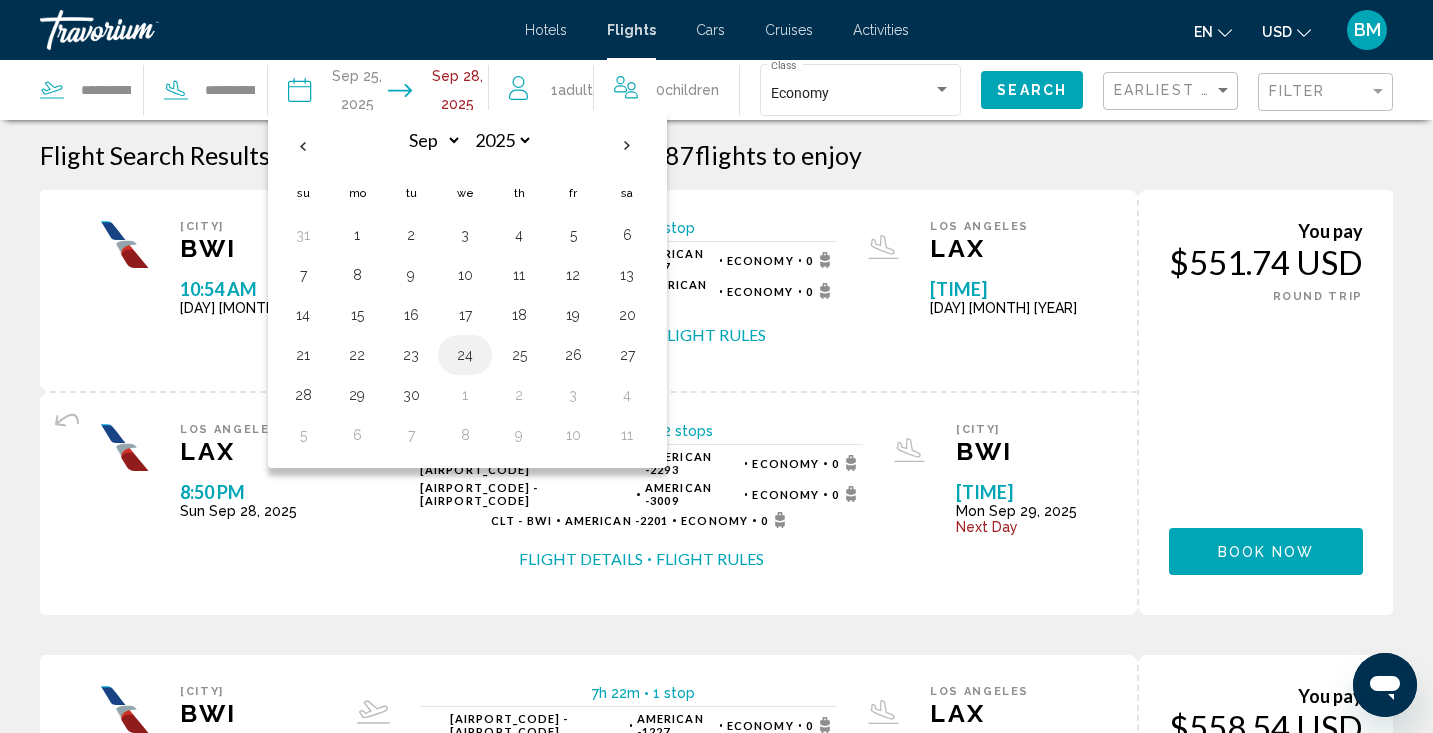 click on "24" at bounding box center [465, 355] 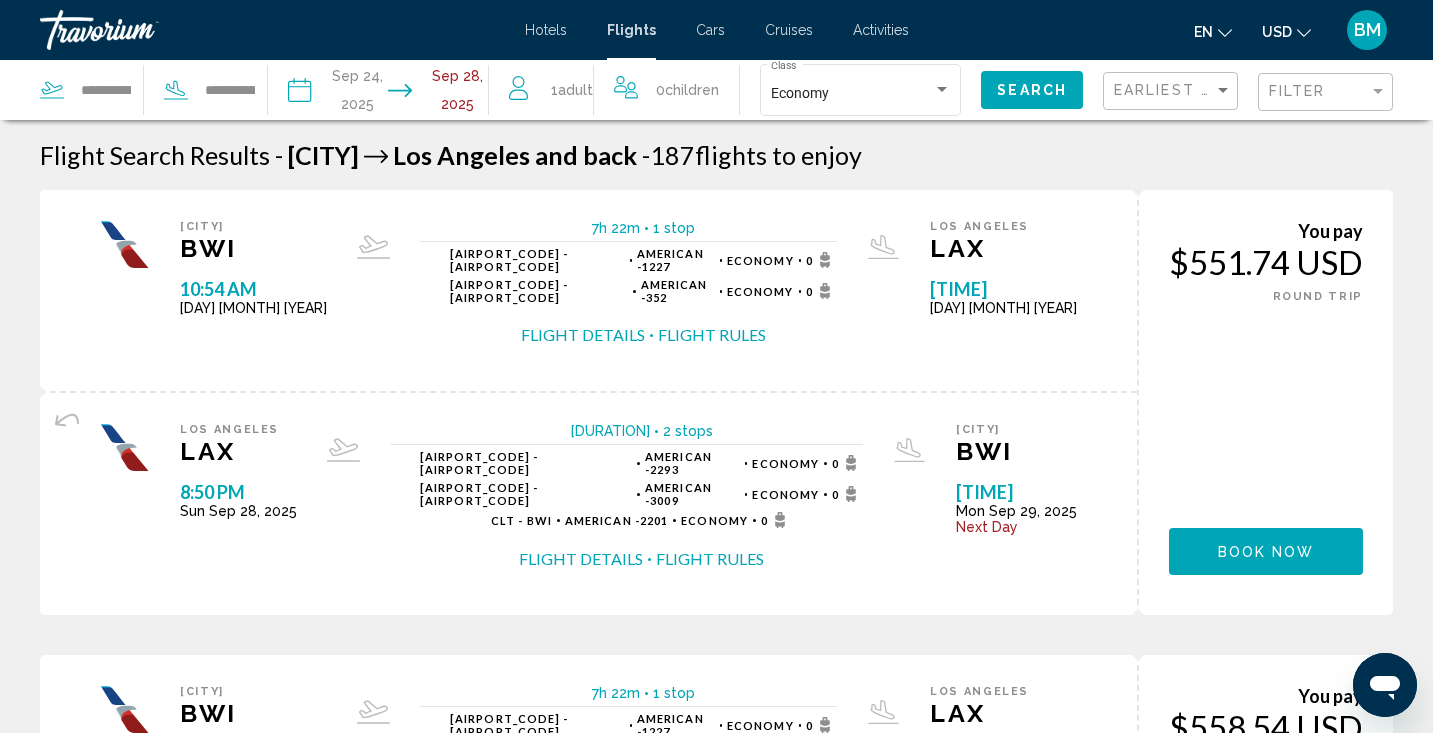 click on "Earliest Departure" at bounding box center (1173, 91) 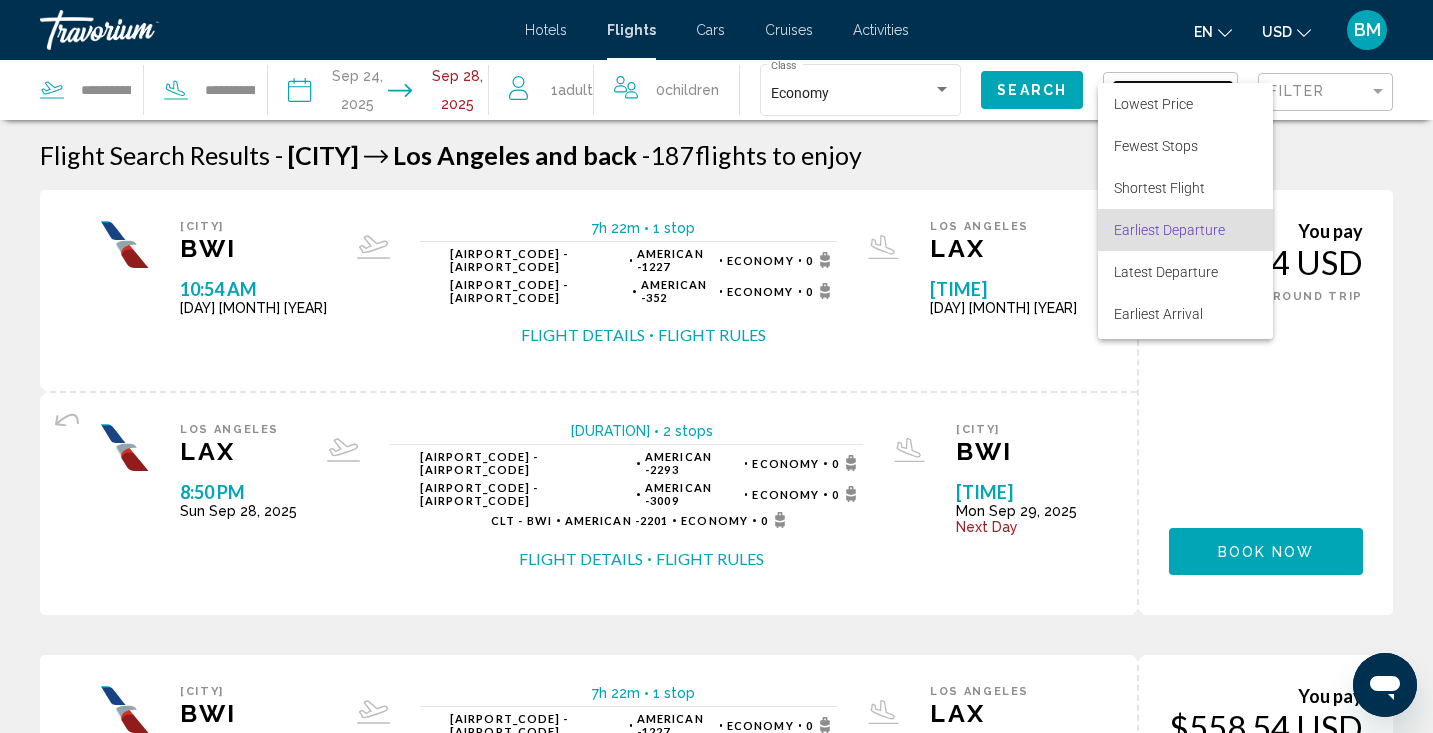 scroll, scrollTop: 38, scrollLeft: 0, axis: vertical 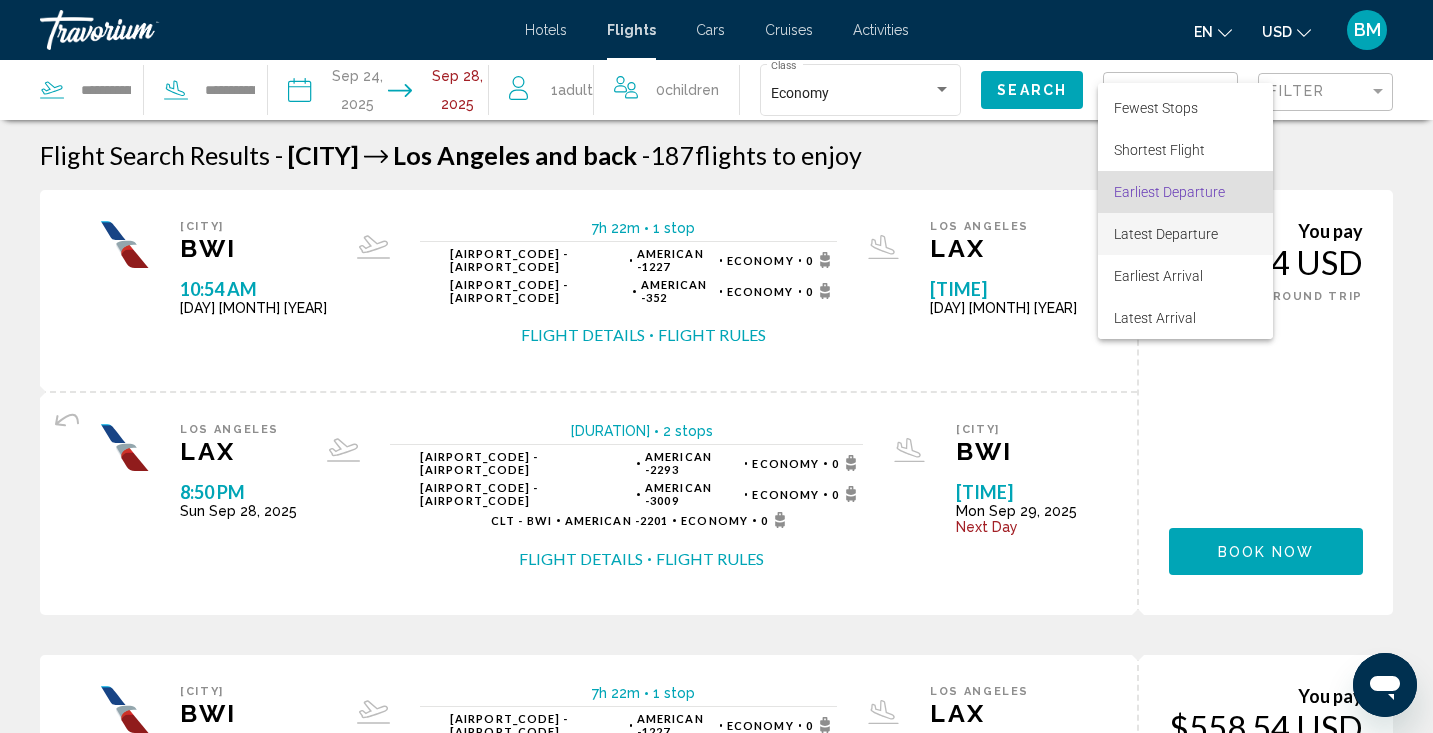 click on "Latest Departure" at bounding box center [1166, 234] 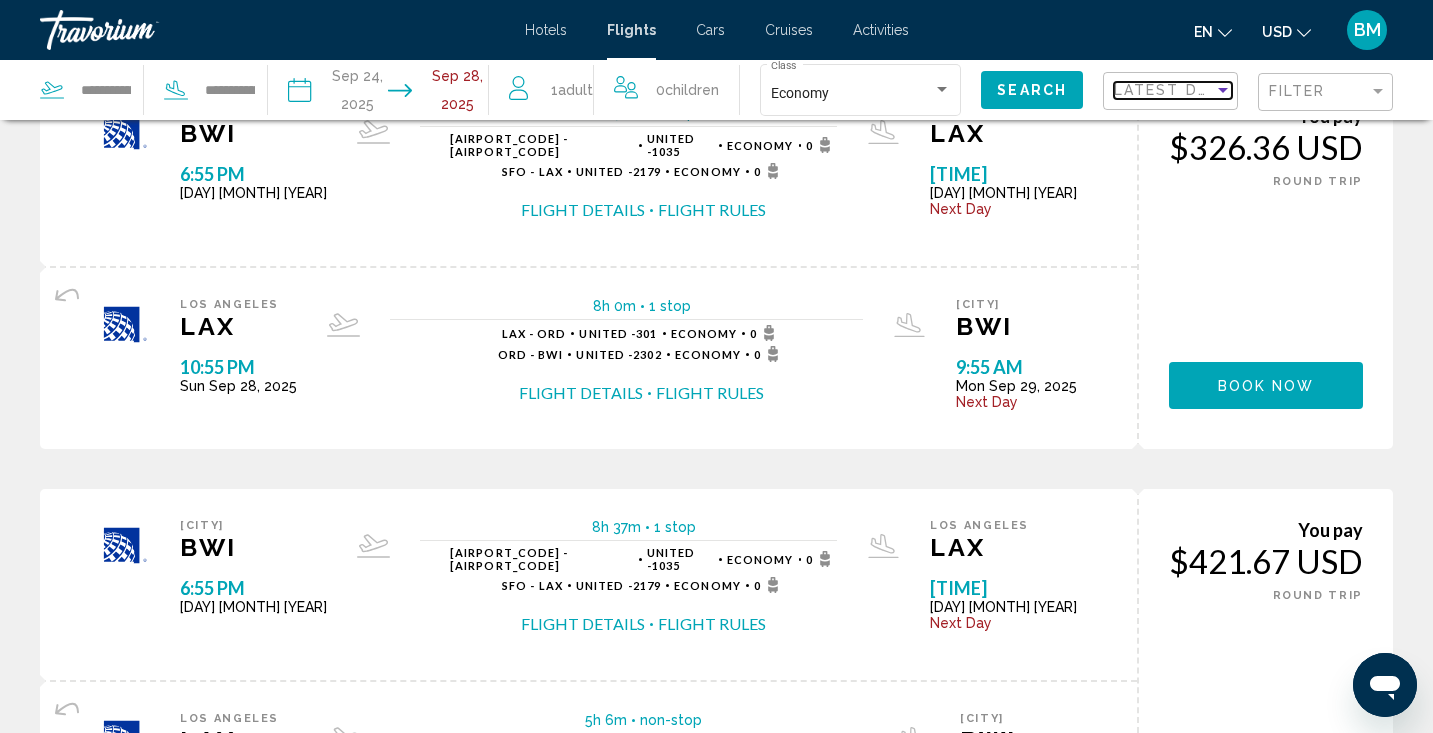 scroll, scrollTop: 915, scrollLeft: 0, axis: vertical 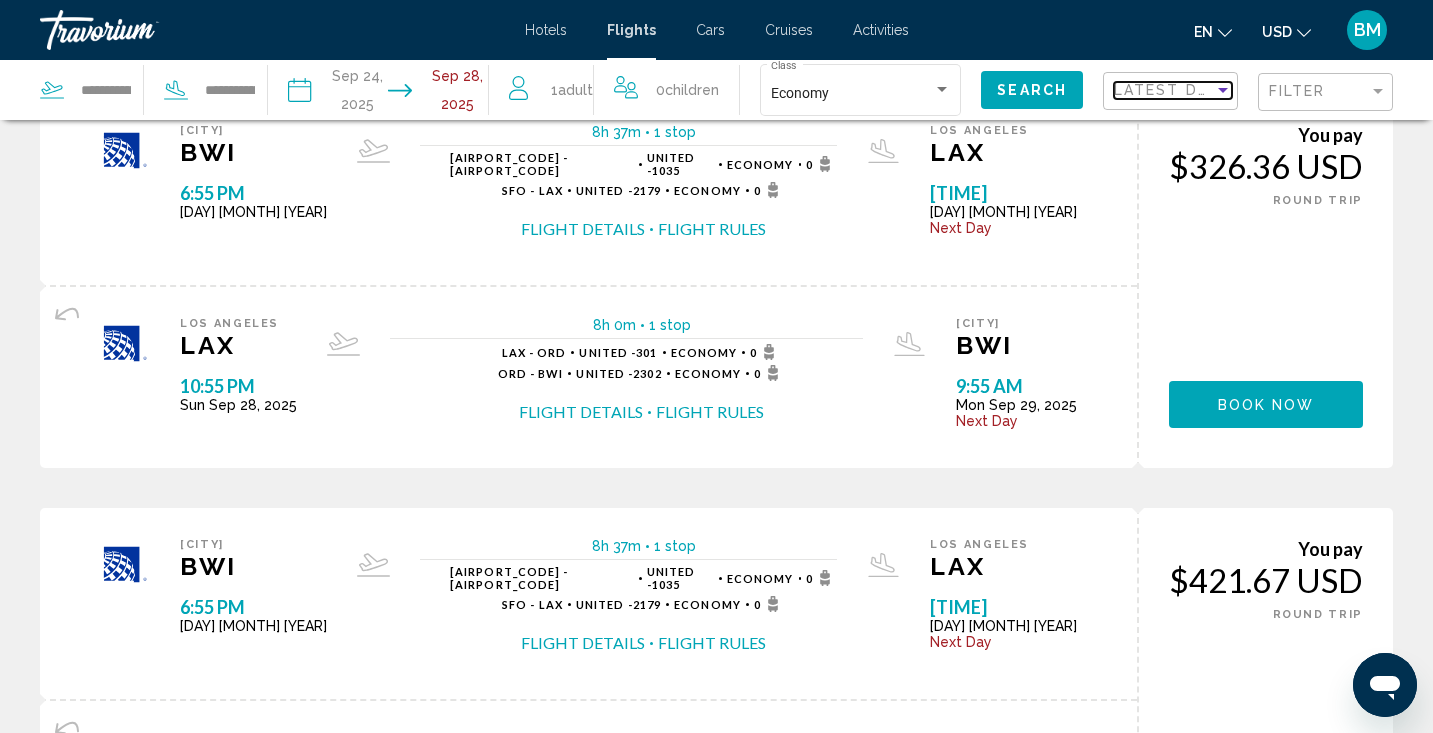 click at bounding box center (1223, 90) 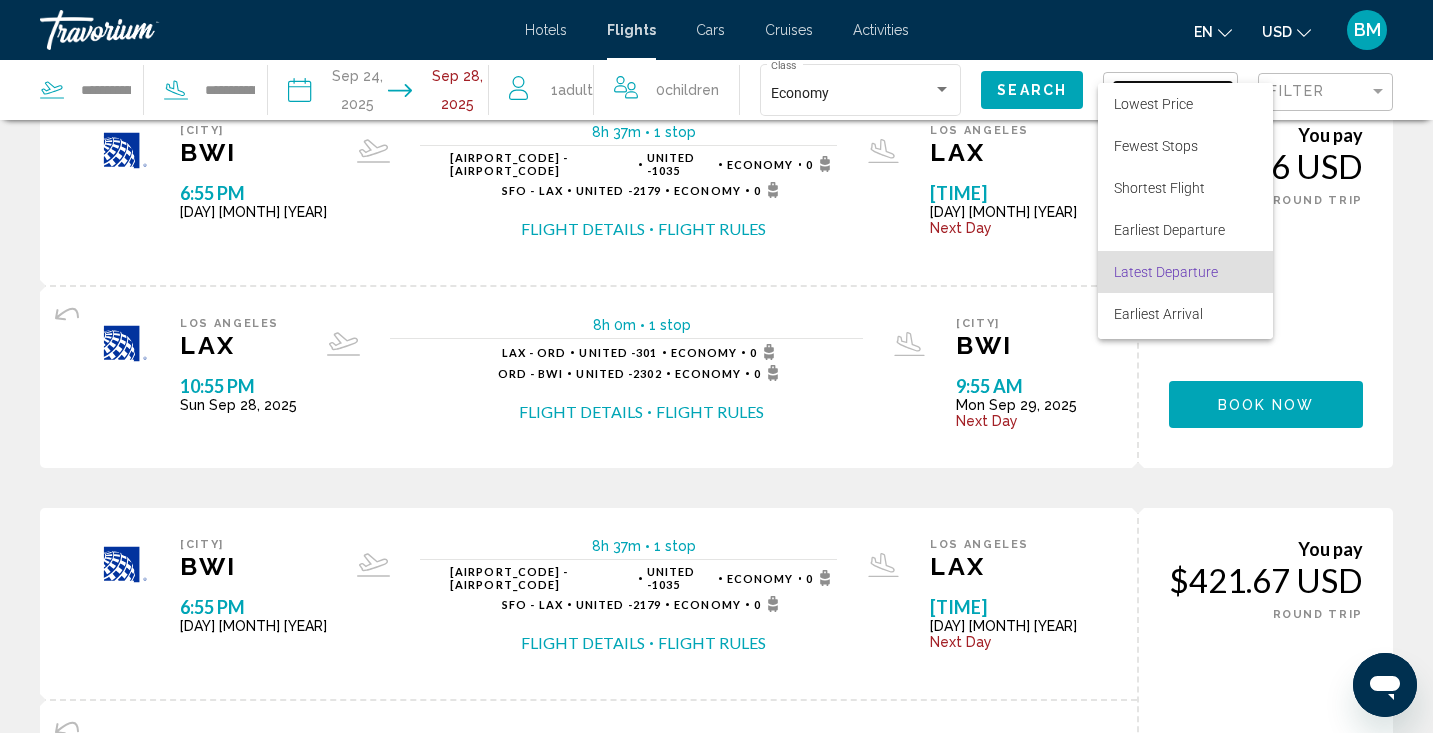 scroll, scrollTop: 38, scrollLeft: 0, axis: vertical 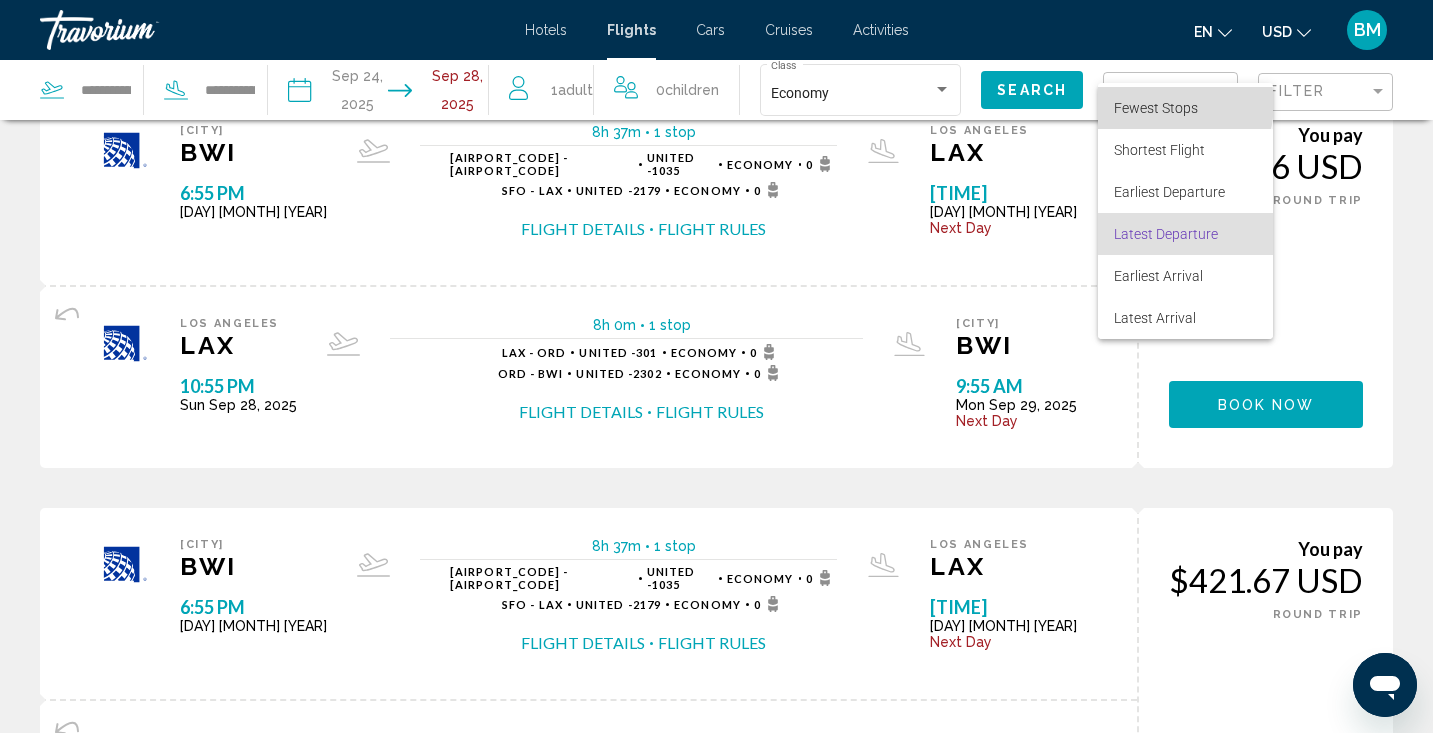 click on "Fewest Stops" at bounding box center (1156, 108) 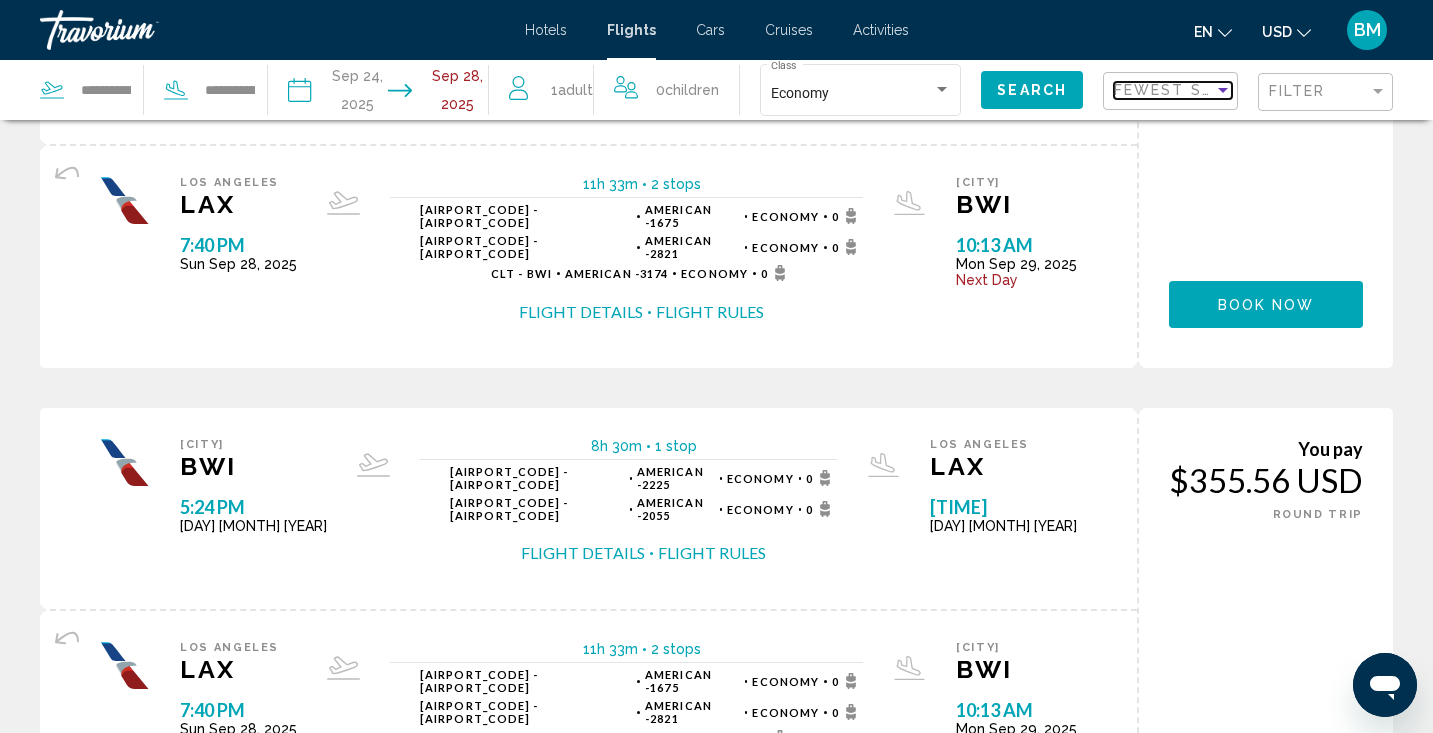 scroll, scrollTop: 0, scrollLeft: 0, axis: both 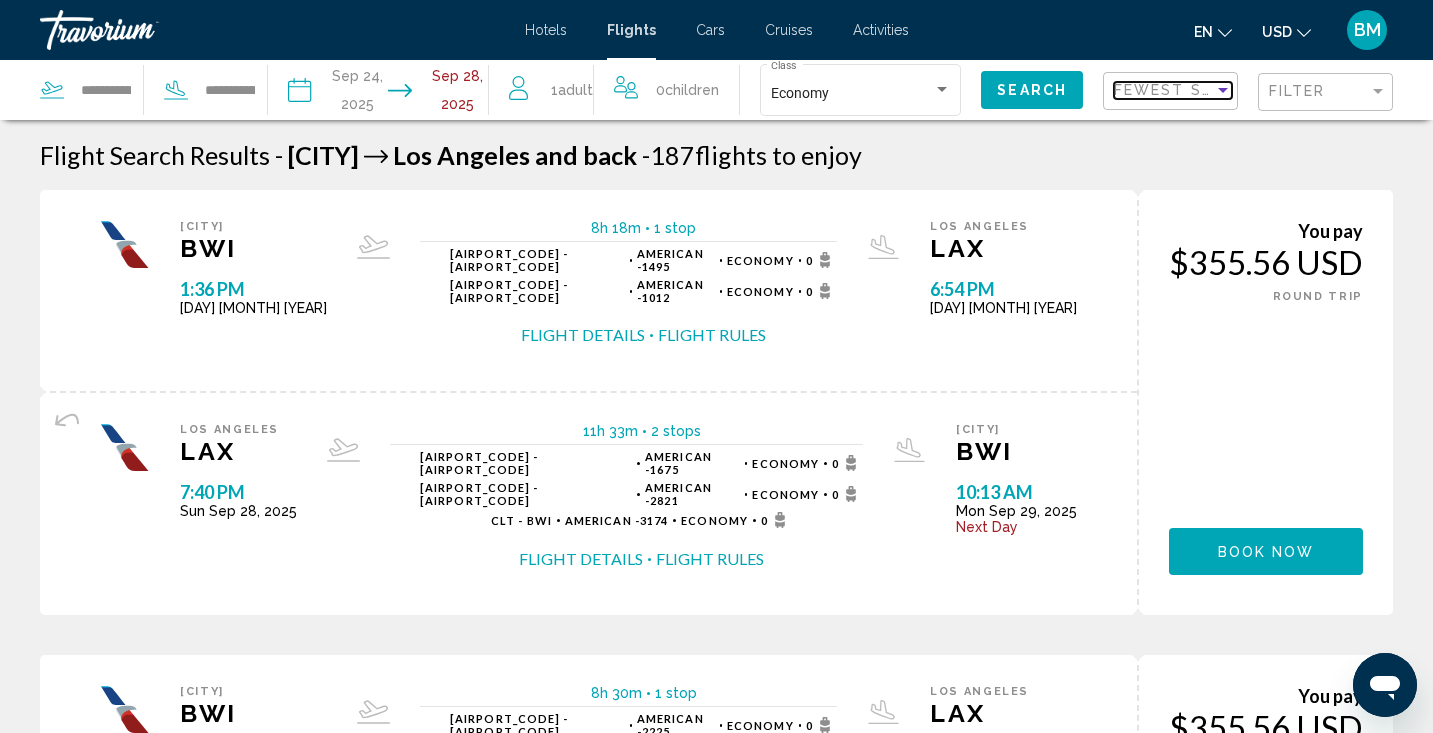 click at bounding box center [1223, 90] 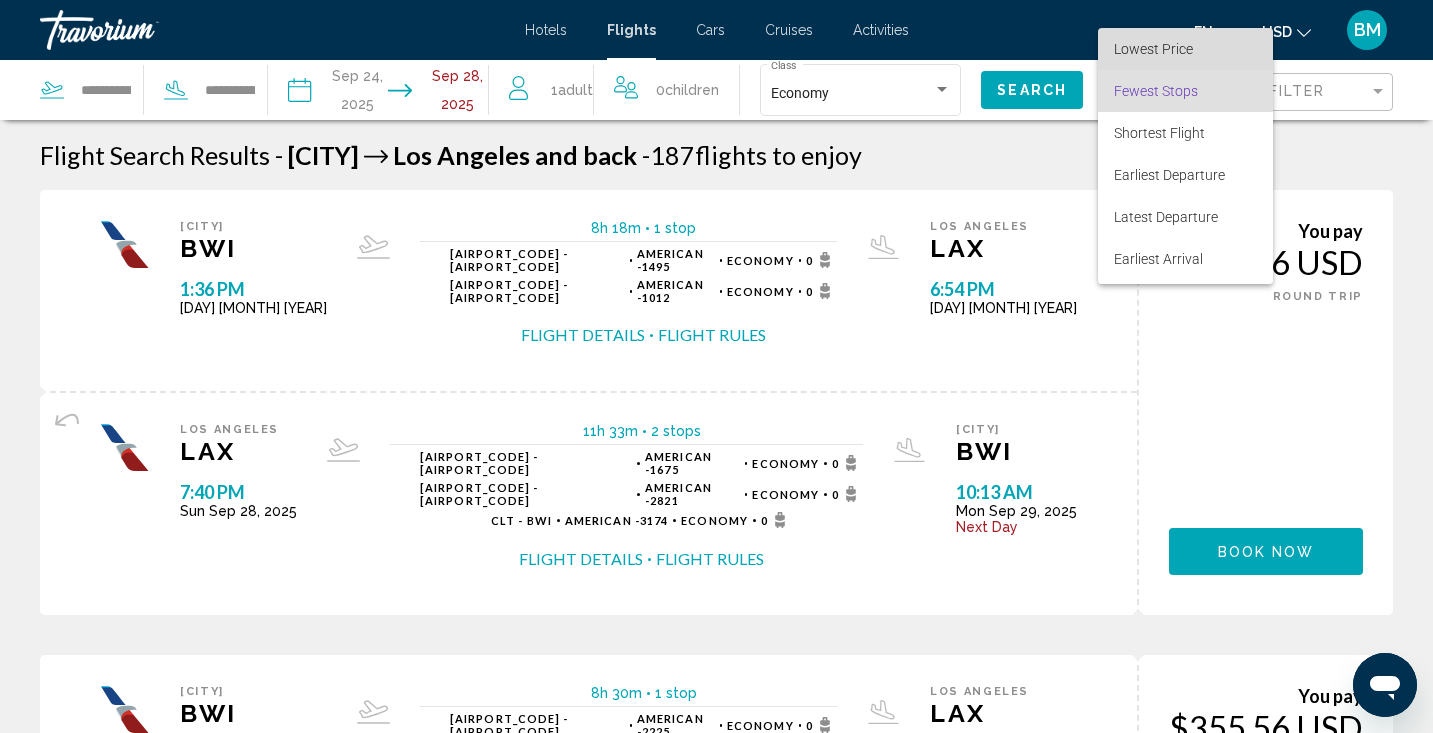 click on "Lowest Price" at bounding box center [1153, 49] 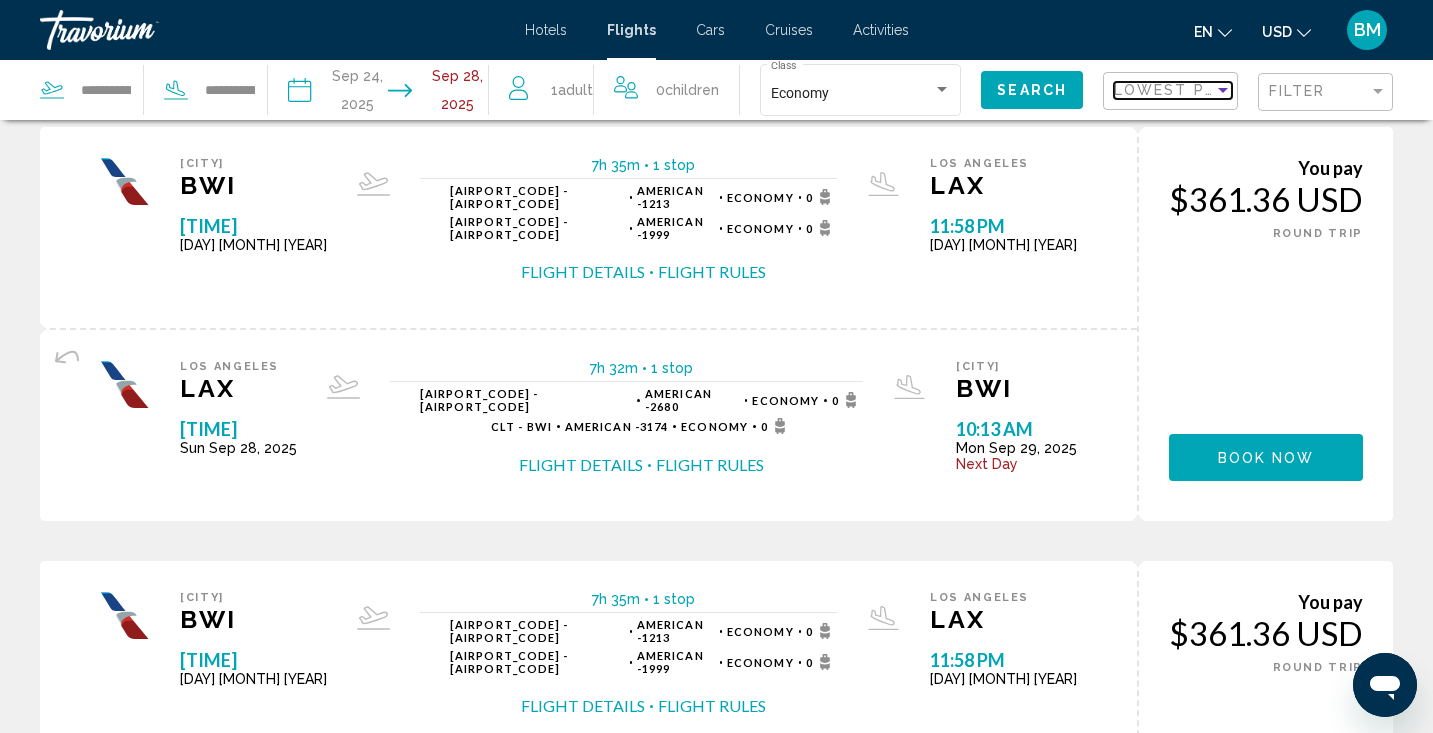 scroll, scrollTop: 0, scrollLeft: 0, axis: both 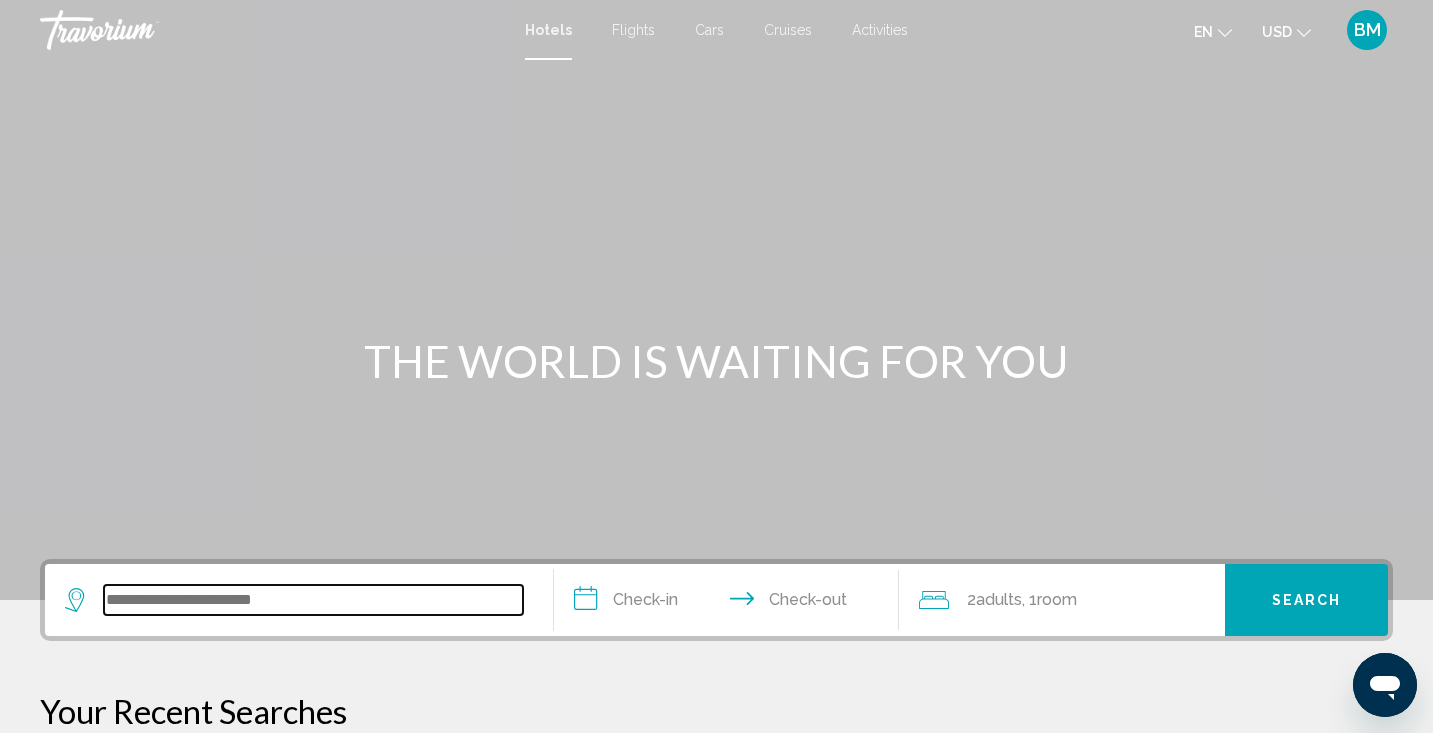 click at bounding box center [313, 600] 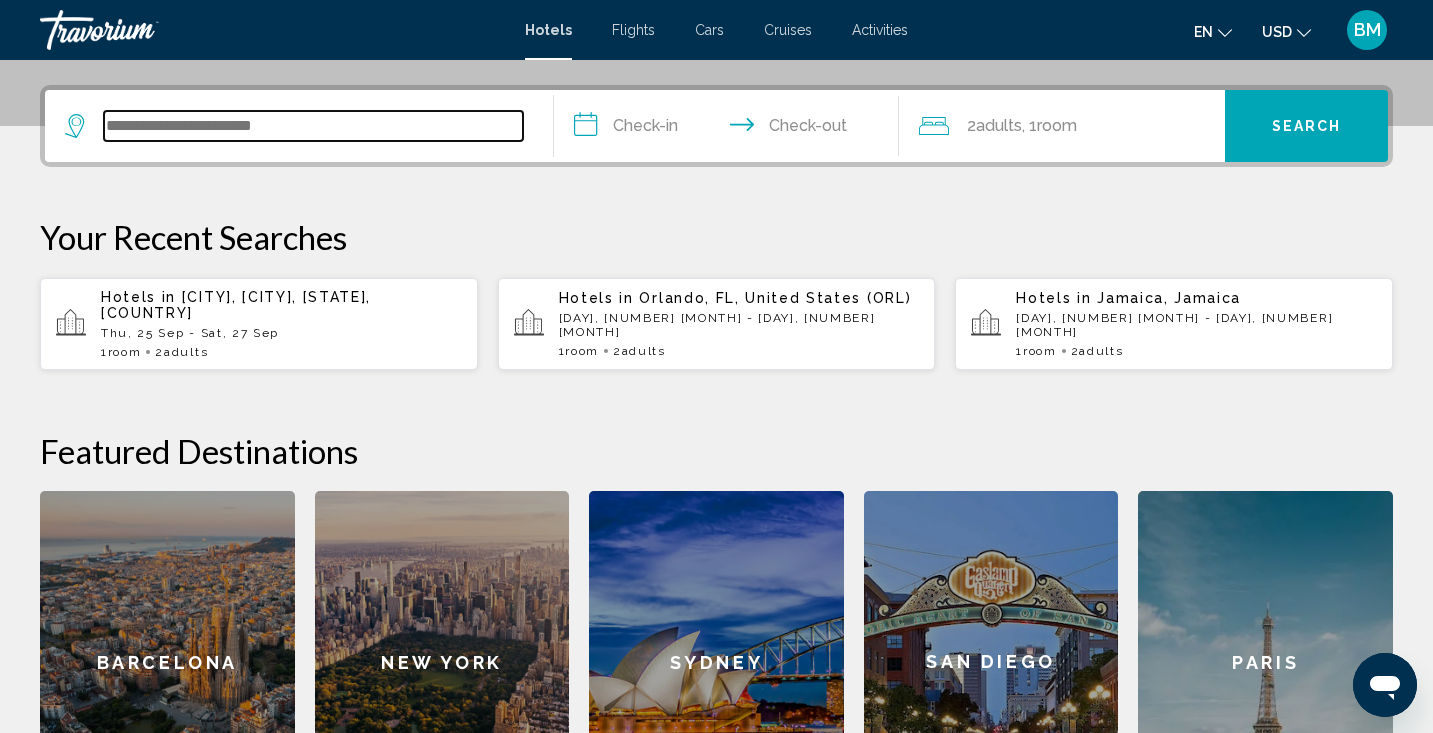 scroll, scrollTop: 494, scrollLeft: 0, axis: vertical 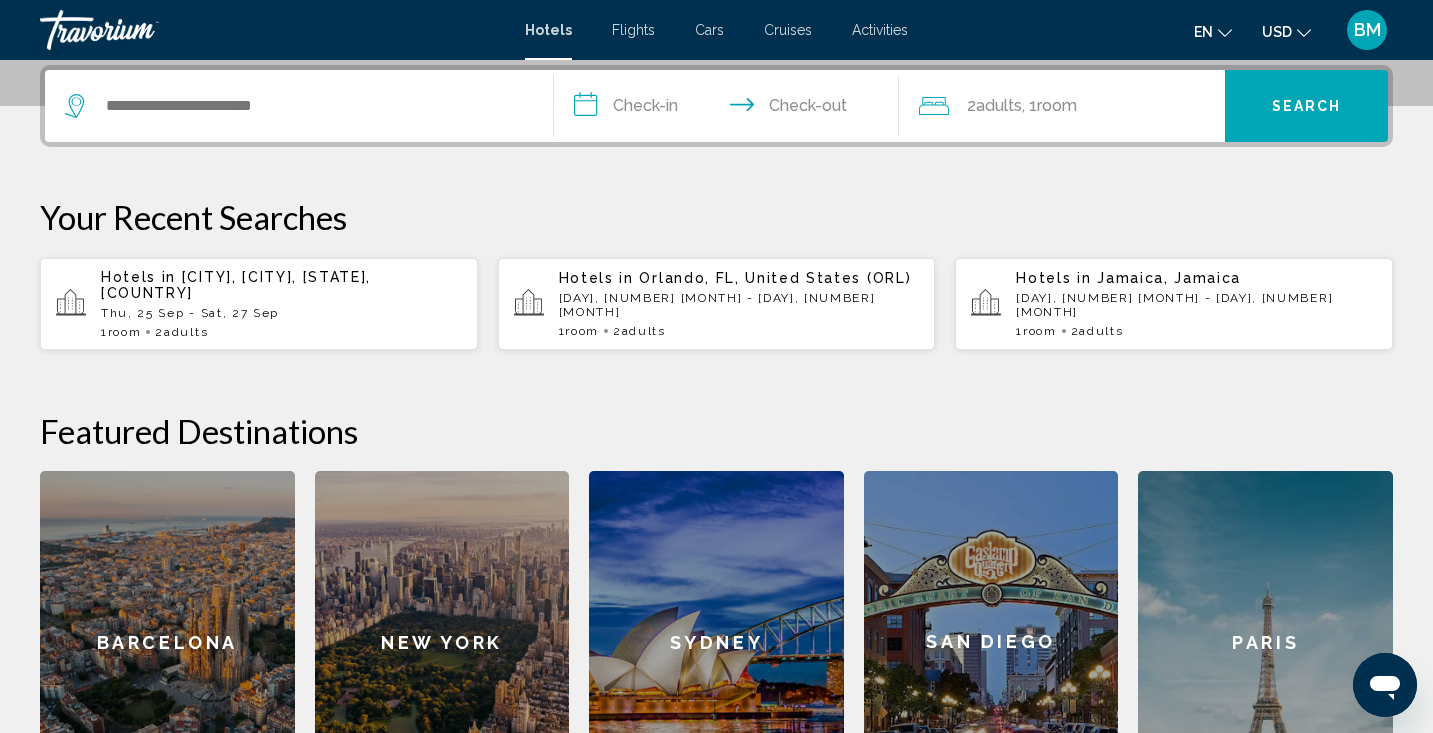 click on "Thu, 25 Sep - Sat, 27 Sep" at bounding box center (281, 313) 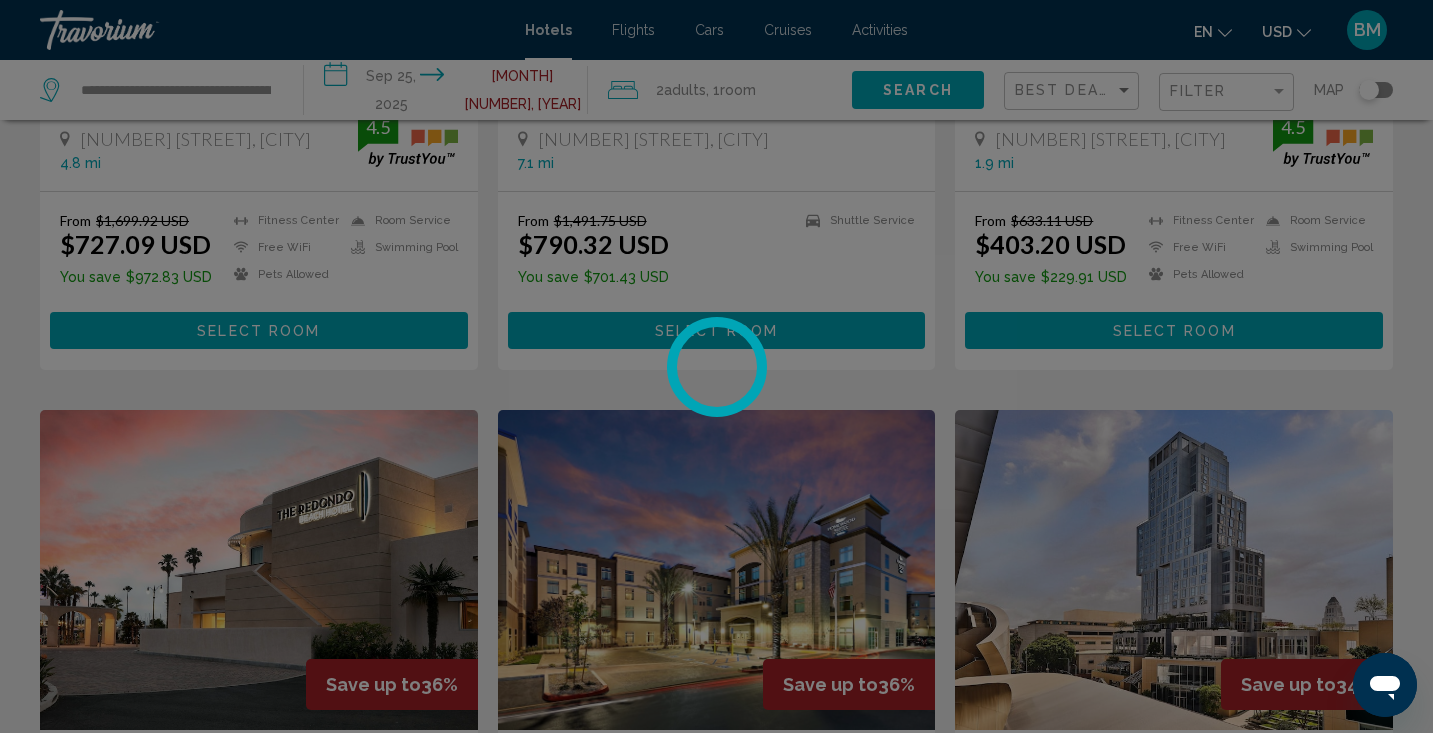 scroll, scrollTop: 0, scrollLeft: 0, axis: both 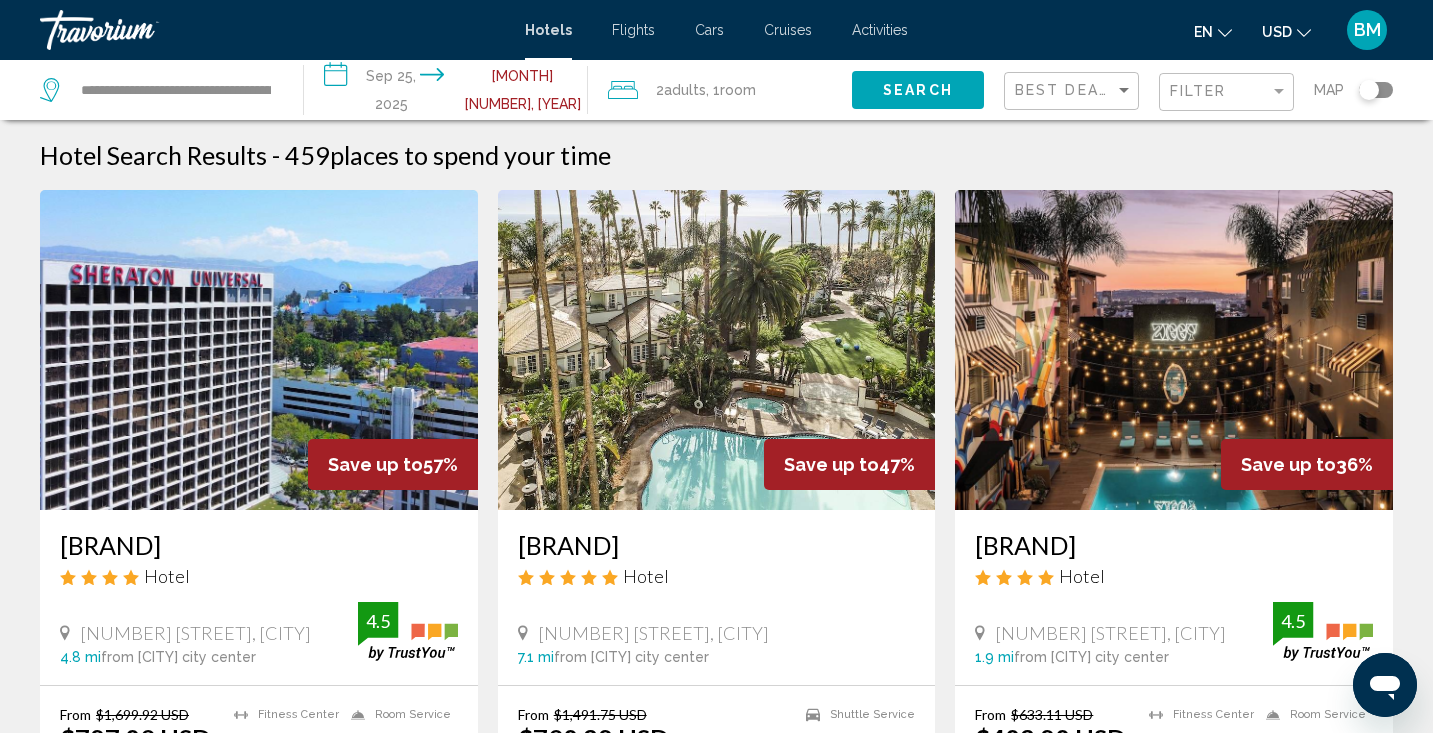click on "**********" at bounding box center (450, 93) 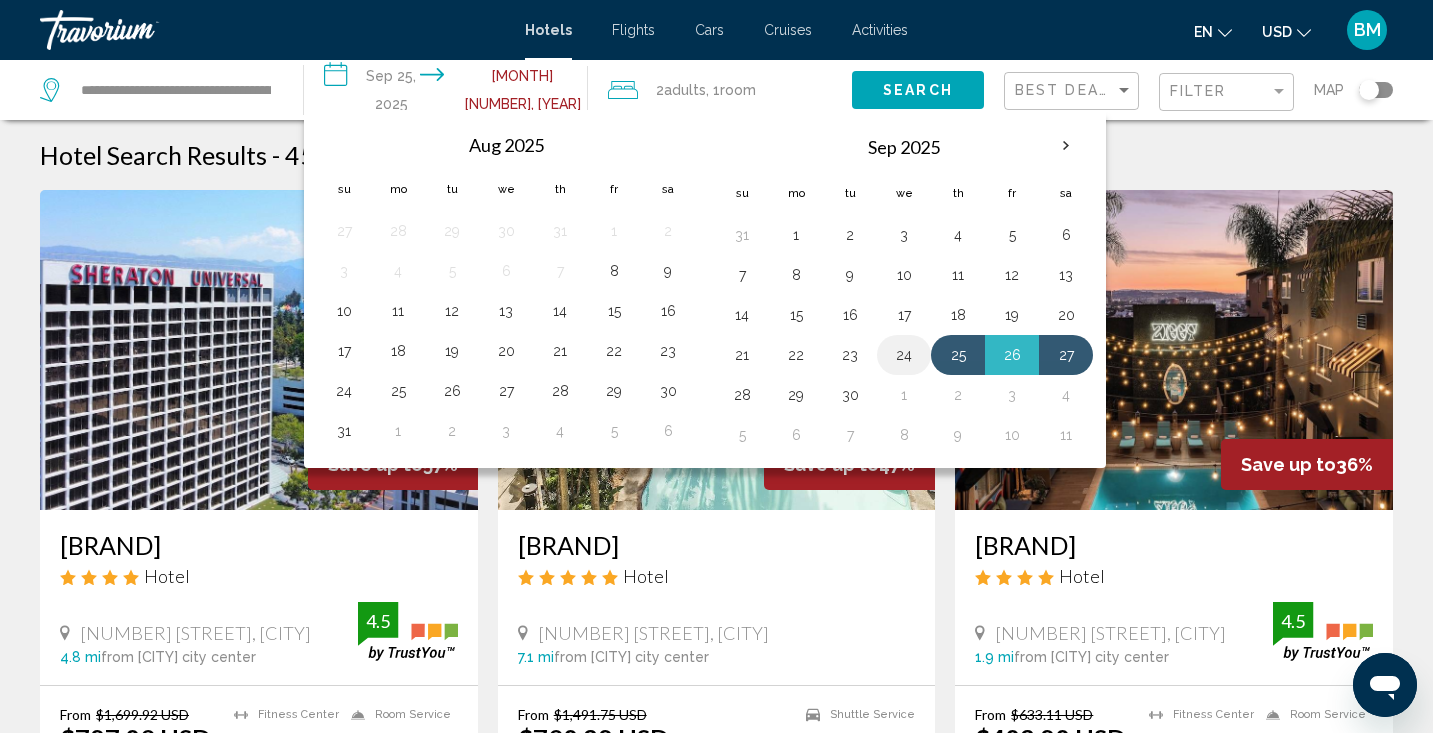 click on "24" at bounding box center [904, 355] 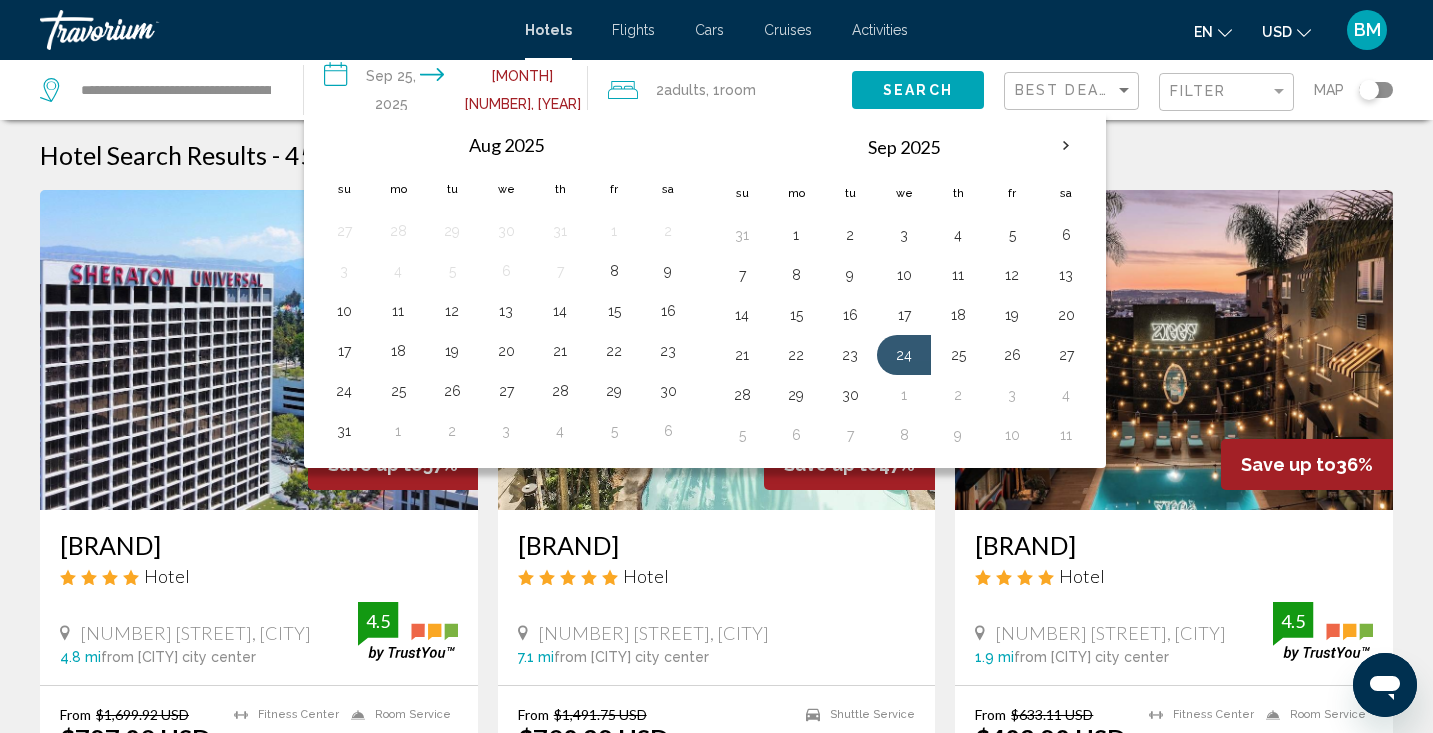 click on "**********" at bounding box center (450, 93) 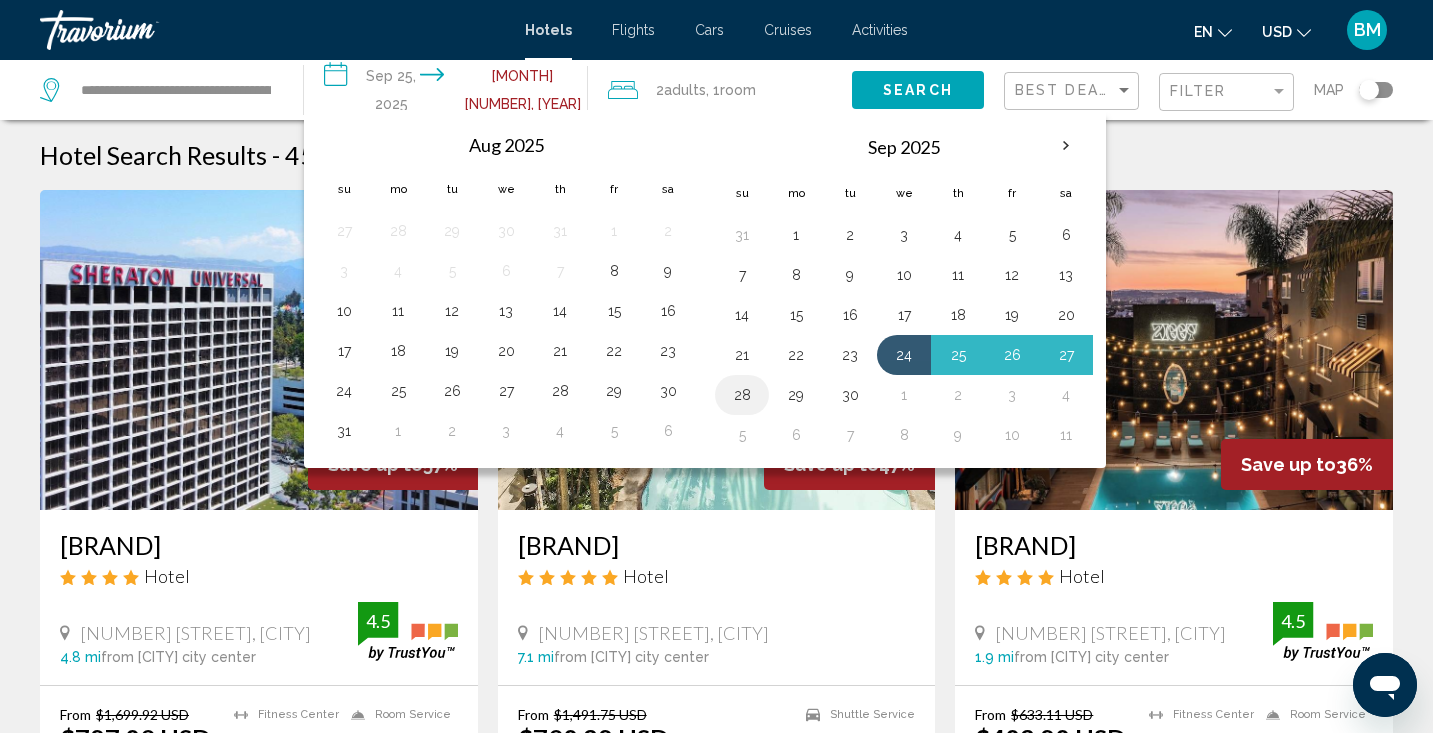 click on "28" at bounding box center [742, 395] 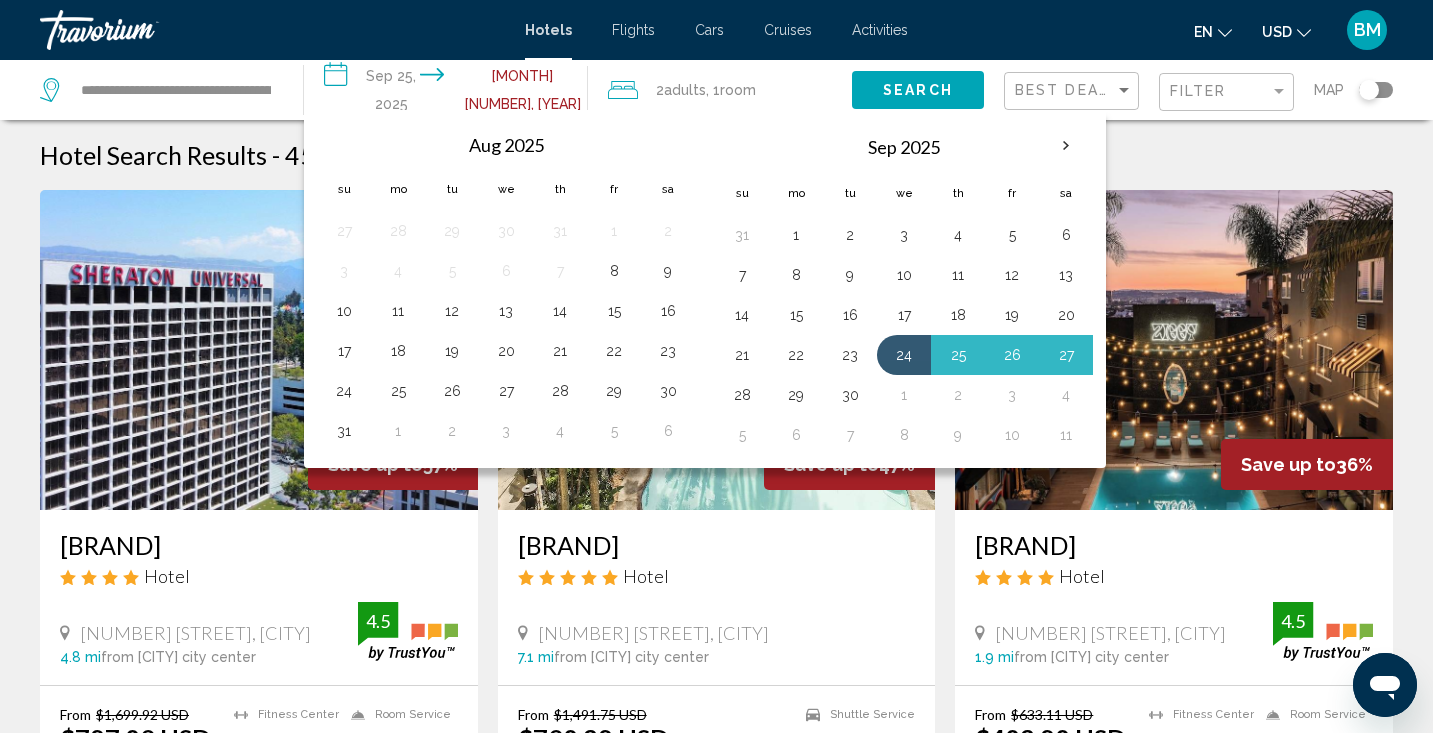 type on "**********" 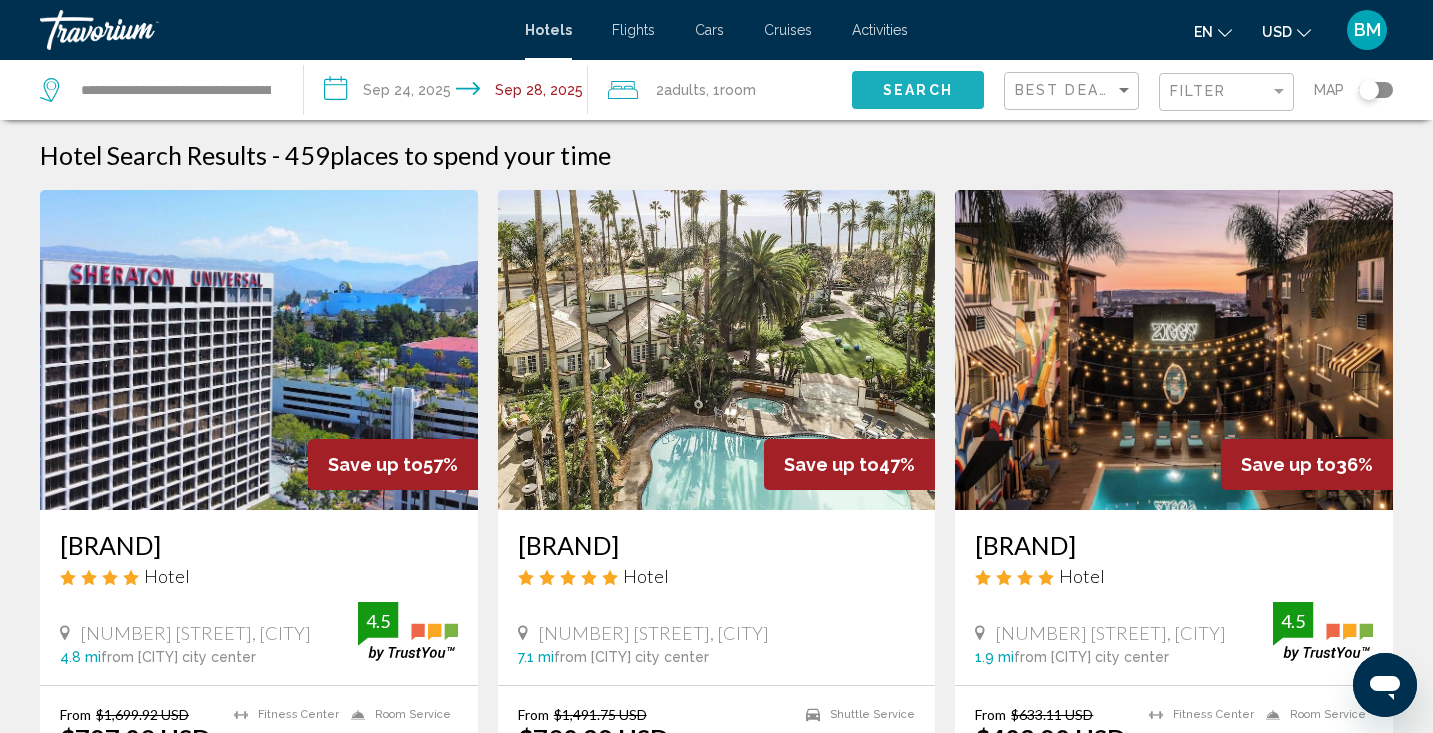 click on "Search" 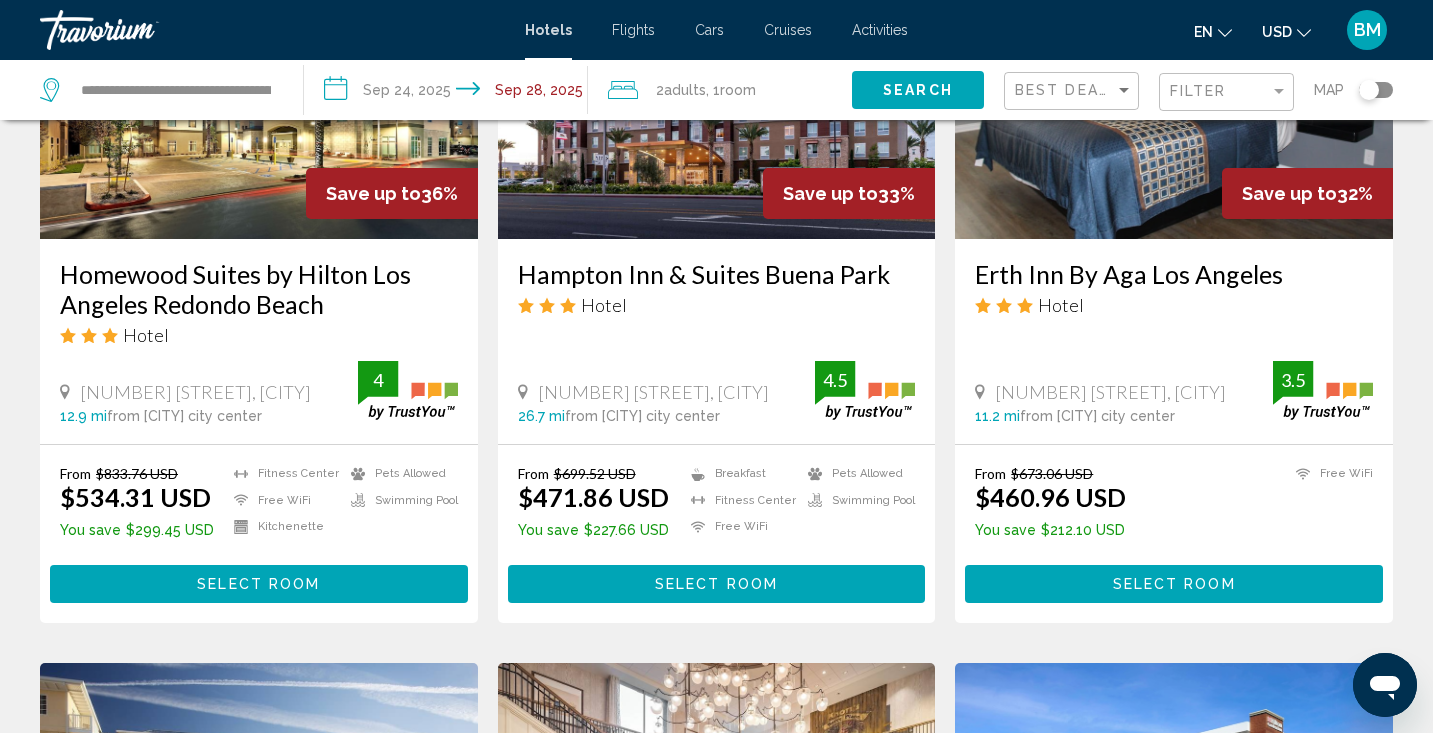 scroll, scrollTop: 1016, scrollLeft: 0, axis: vertical 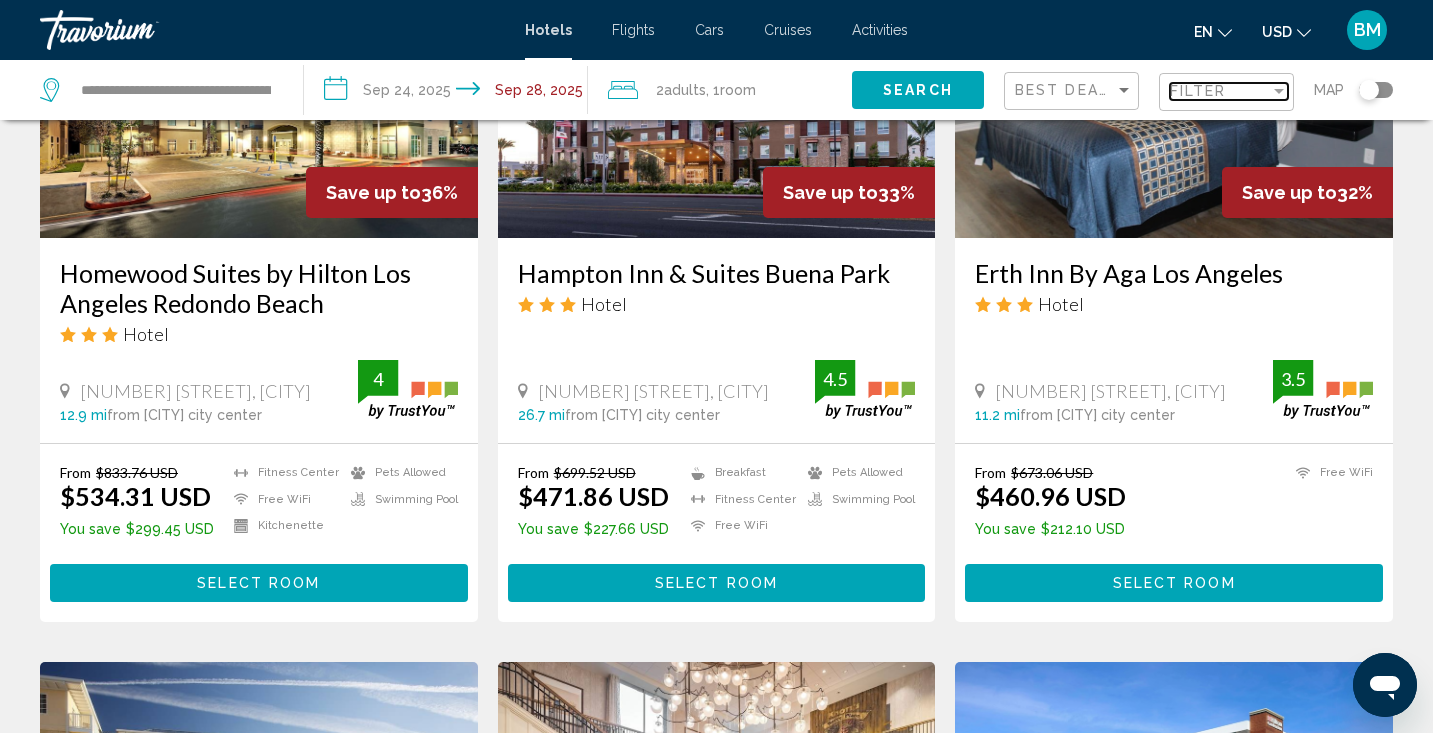 click on "Filter" at bounding box center [1198, 91] 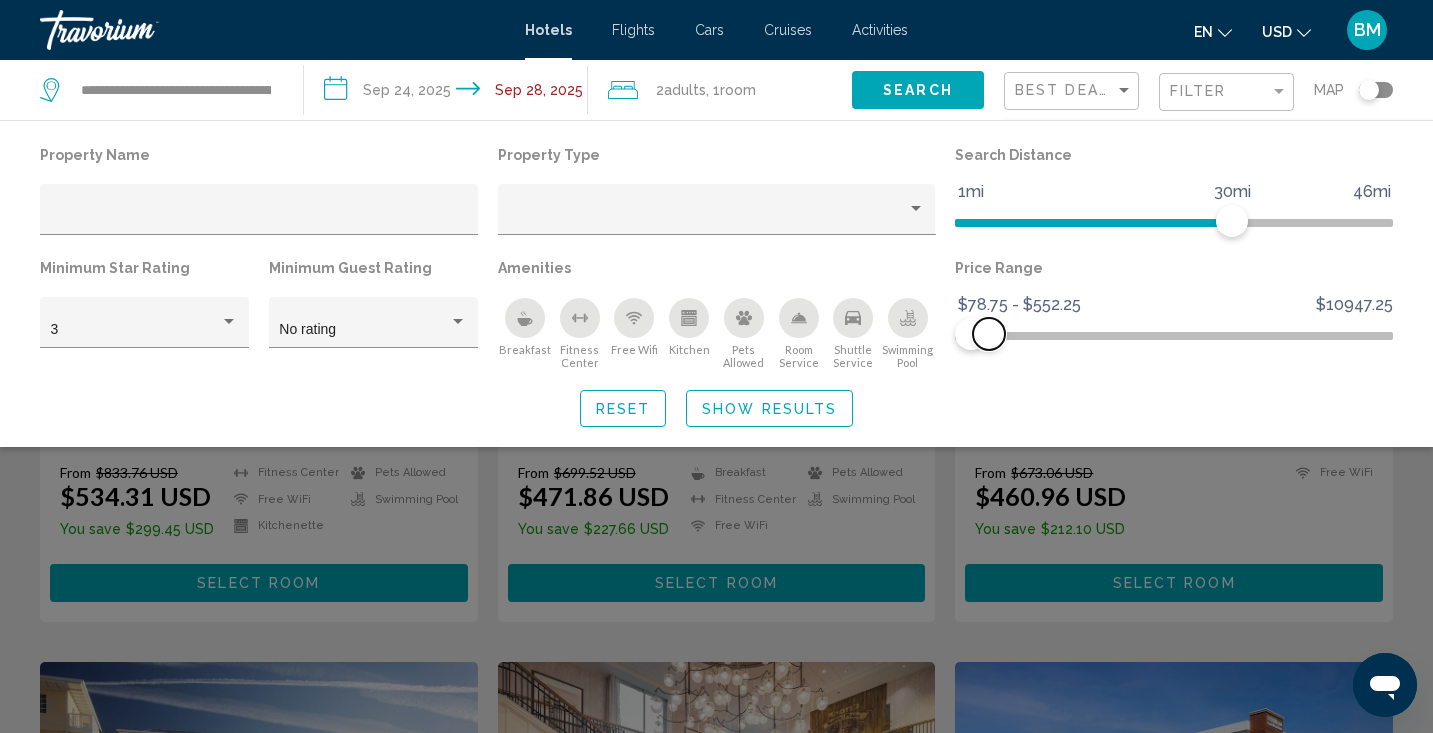 drag, startPoint x: 1373, startPoint y: 327, endPoint x: 989, endPoint y: 328, distance: 384.0013 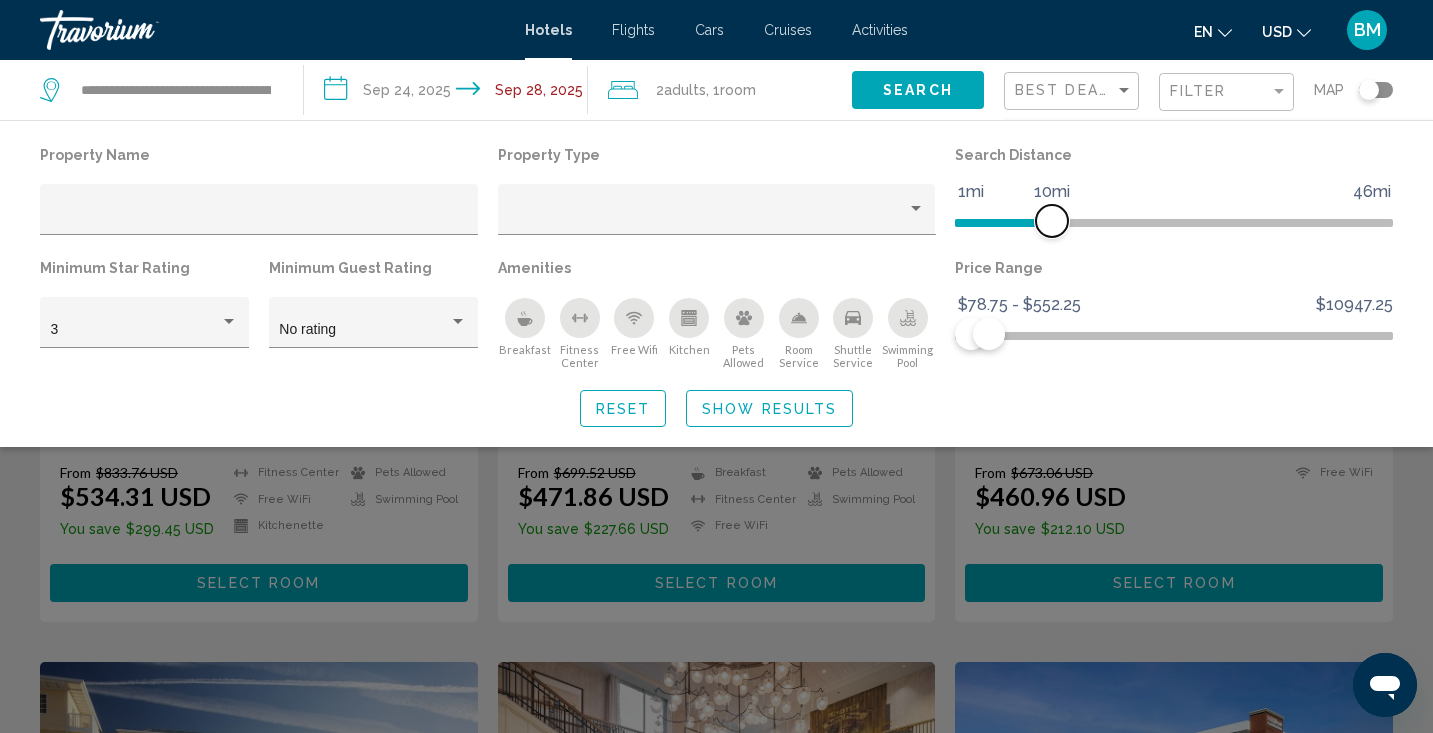 drag, startPoint x: 1236, startPoint y: 220, endPoint x: 1053, endPoint y: 225, distance: 183.0683 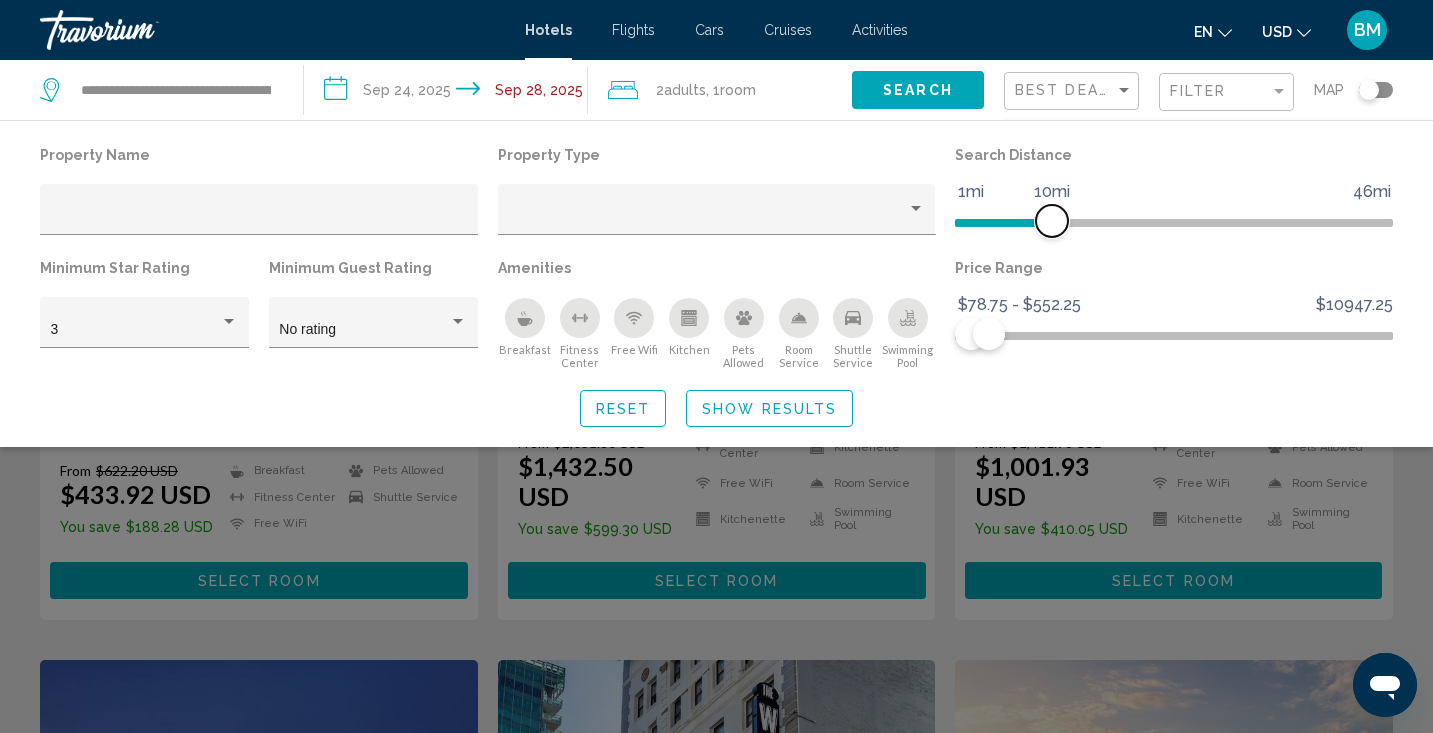 scroll, scrollTop: 0, scrollLeft: 0, axis: both 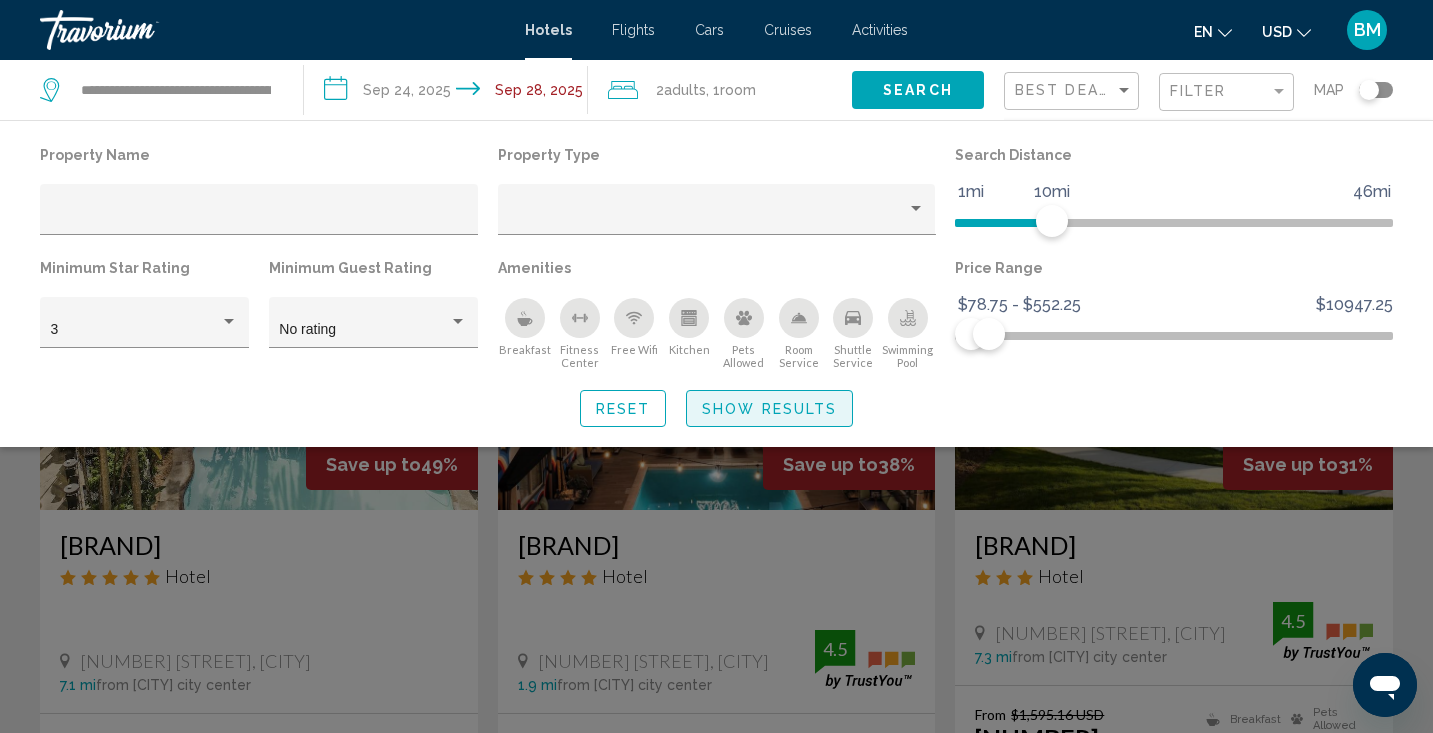 click on "Show Results" 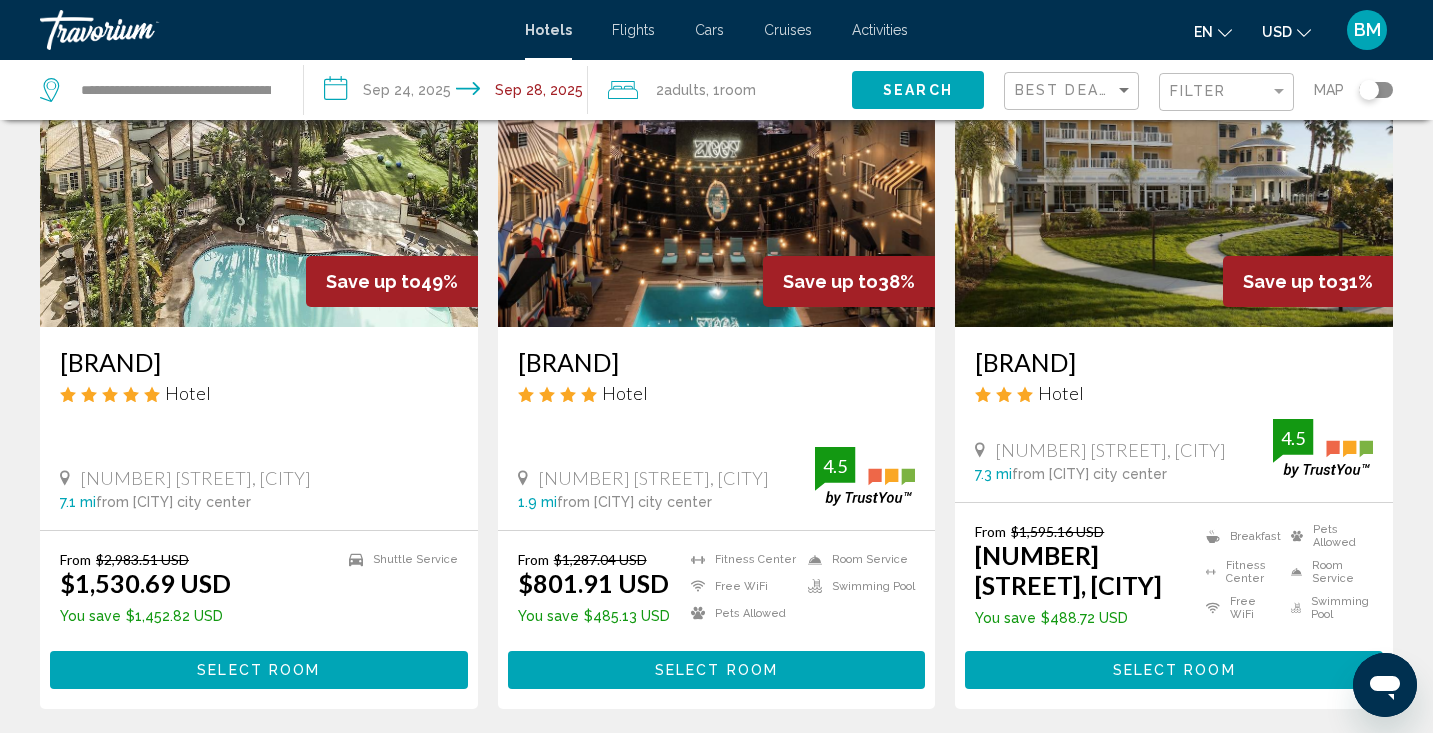 scroll, scrollTop: 180, scrollLeft: 0, axis: vertical 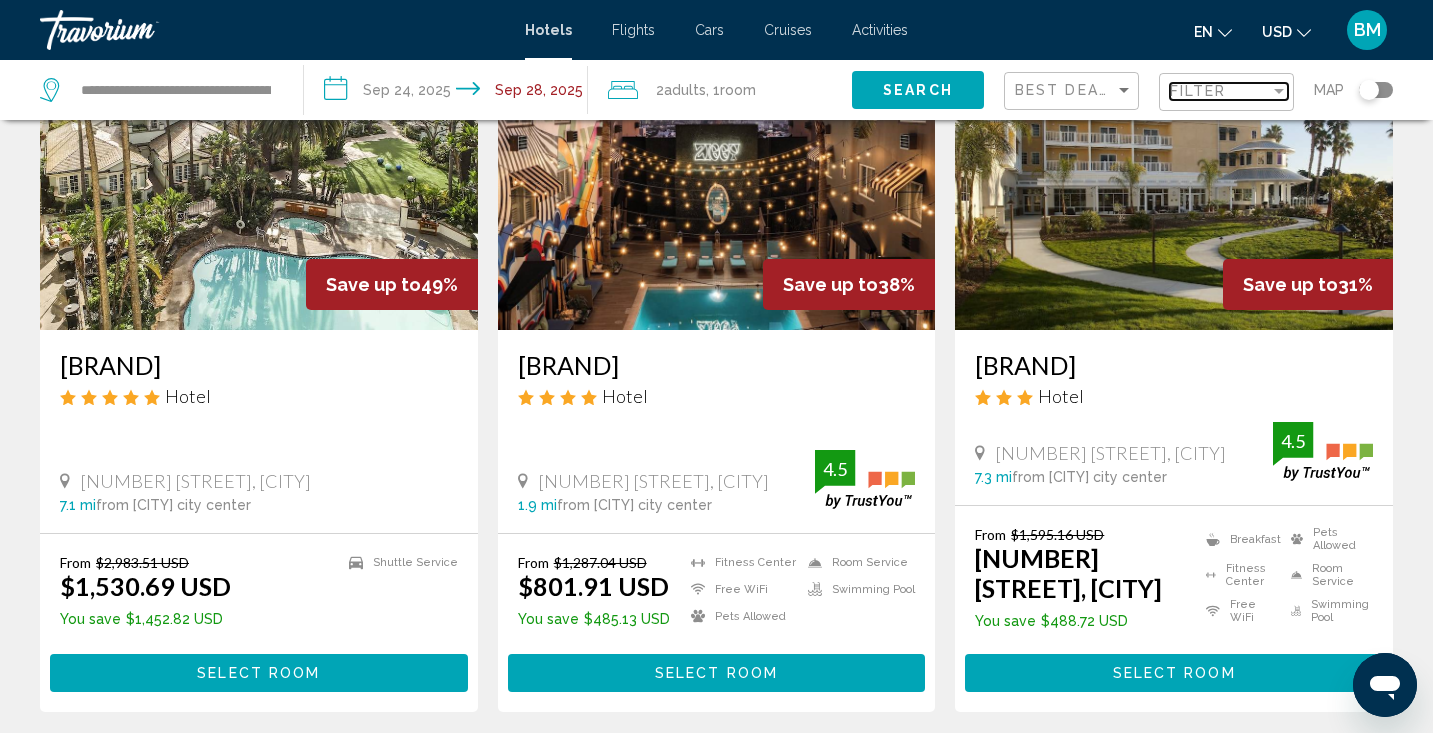 click on "Filter" at bounding box center (1220, 91) 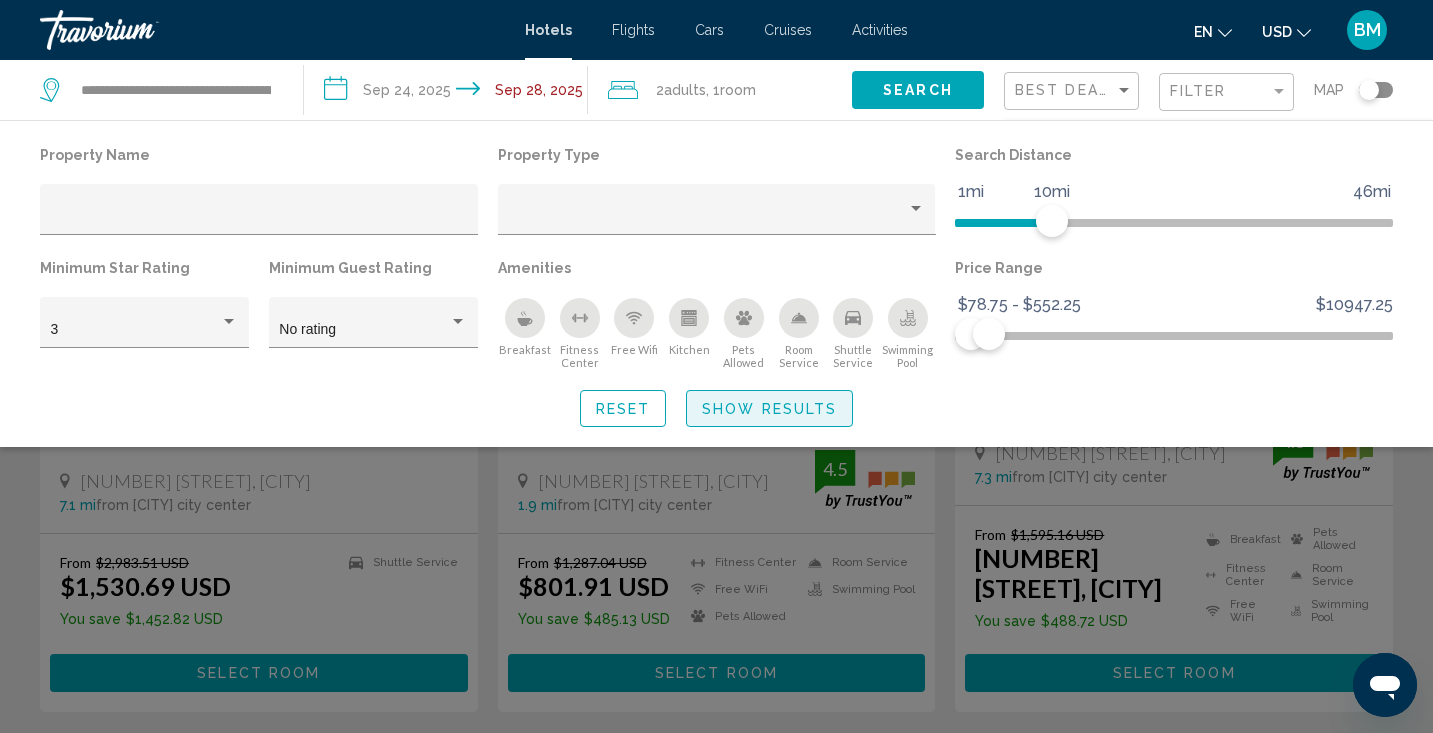 click on "Show Results" 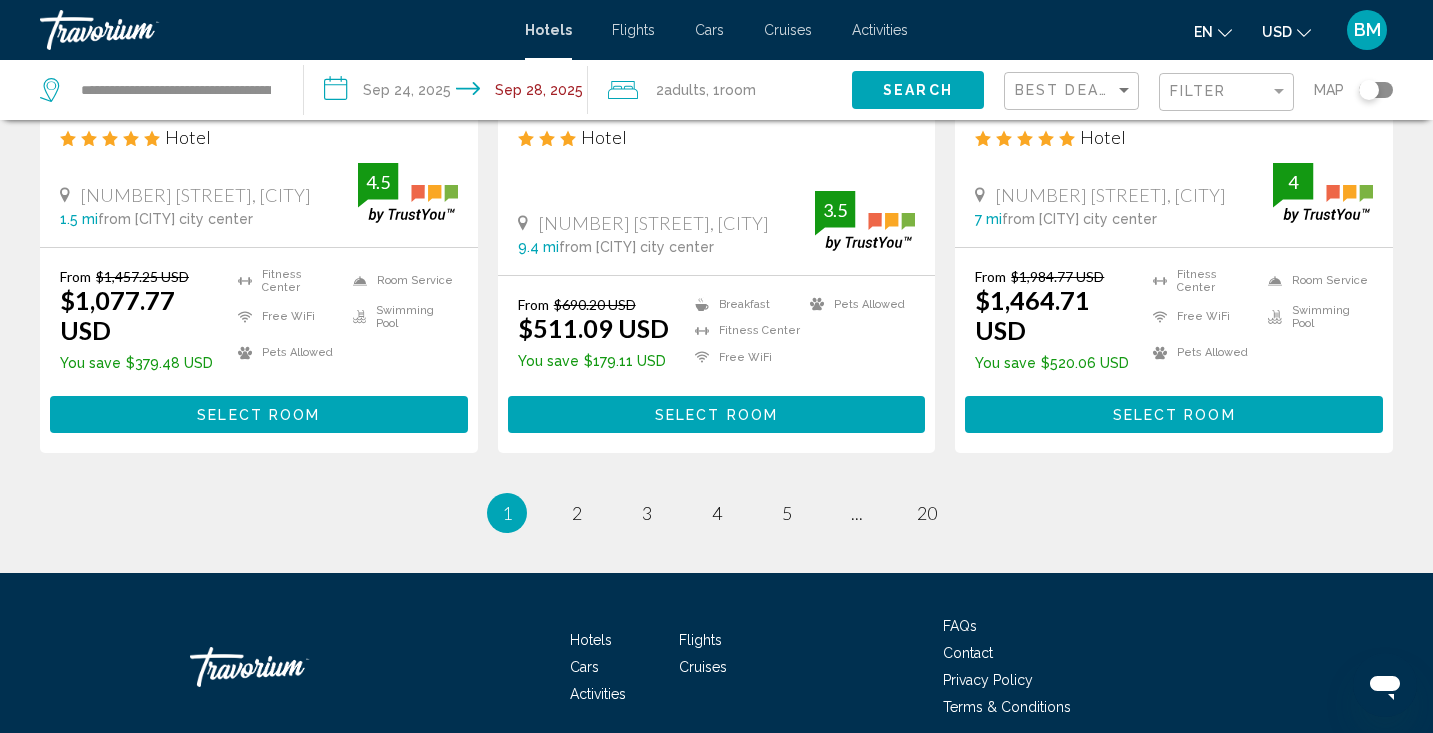 scroll, scrollTop: 2675, scrollLeft: 0, axis: vertical 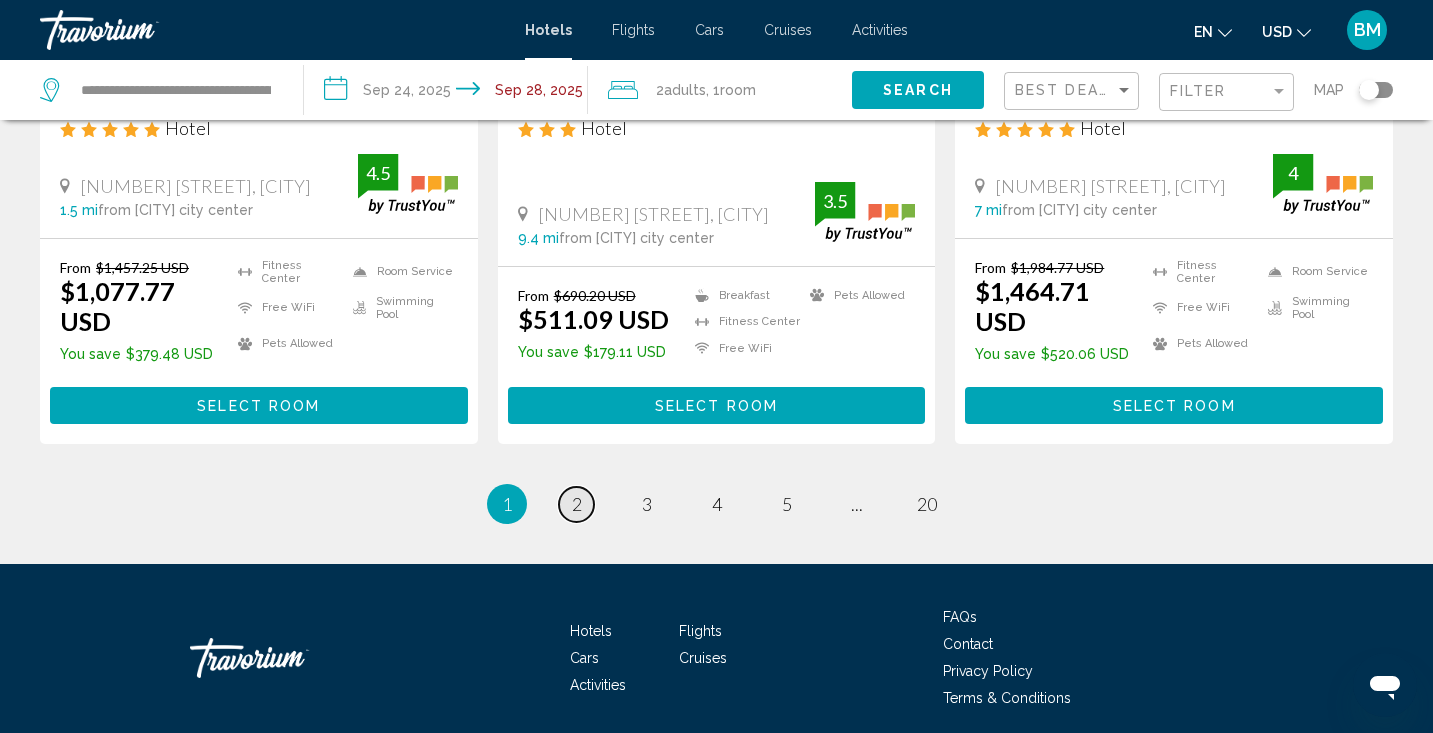 click on "2" at bounding box center (577, 504) 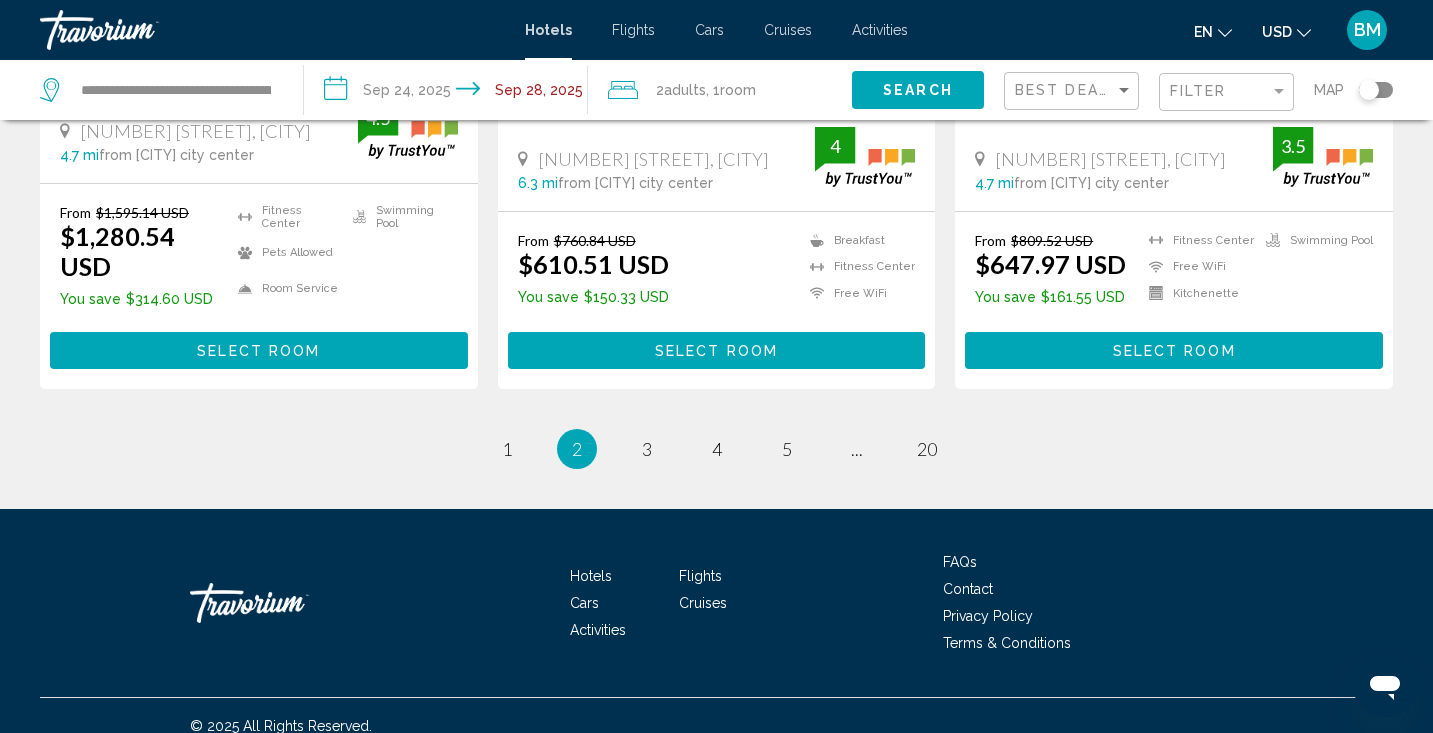 scroll, scrollTop: 2728, scrollLeft: 0, axis: vertical 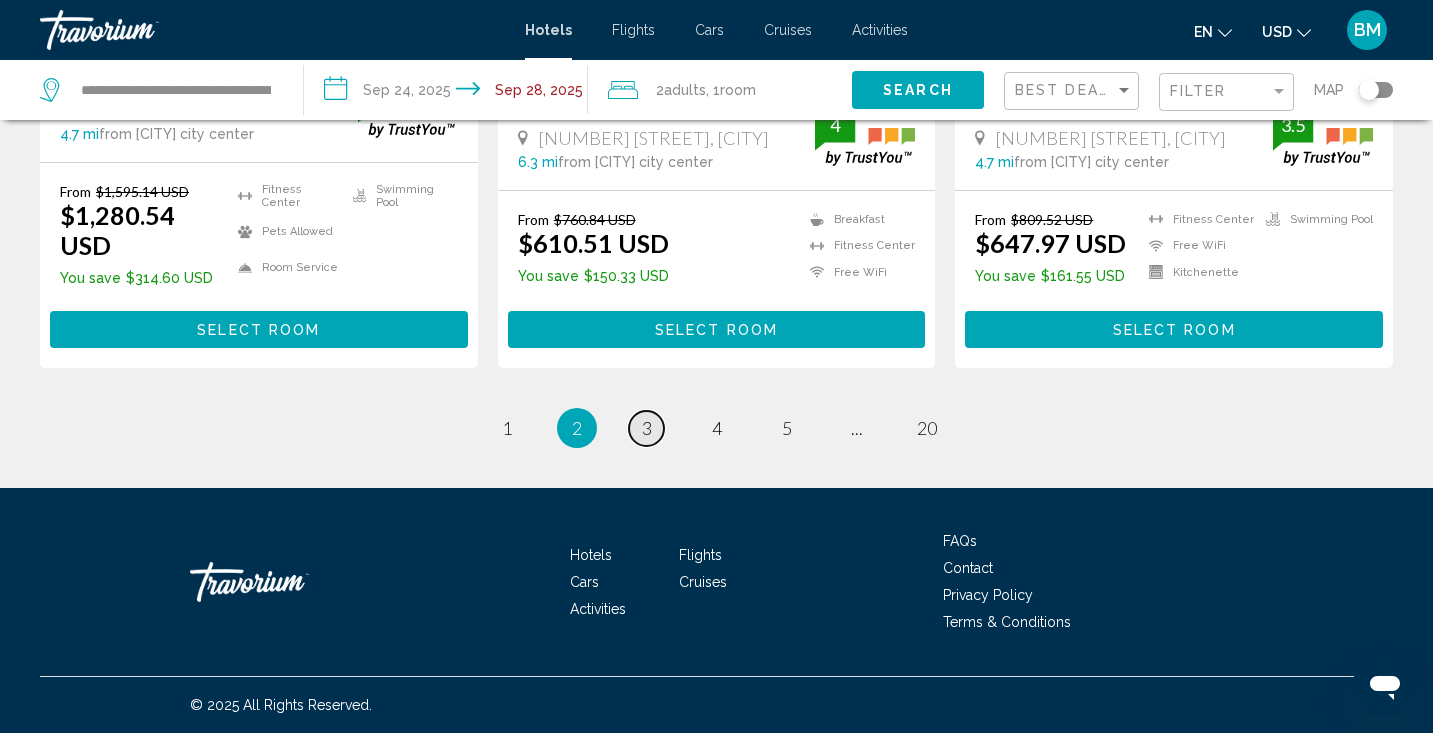 click on "3" at bounding box center [647, 428] 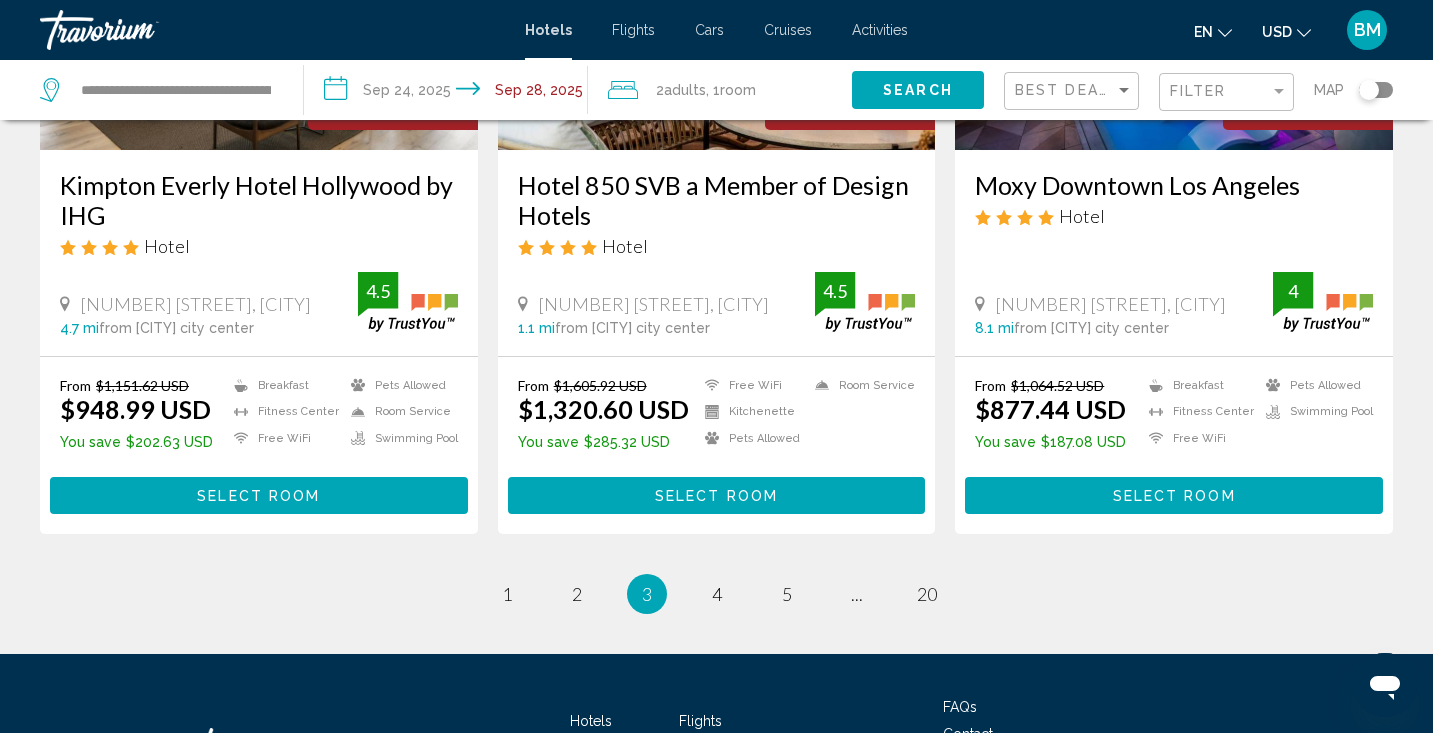 scroll, scrollTop: 2657, scrollLeft: 0, axis: vertical 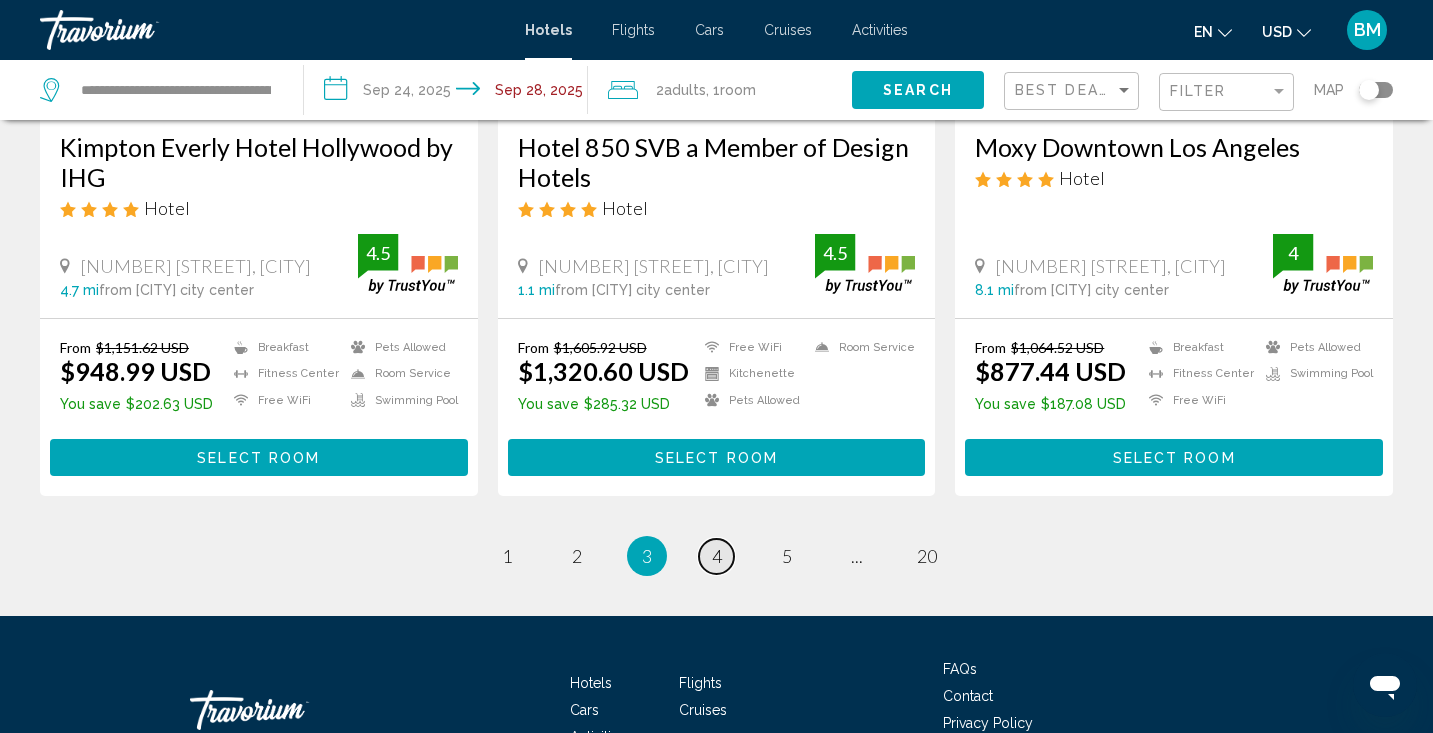 click on "4" at bounding box center (717, 556) 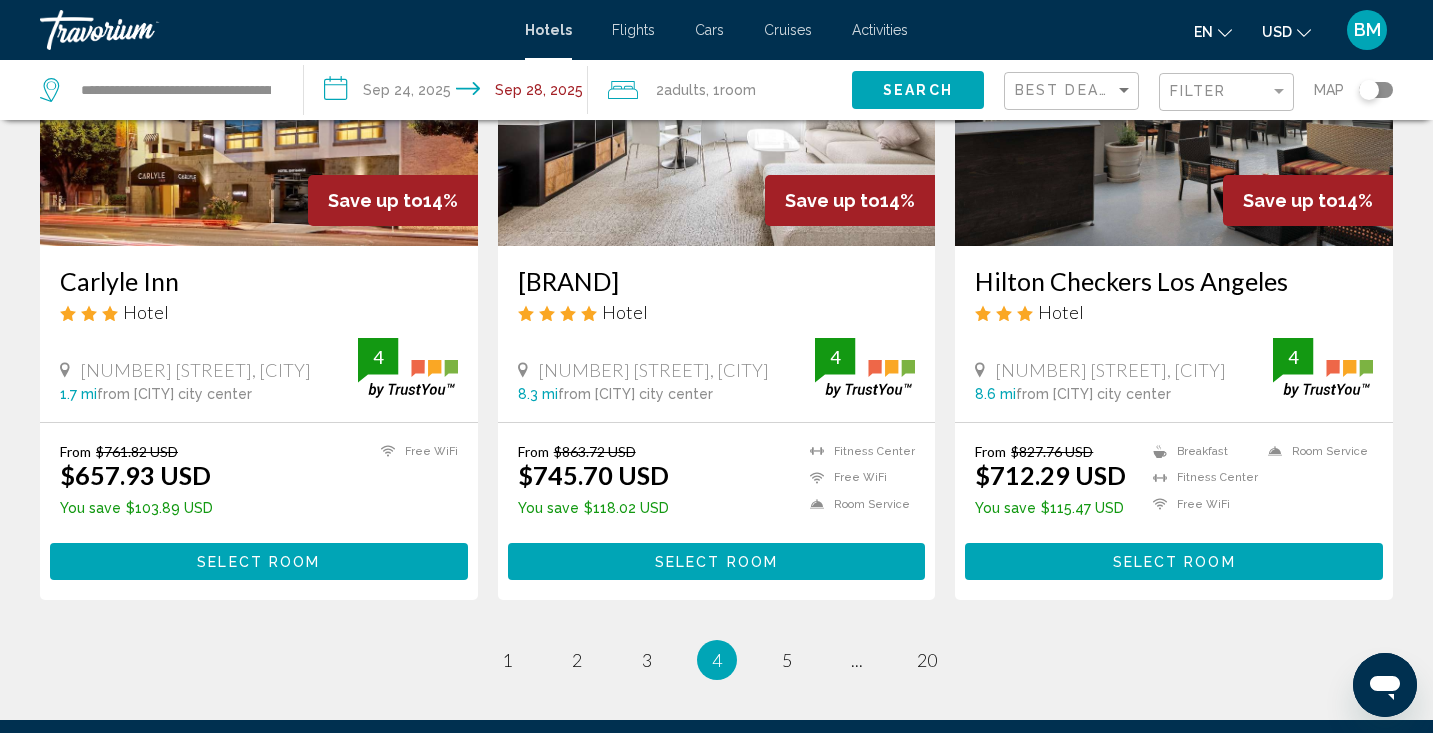 scroll, scrollTop: 2520, scrollLeft: 0, axis: vertical 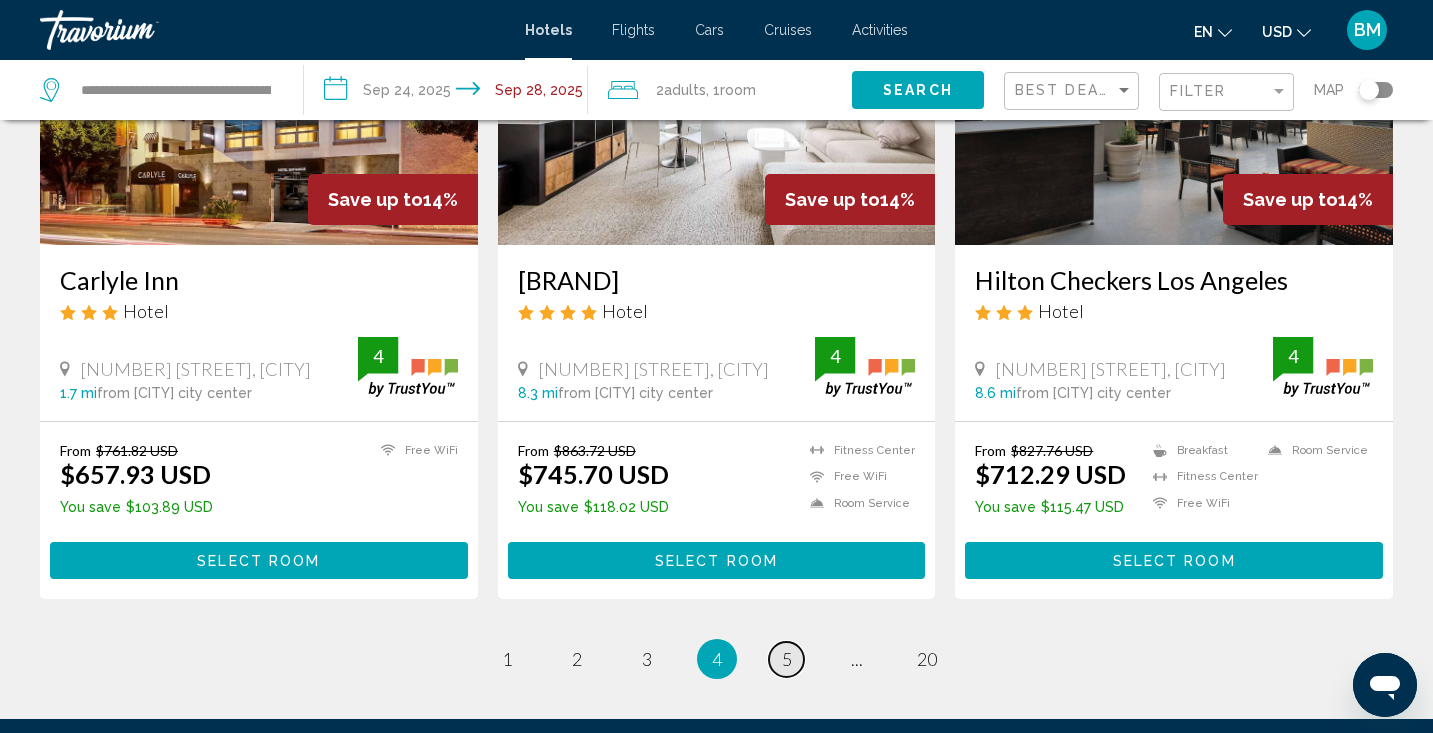click on "page  5" at bounding box center [786, 659] 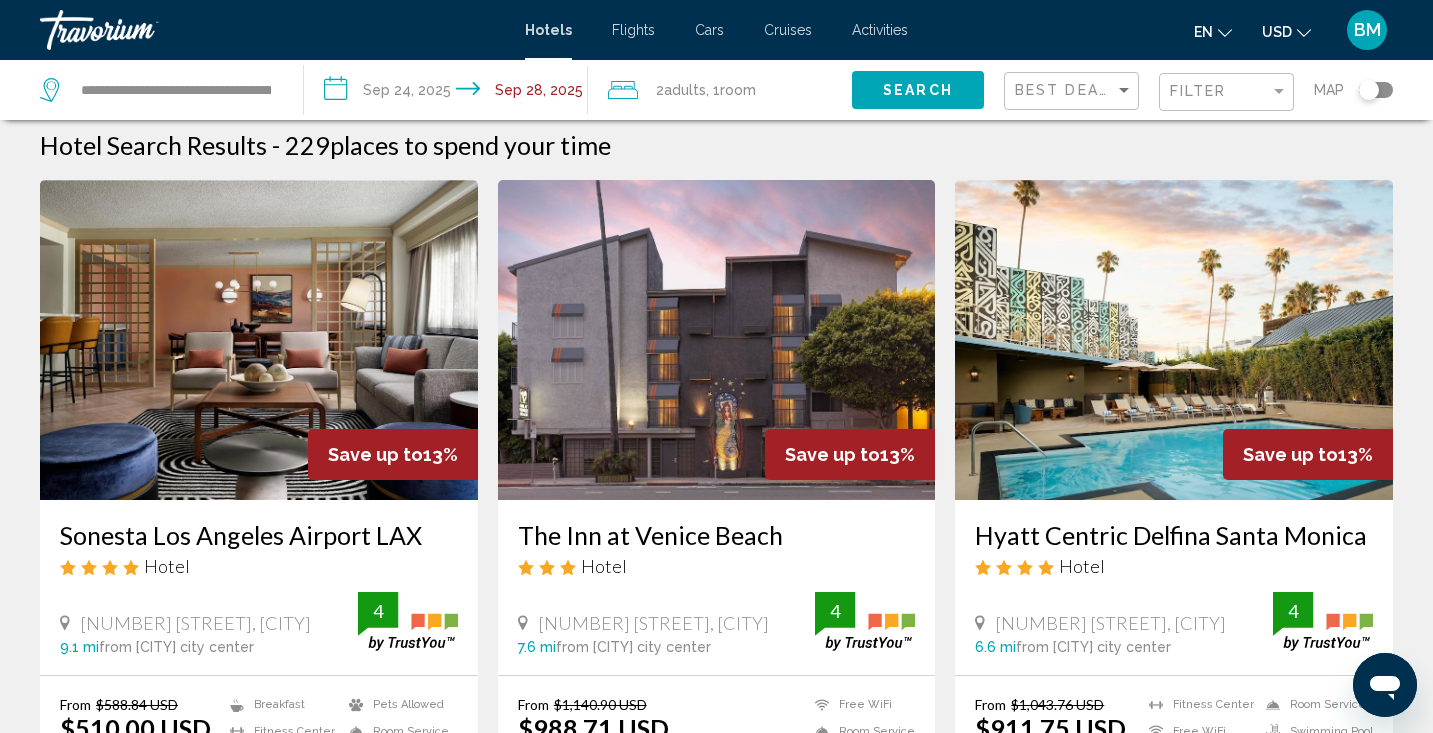 scroll, scrollTop: 0, scrollLeft: 0, axis: both 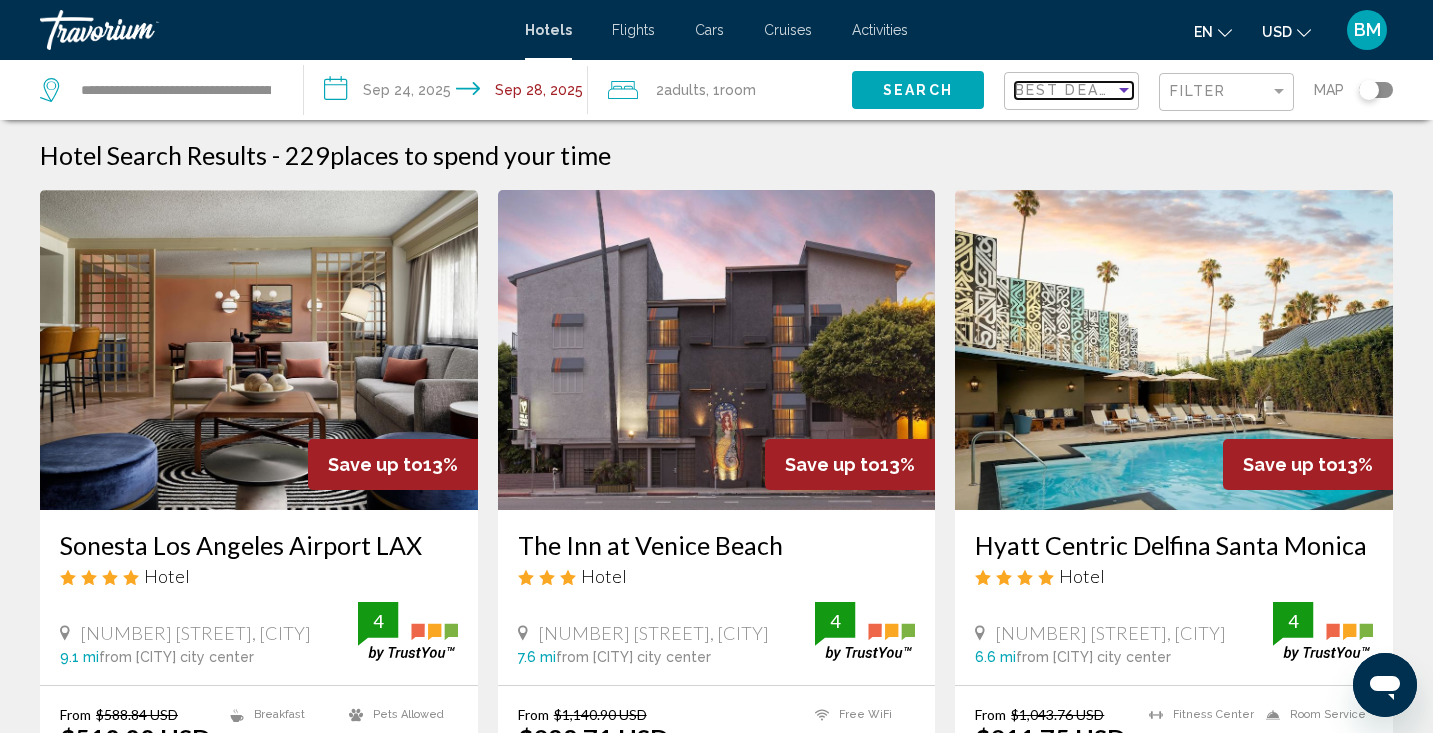 click at bounding box center [1124, 90] 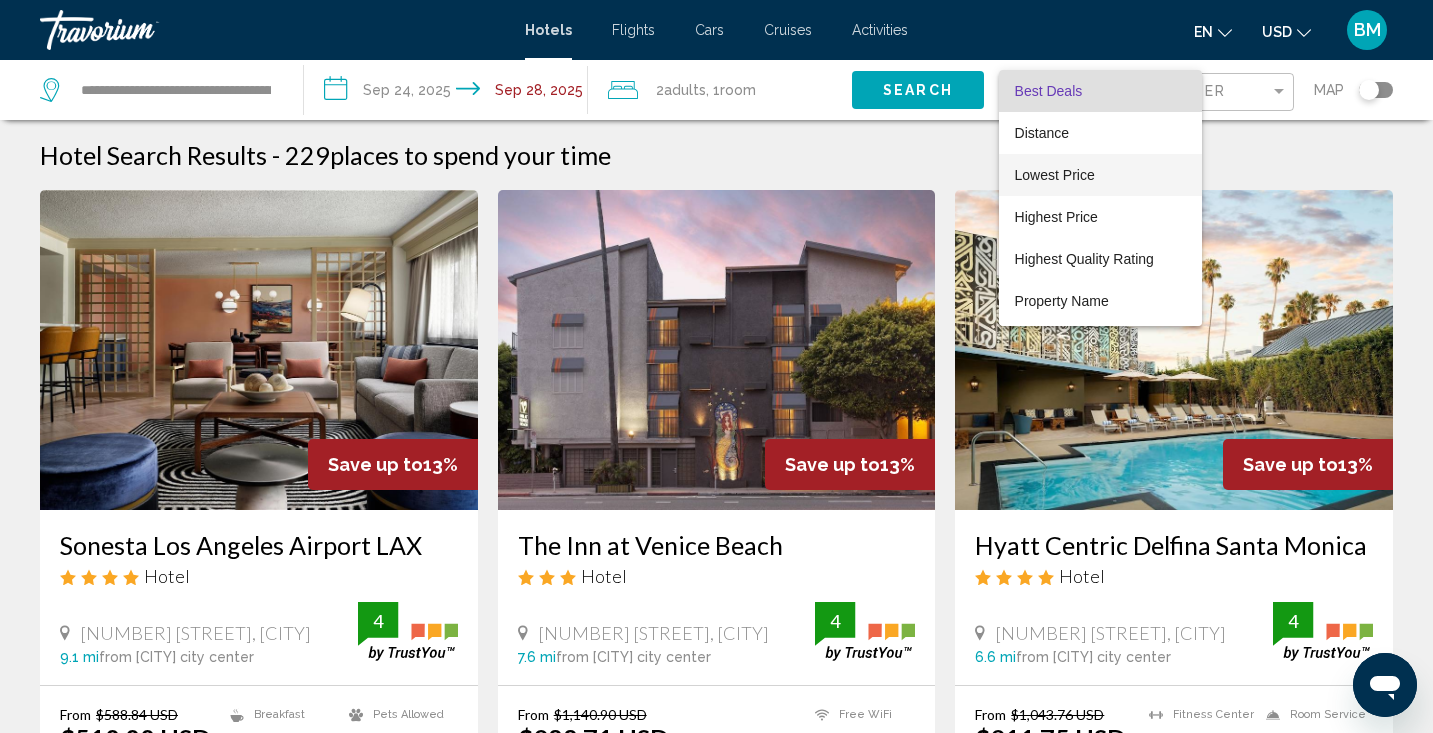 click on "Lowest Price" at bounding box center (1055, 175) 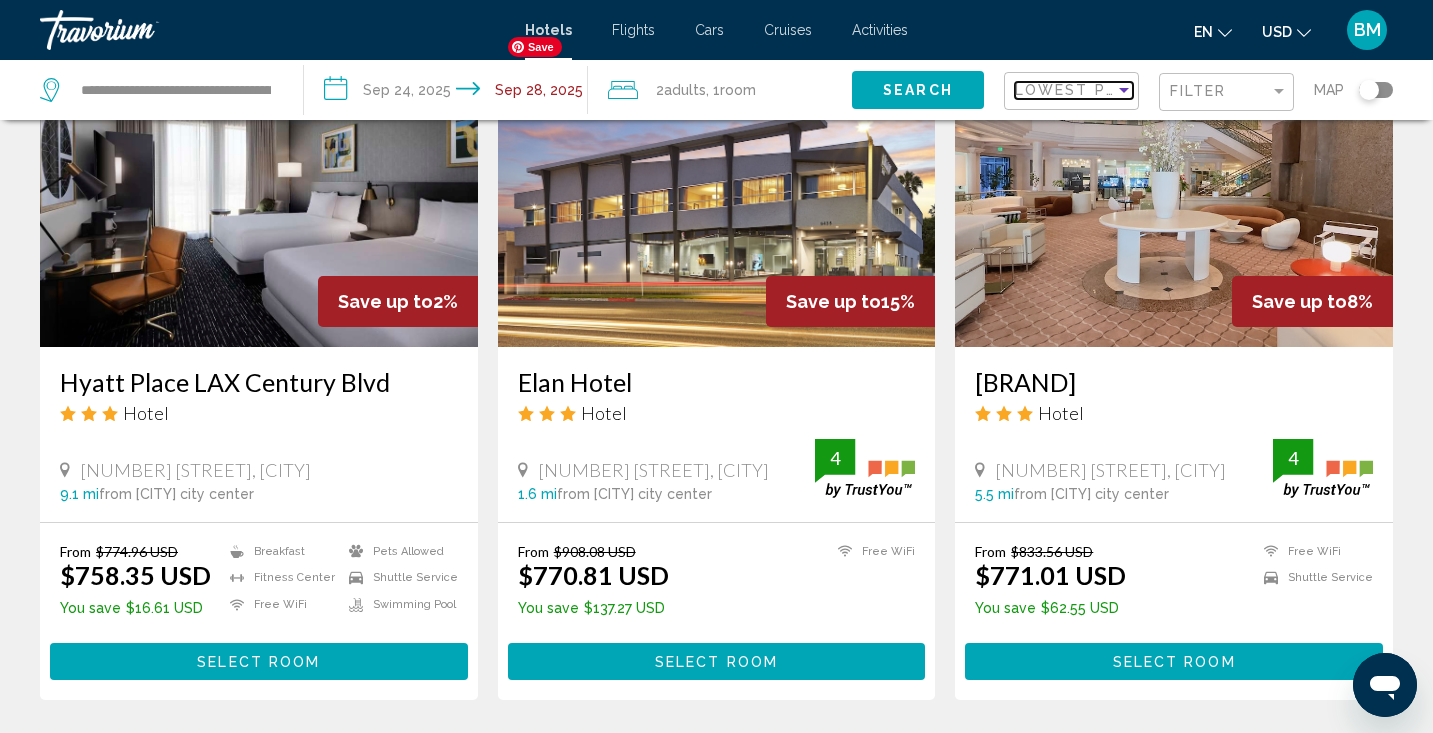 scroll, scrollTop: 1691, scrollLeft: 0, axis: vertical 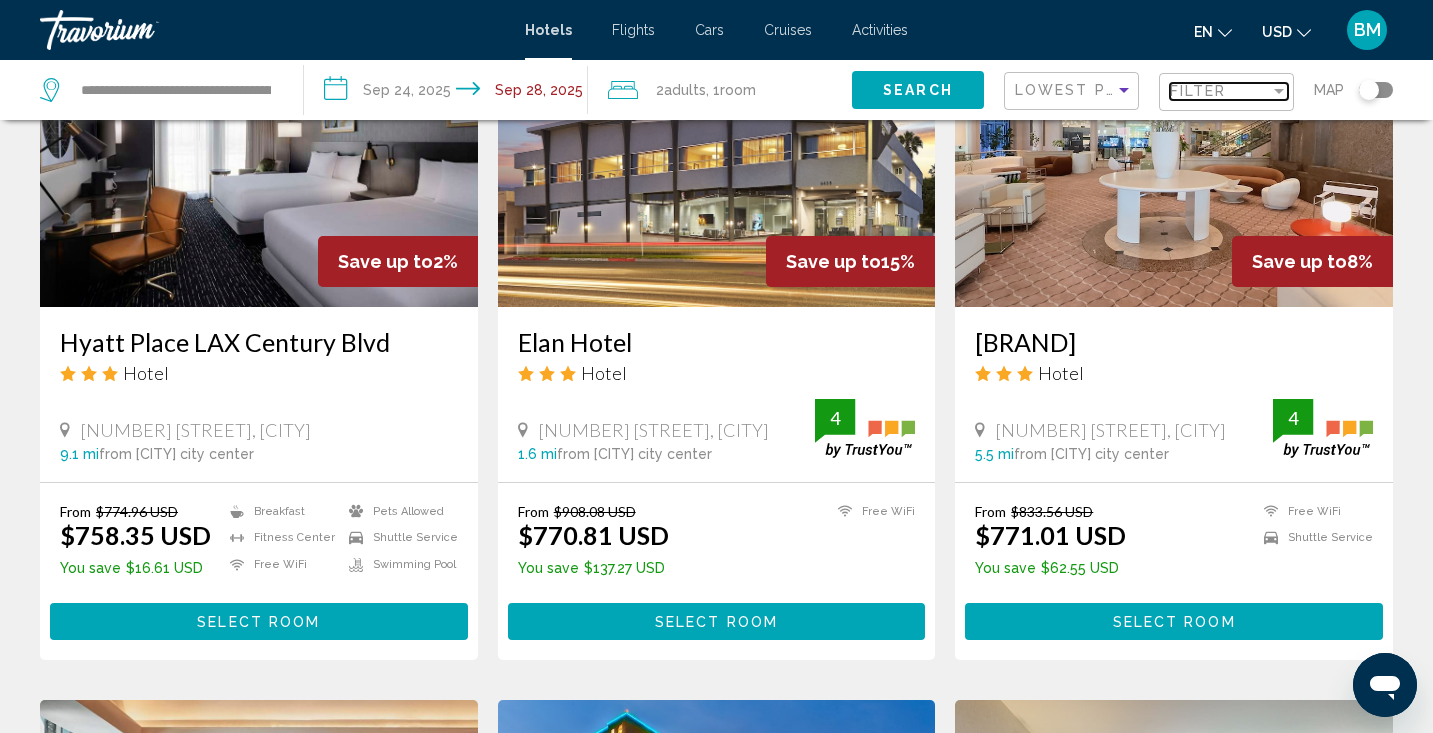 click on "Filter" at bounding box center [1220, 91] 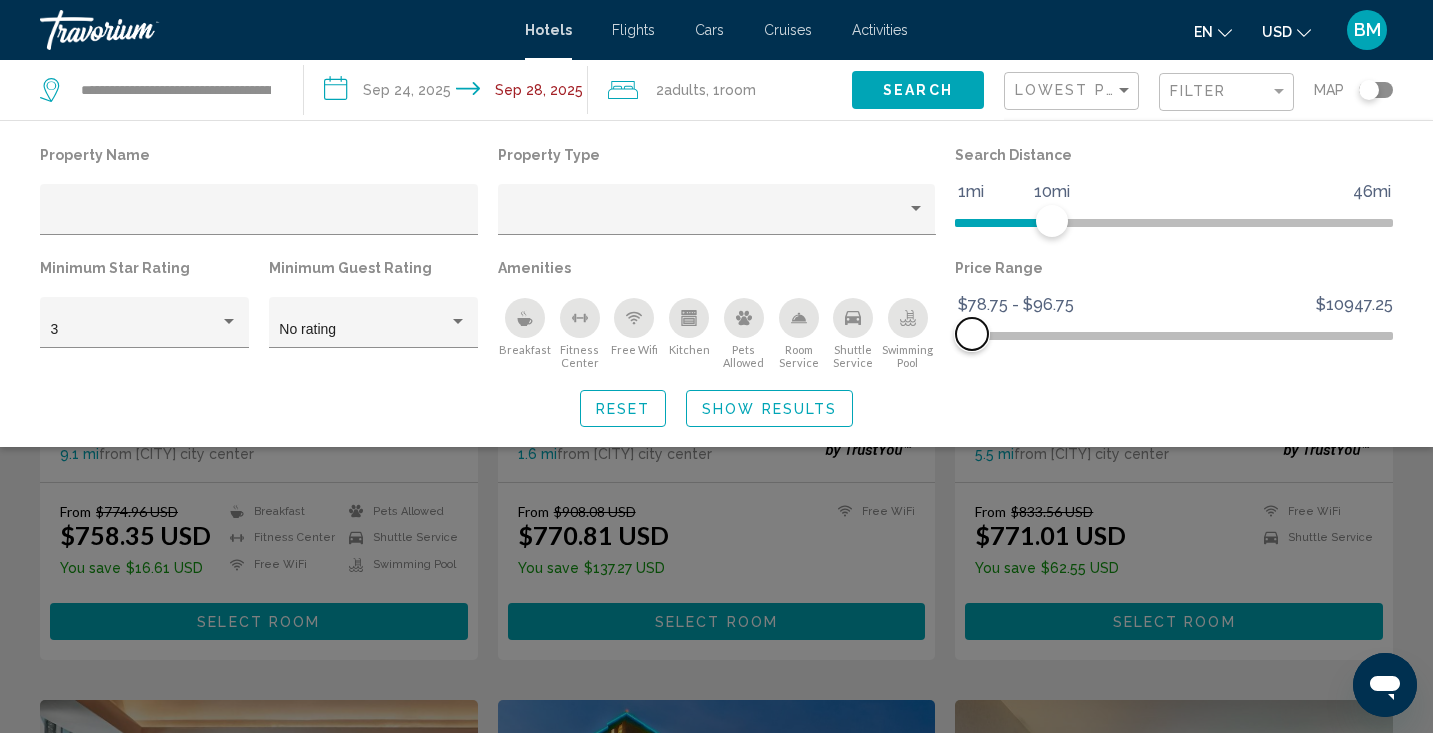 drag, startPoint x: 992, startPoint y: 336, endPoint x: 972, endPoint y: 336, distance: 20 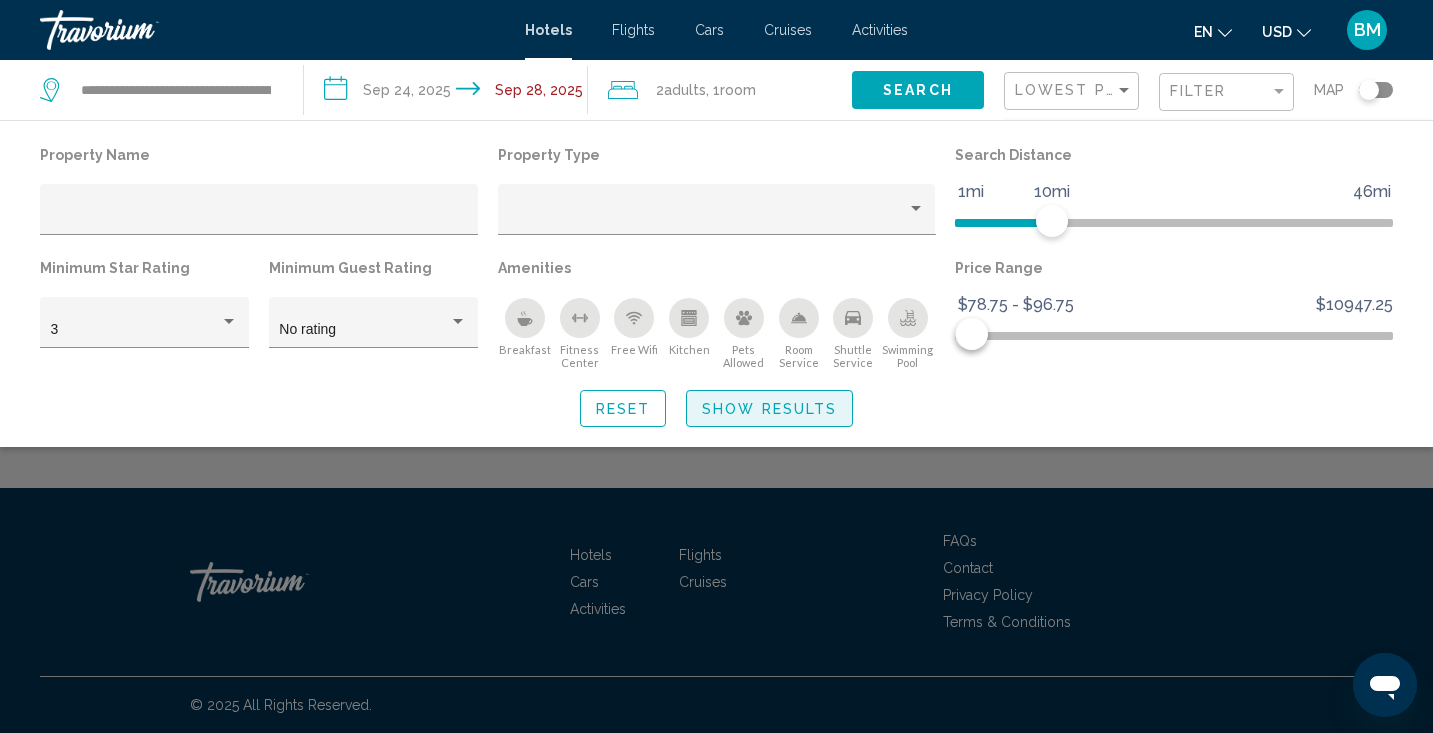 click on "Show Results" 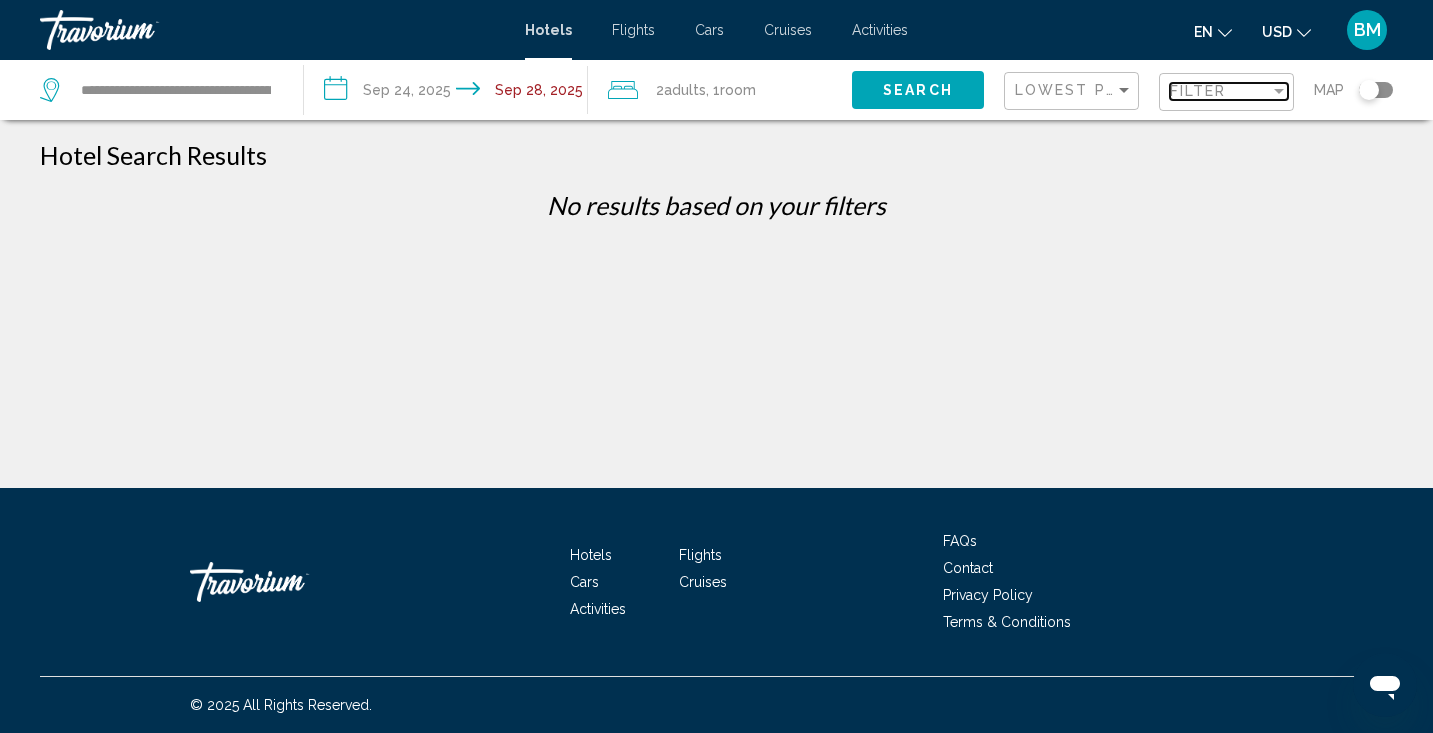 click on "Filter" at bounding box center (1220, 91) 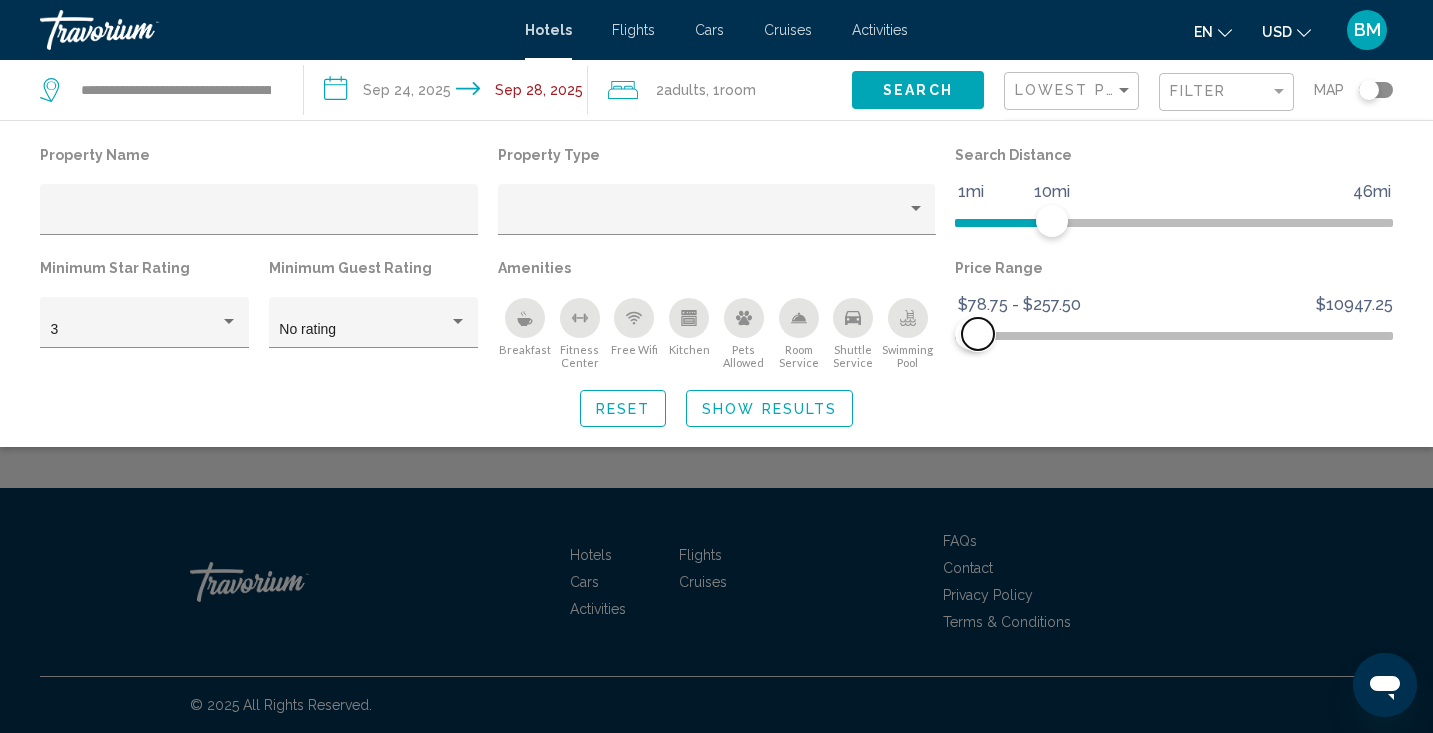 click 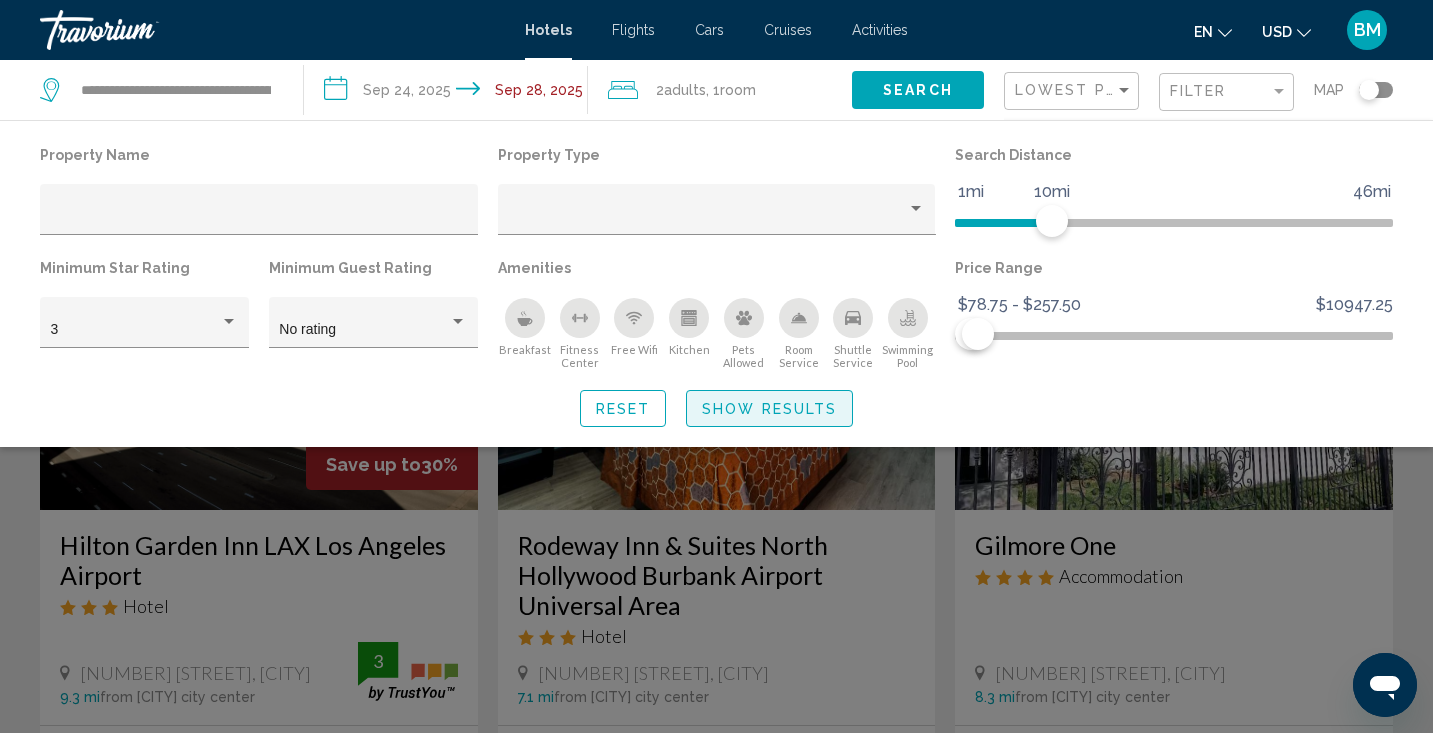 click on "Show Results" 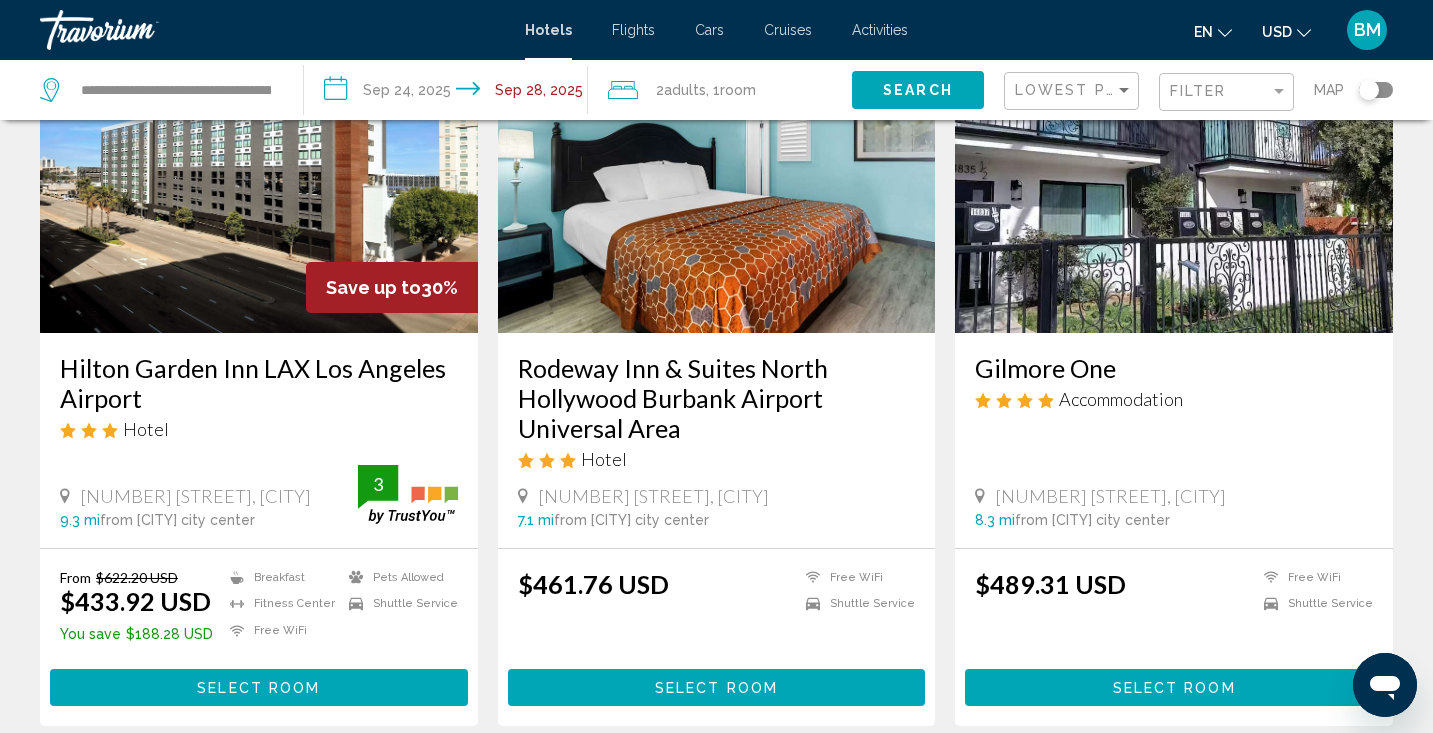 scroll, scrollTop: 194, scrollLeft: 0, axis: vertical 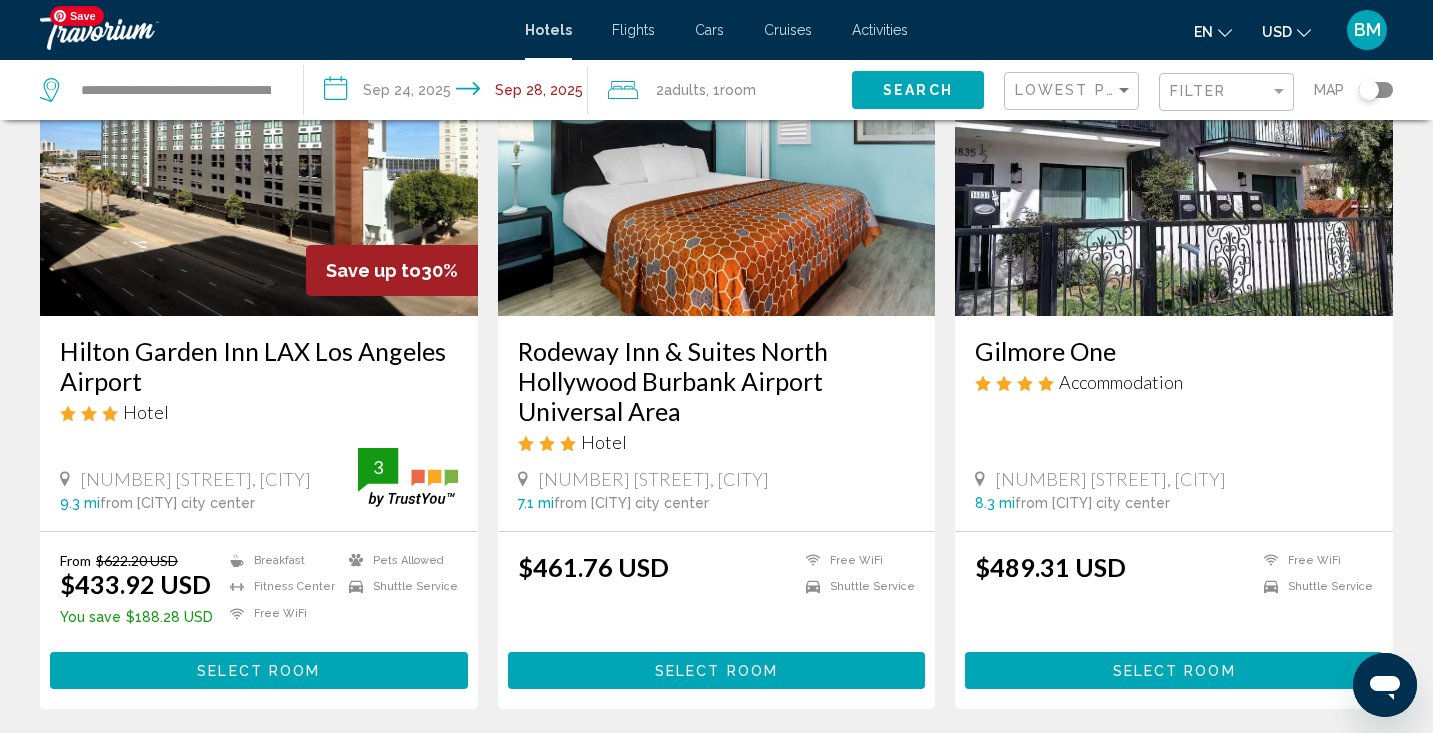 click at bounding box center (259, 156) 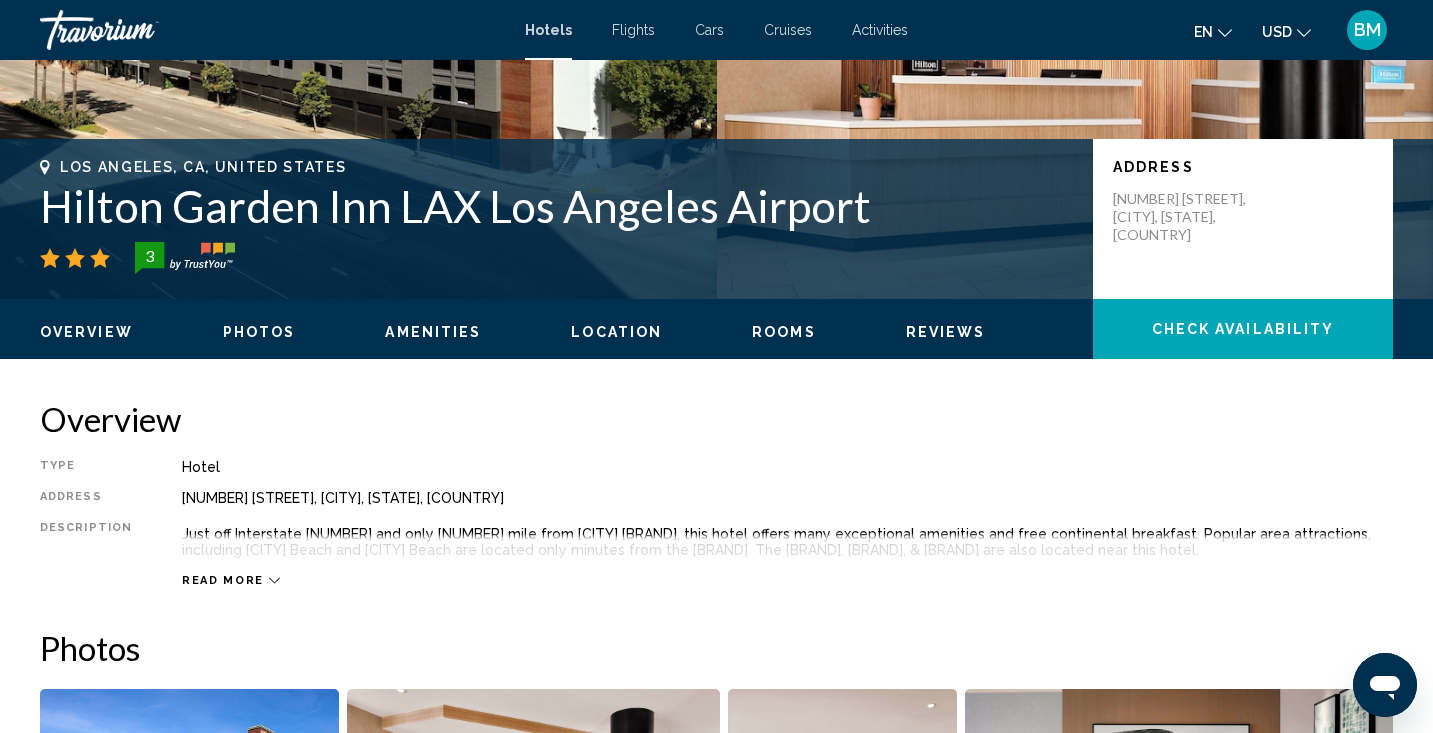 scroll, scrollTop: 210, scrollLeft: 0, axis: vertical 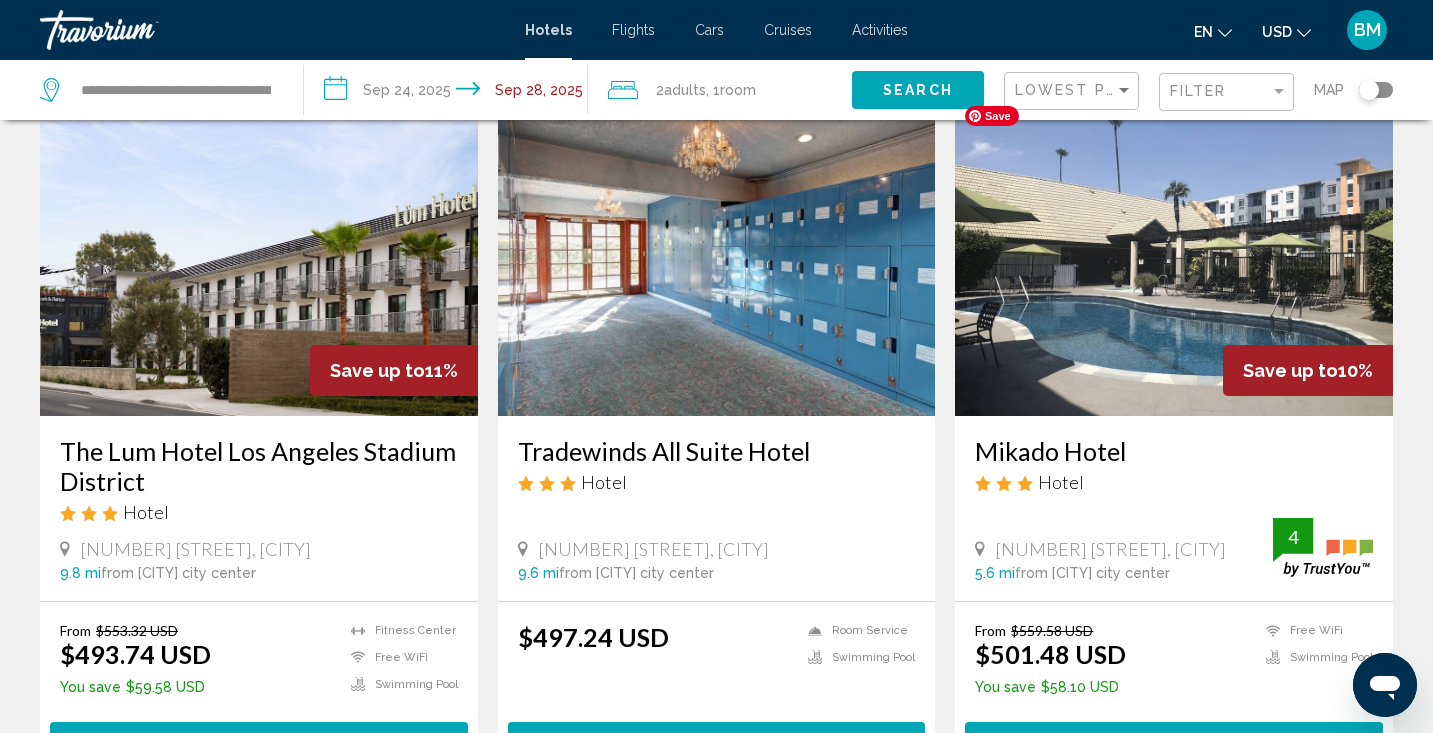 click at bounding box center [1174, 256] 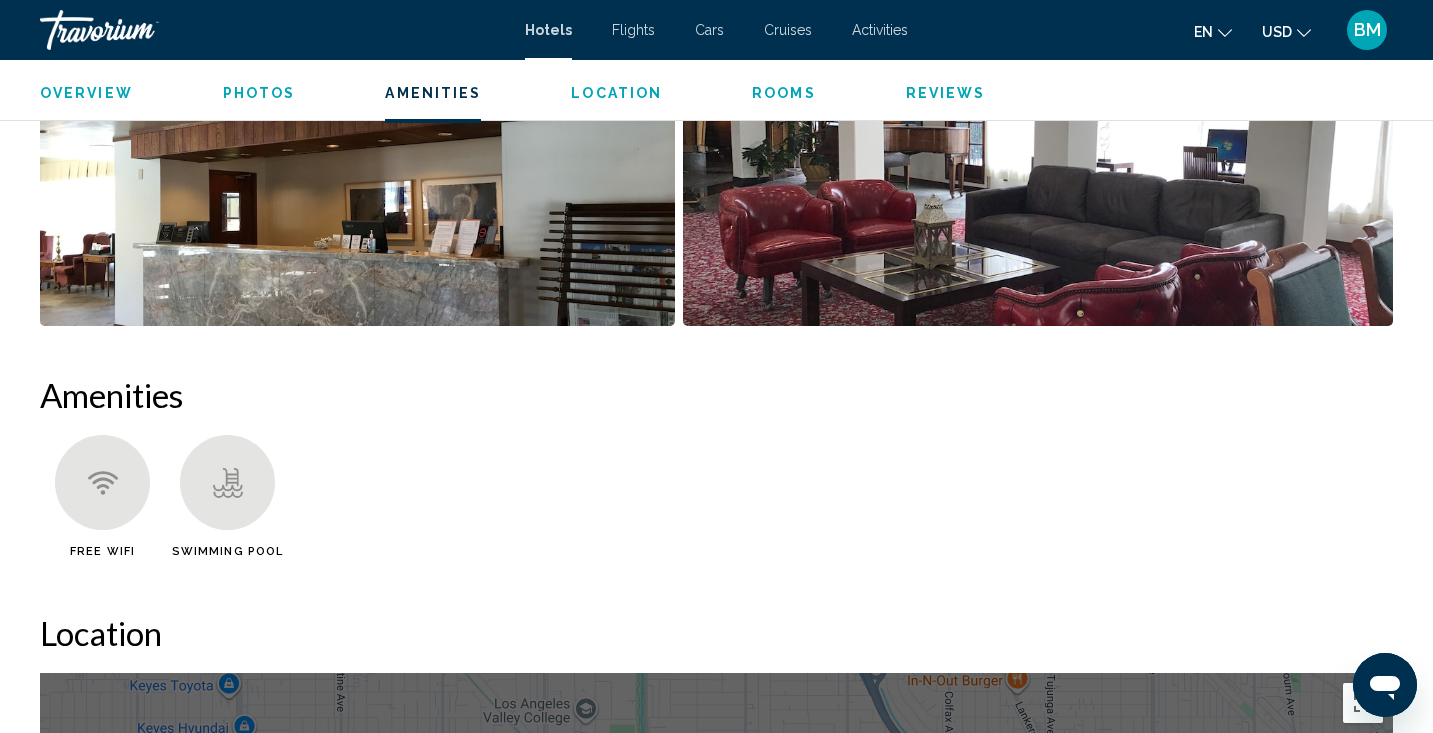 scroll, scrollTop: 1302, scrollLeft: 0, axis: vertical 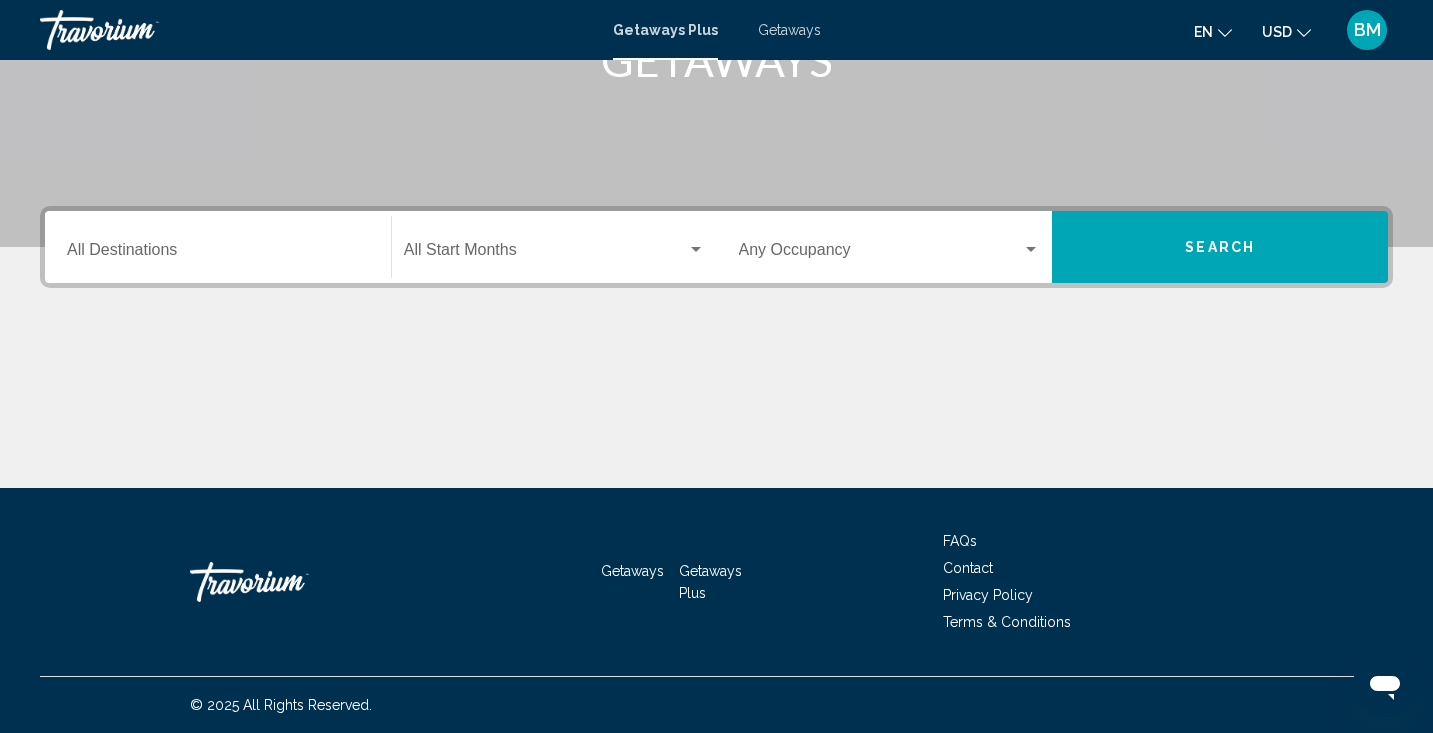 click on "Destination All Destinations" at bounding box center (218, 254) 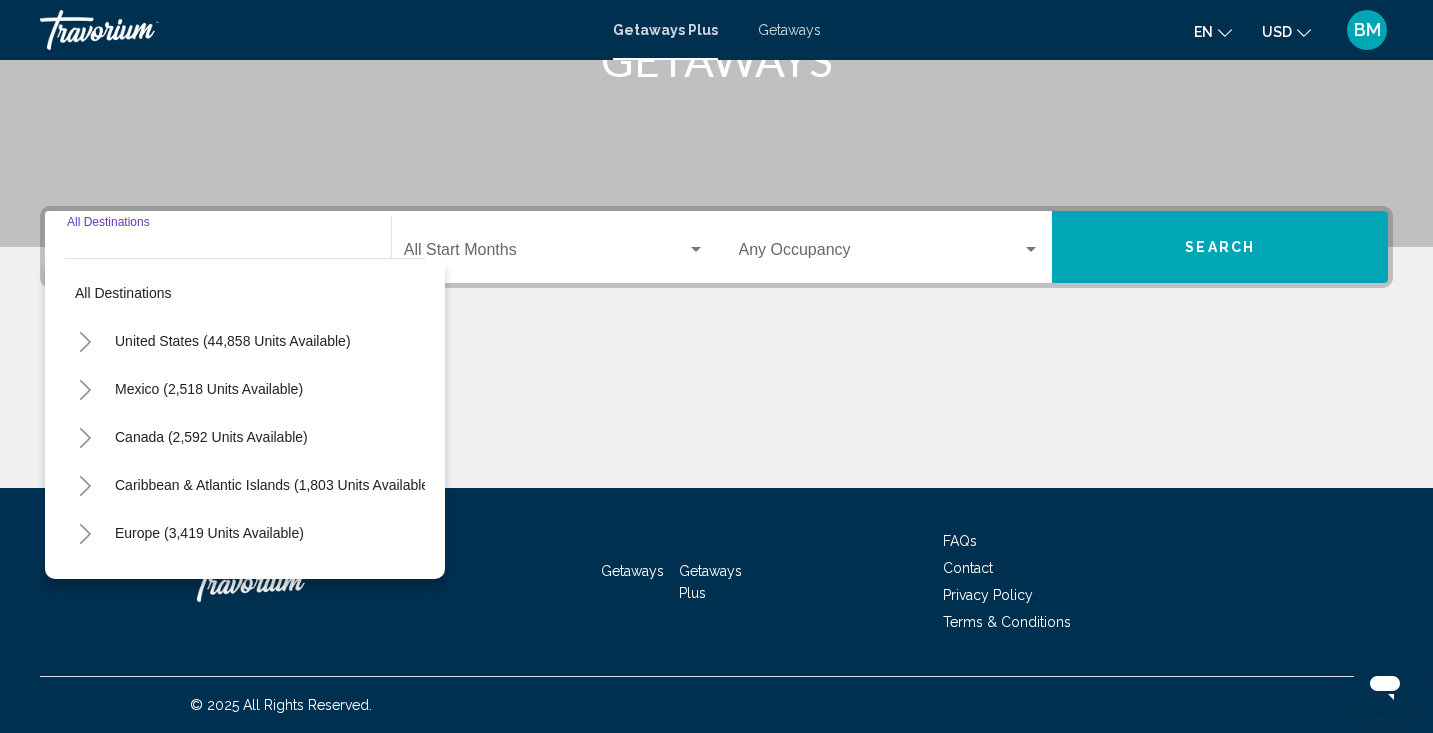 click 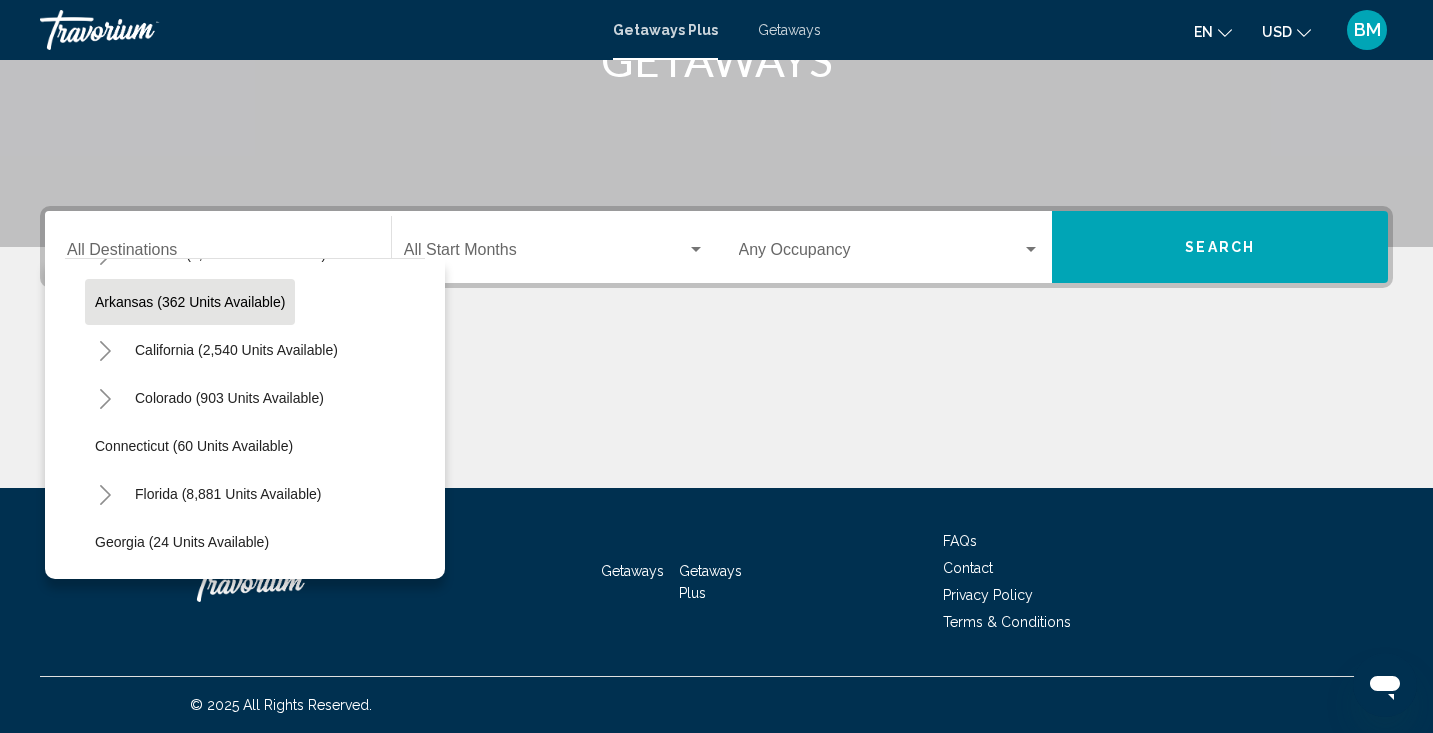 scroll, scrollTop: 136, scrollLeft: 0, axis: vertical 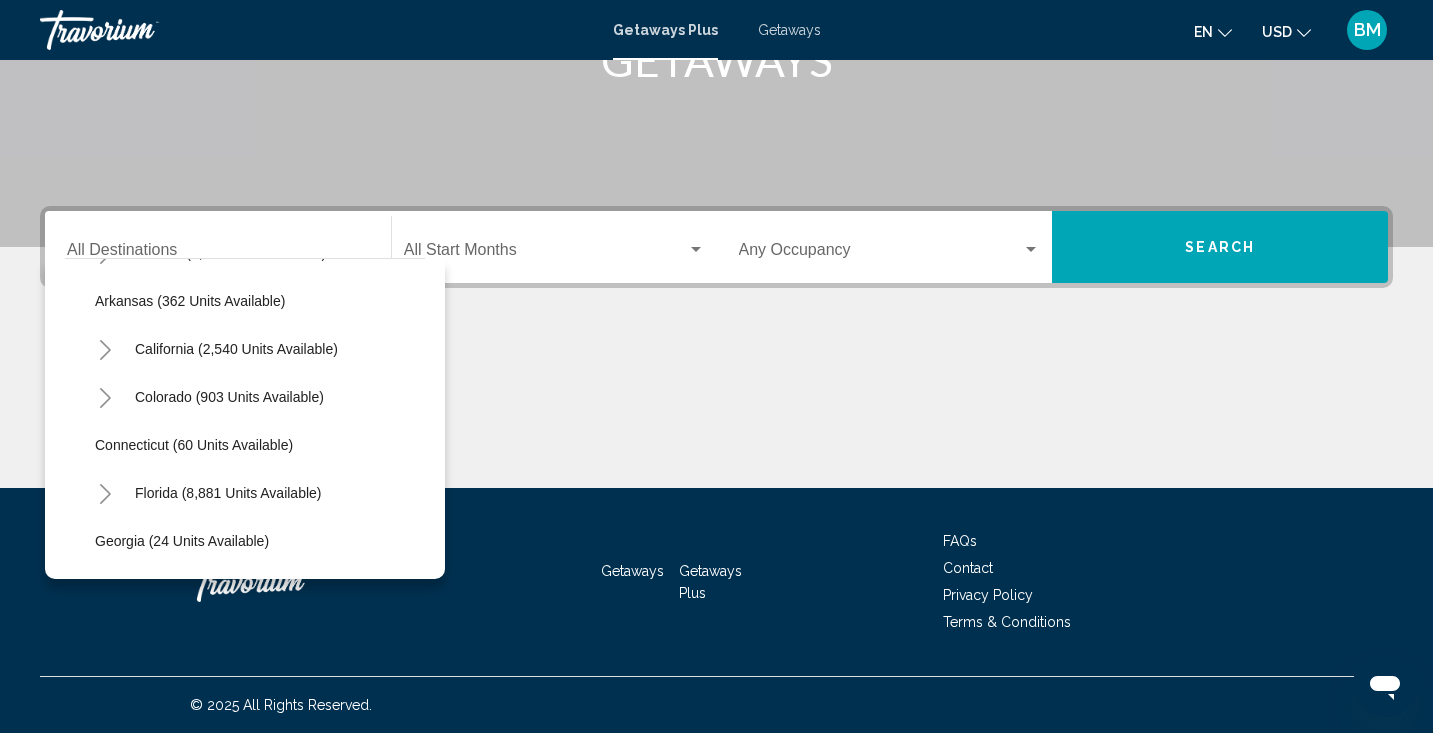 click 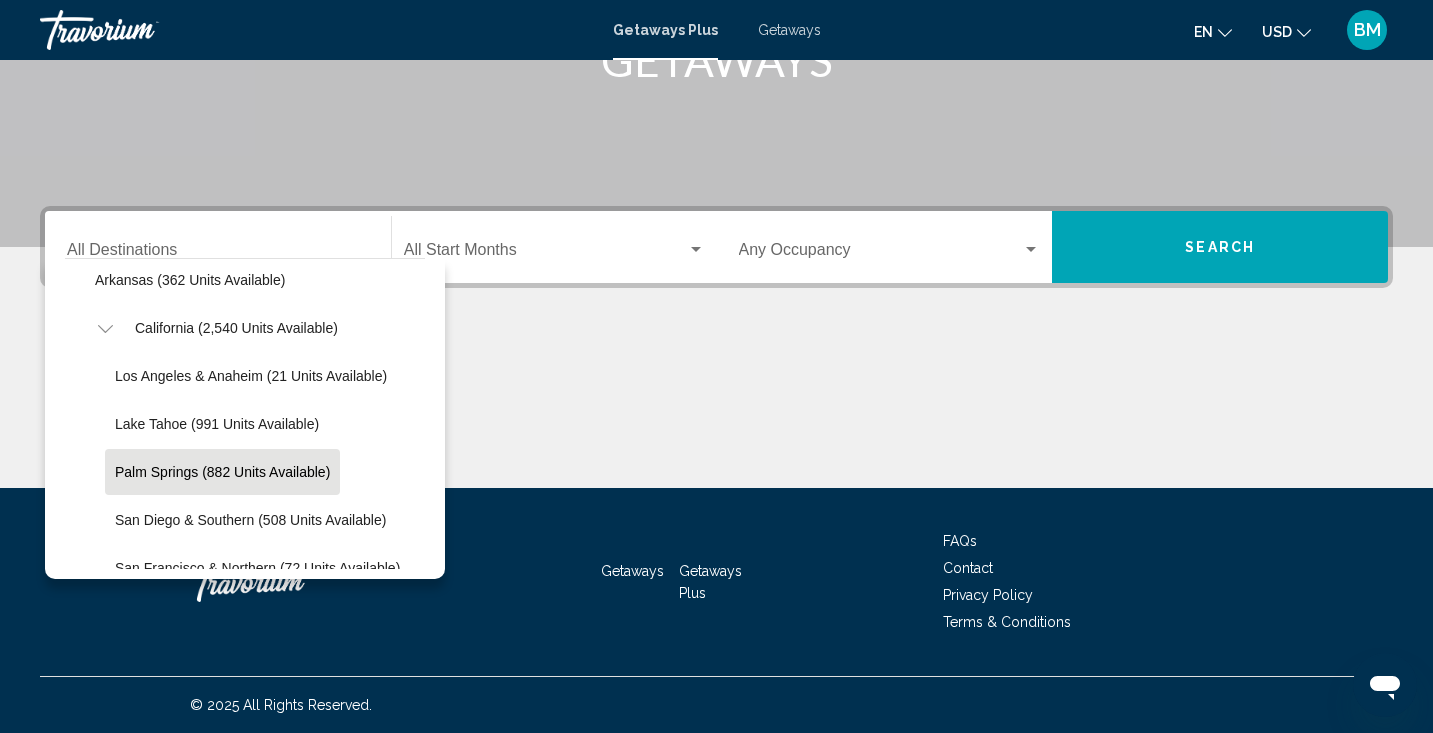 scroll, scrollTop: 142, scrollLeft: 0, axis: vertical 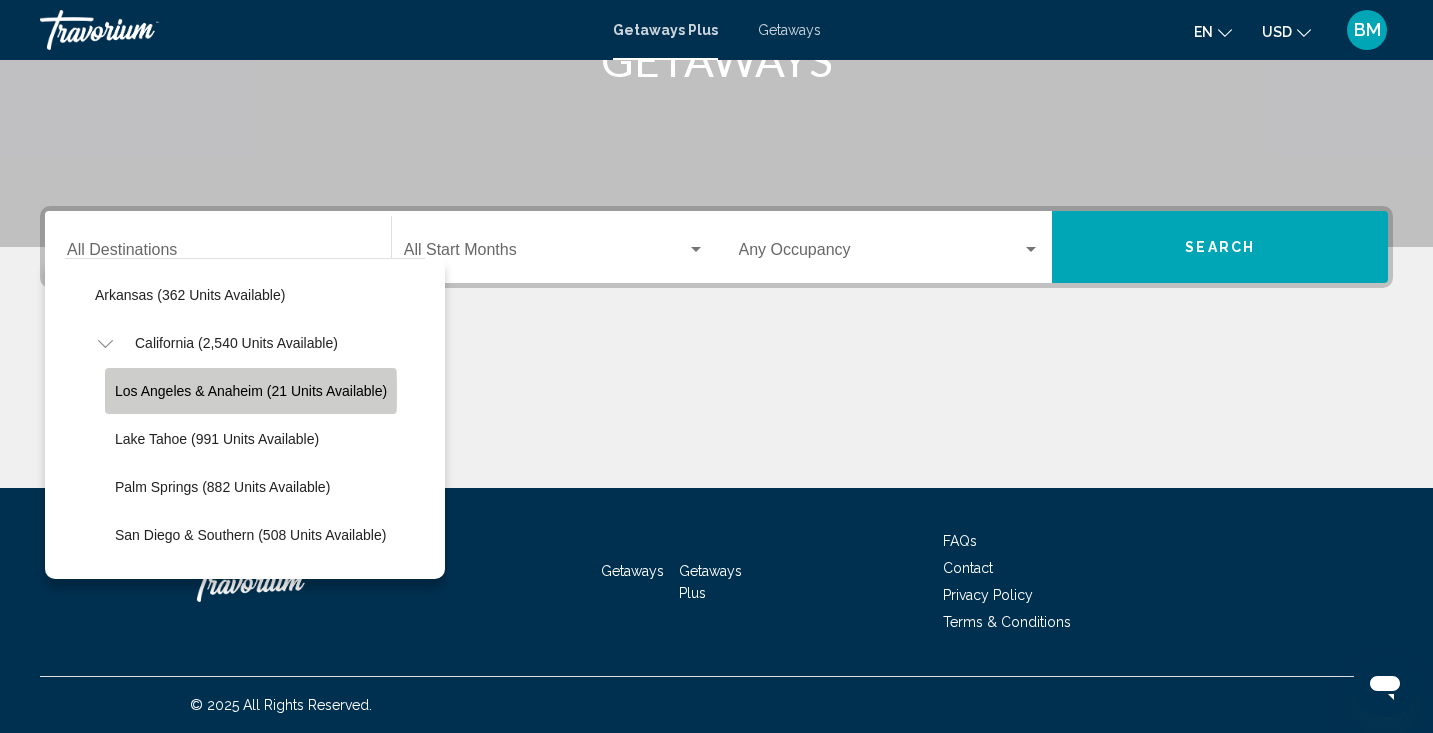 click on "Los Angeles & Anaheim (21 units available)" 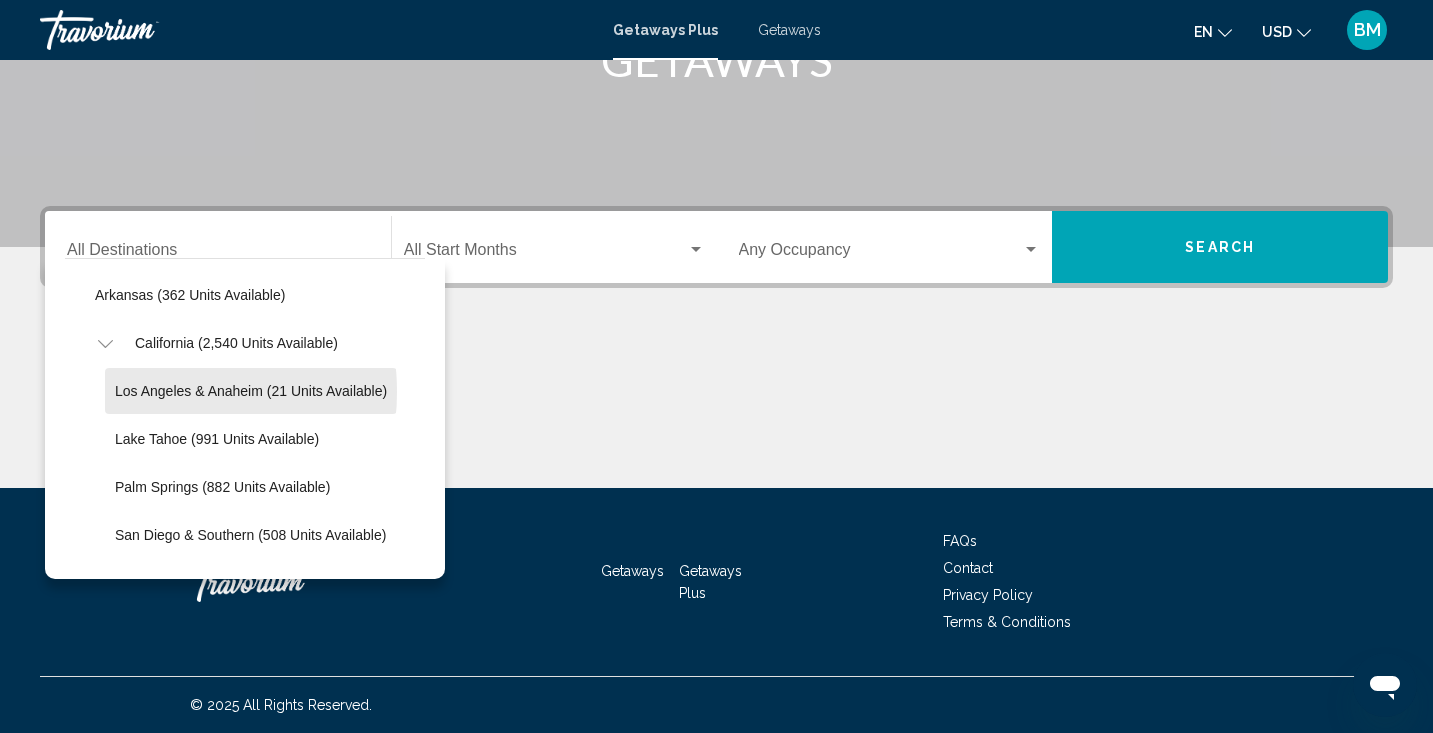 type on "**********" 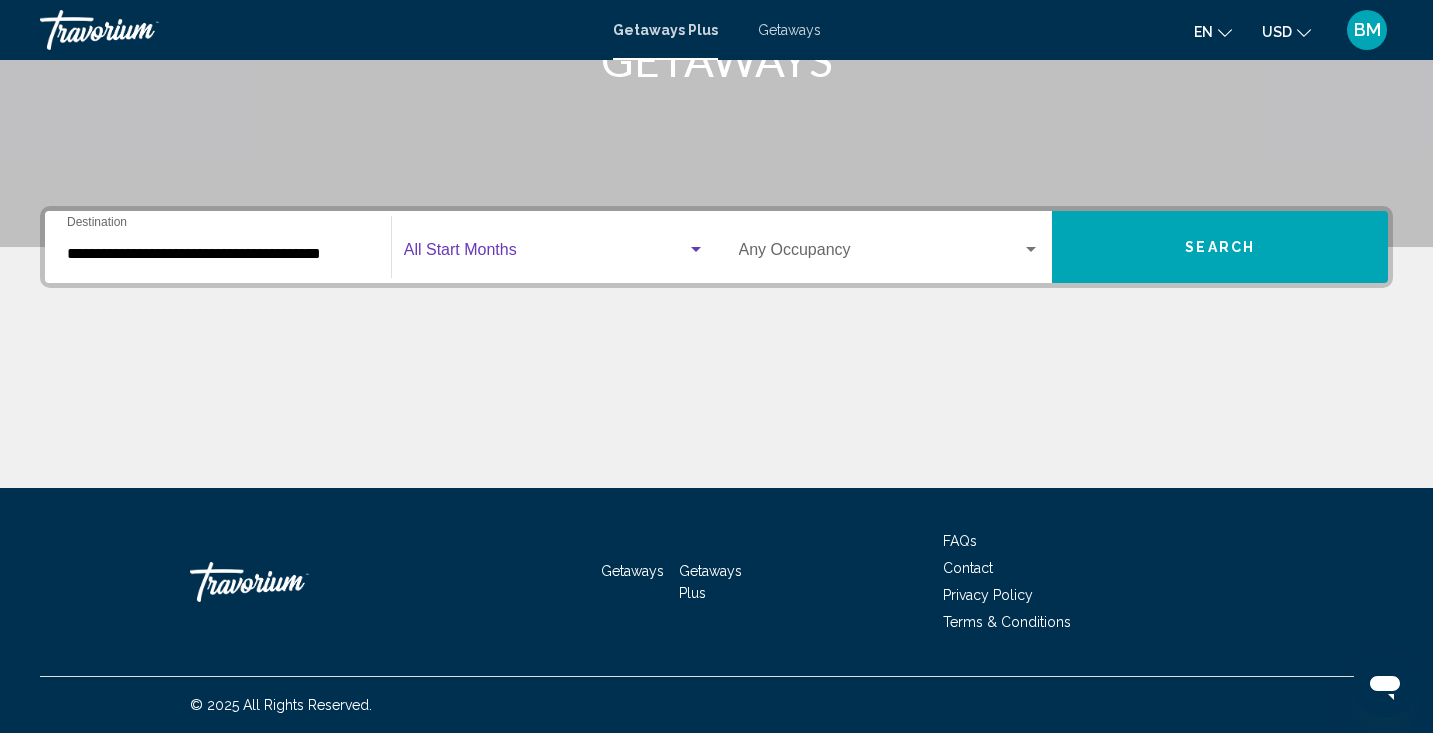 click at bounding box center [696, 249] 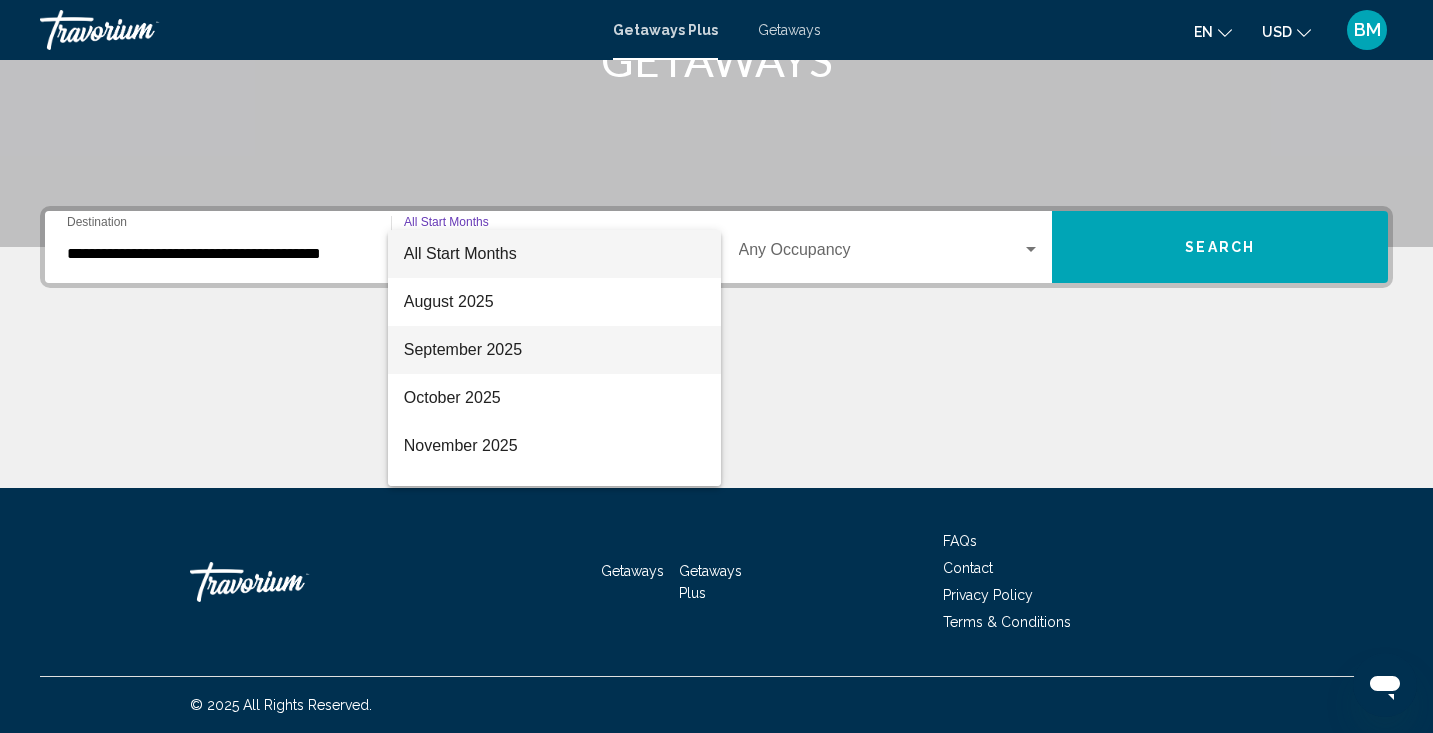 click on "September 2025" at bounding box center [554, 350] 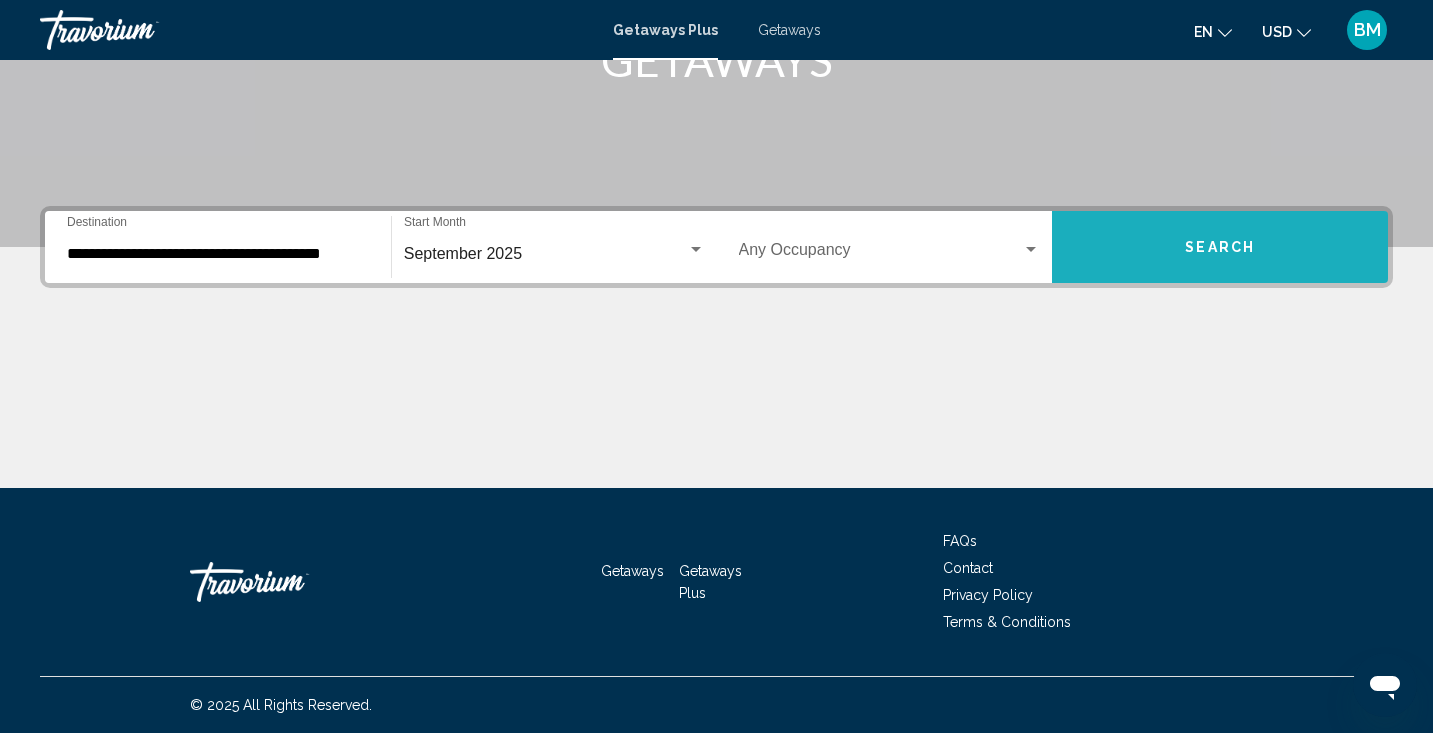 click on "Search" at bounding box center [1220, 247] 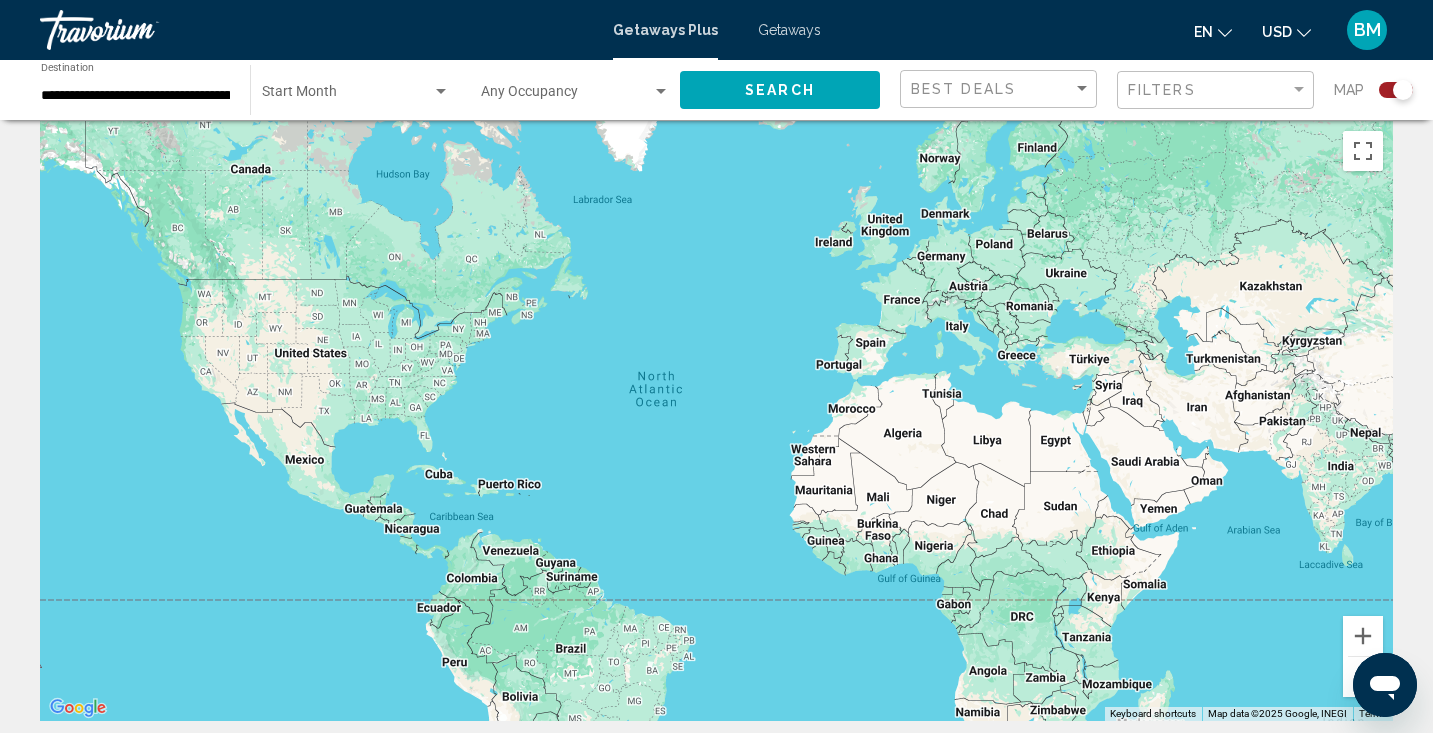 scroll, scrollTop: 0, scrollLeft: 0, axis: both 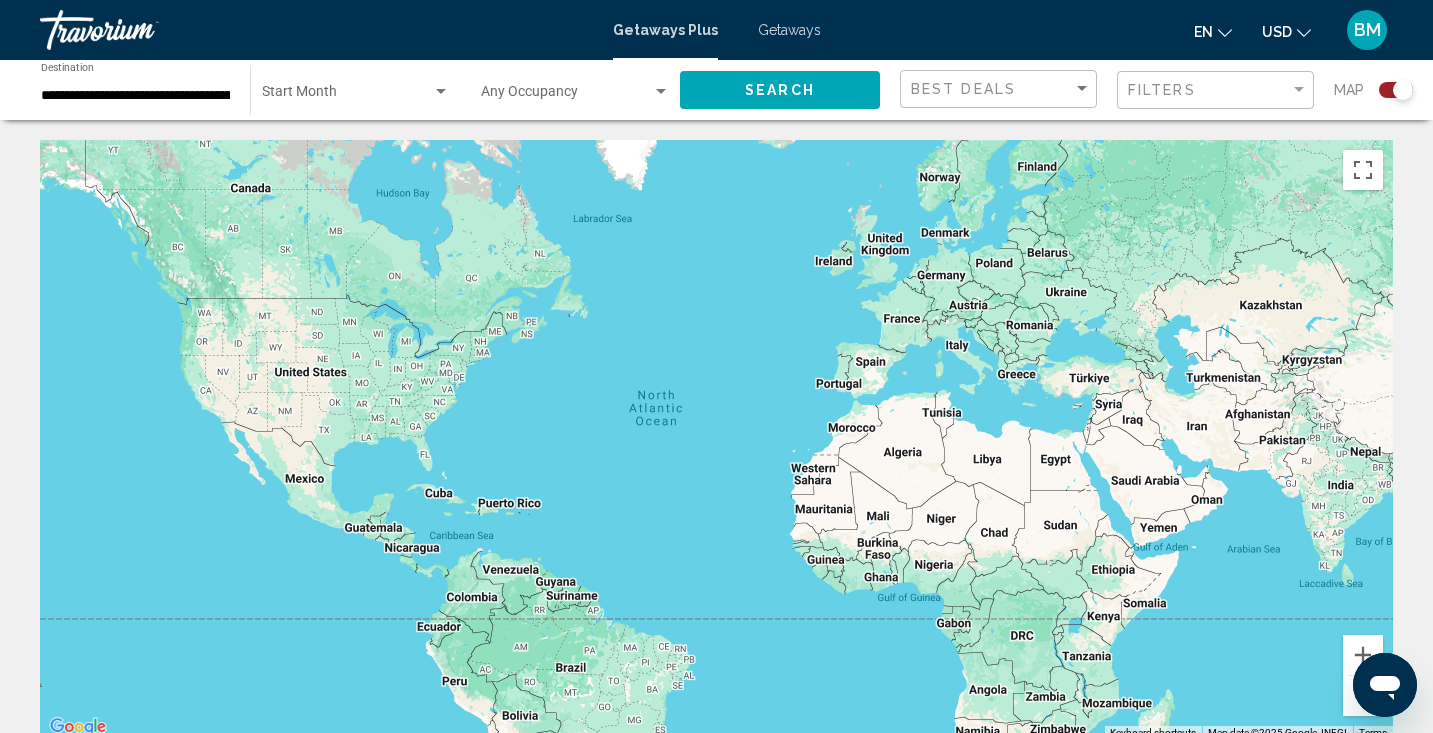 click on "Getaways" at bounding box center [789, 30] 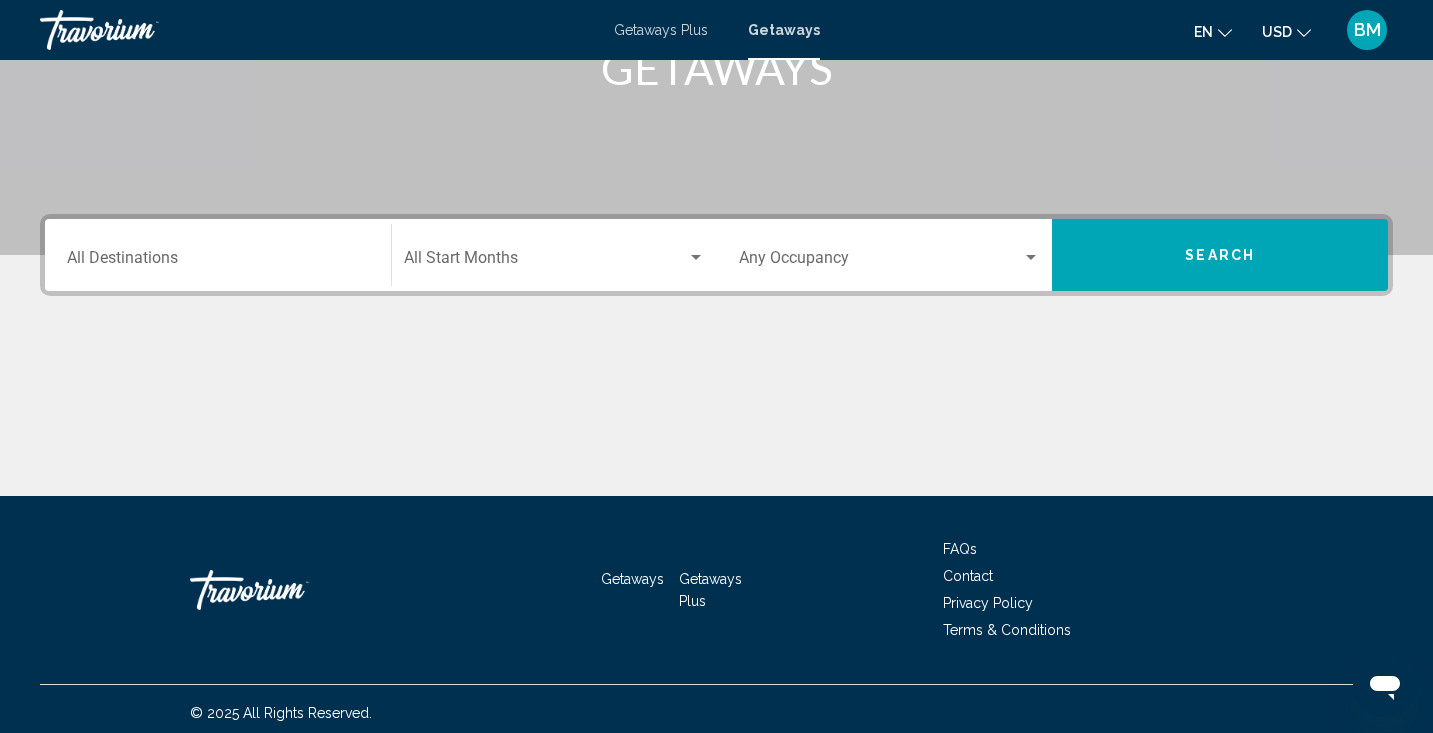 click on "Destination All Destinations" at bounding box center (218, 255) 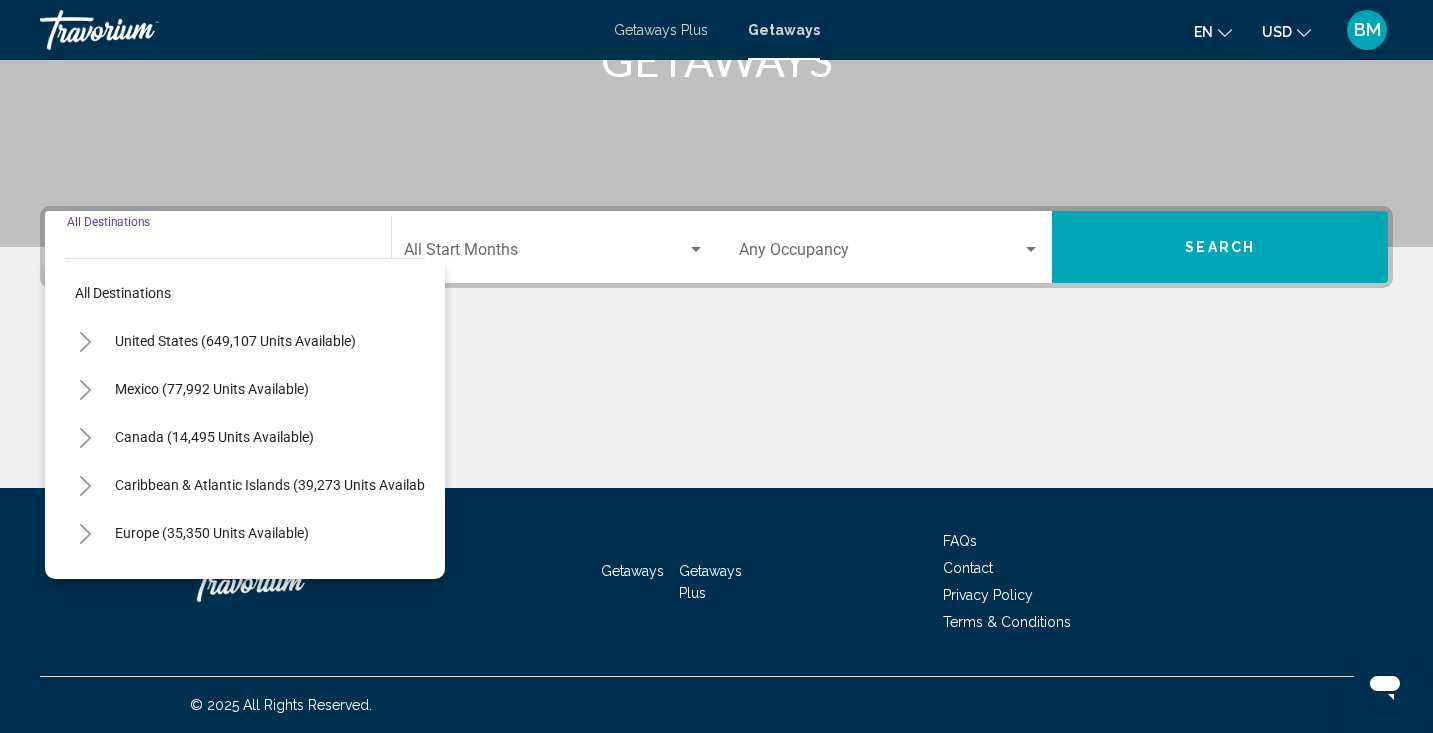 click 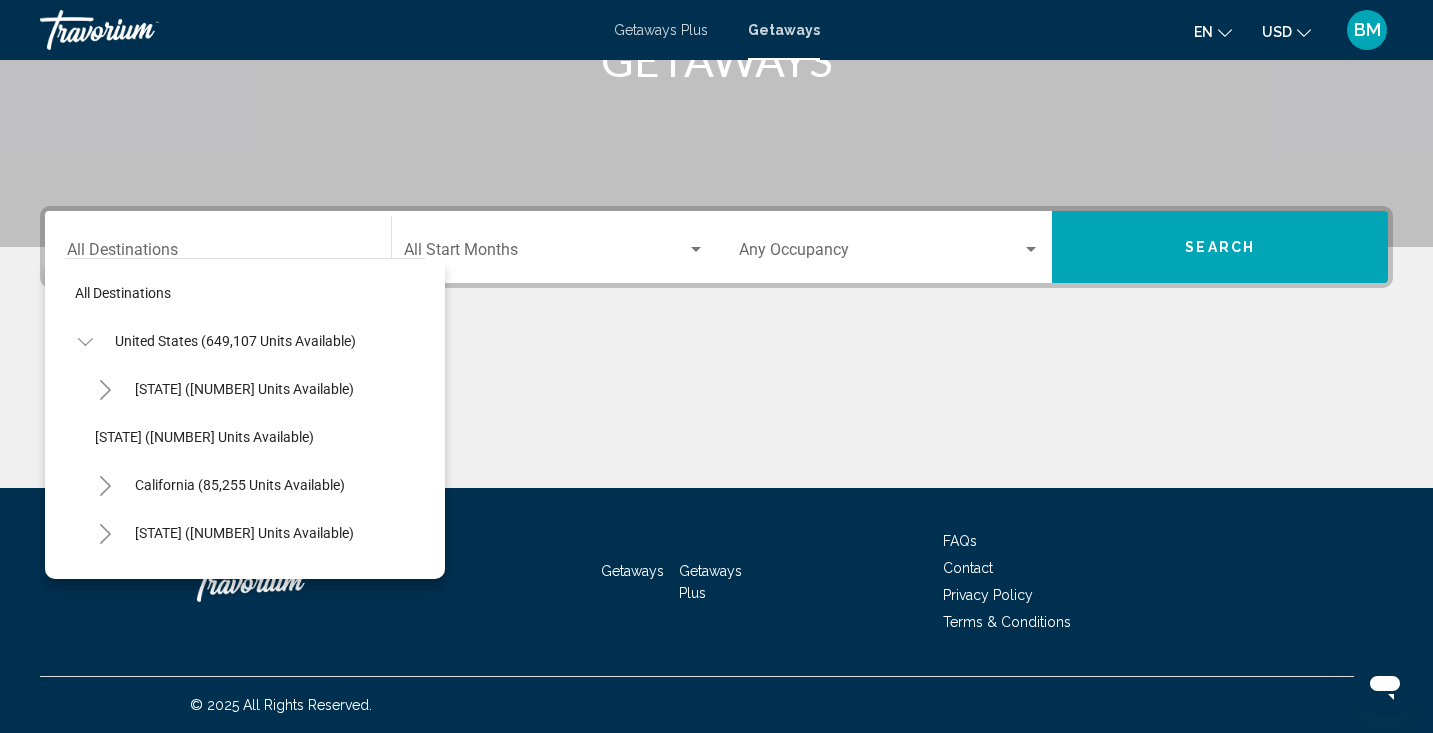click 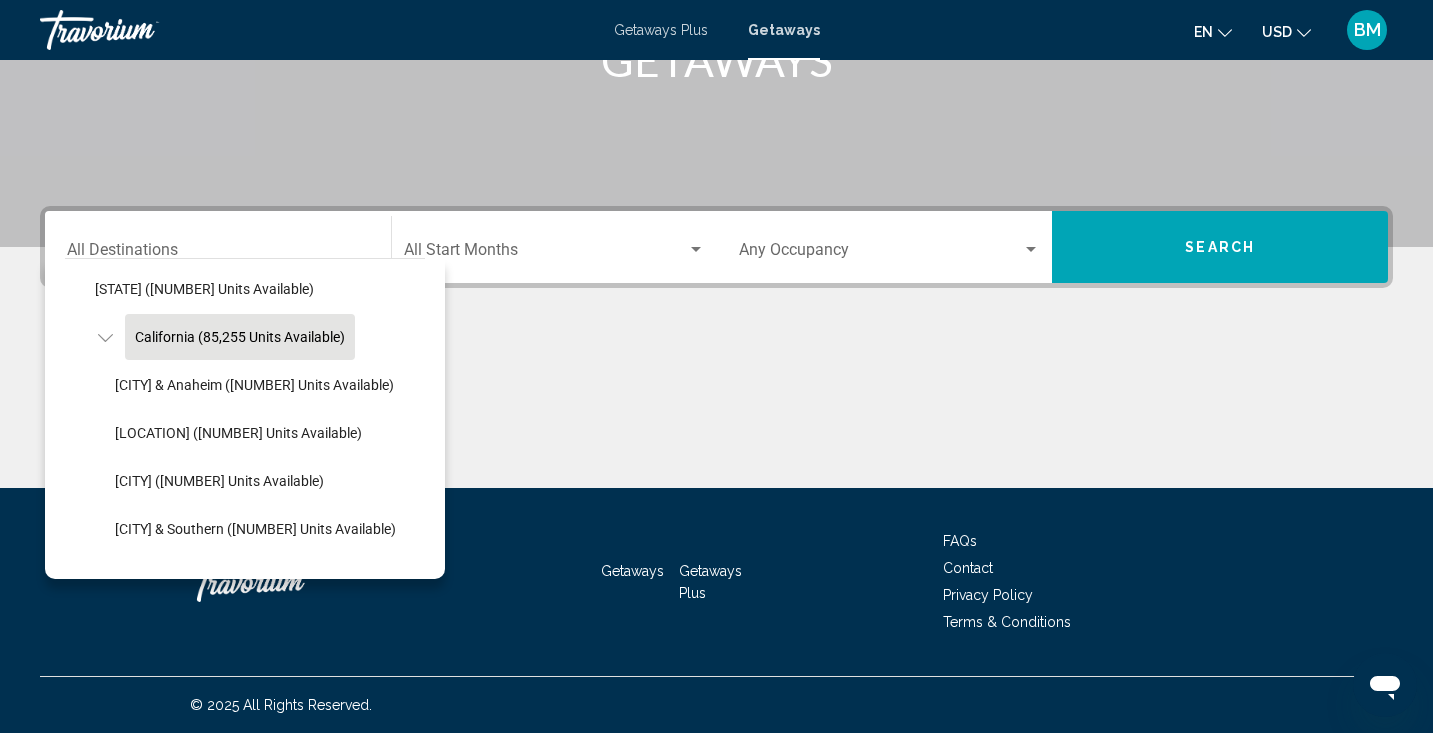 scroll, scrollTop: 130, scrollLeft: 0, axis: vertical 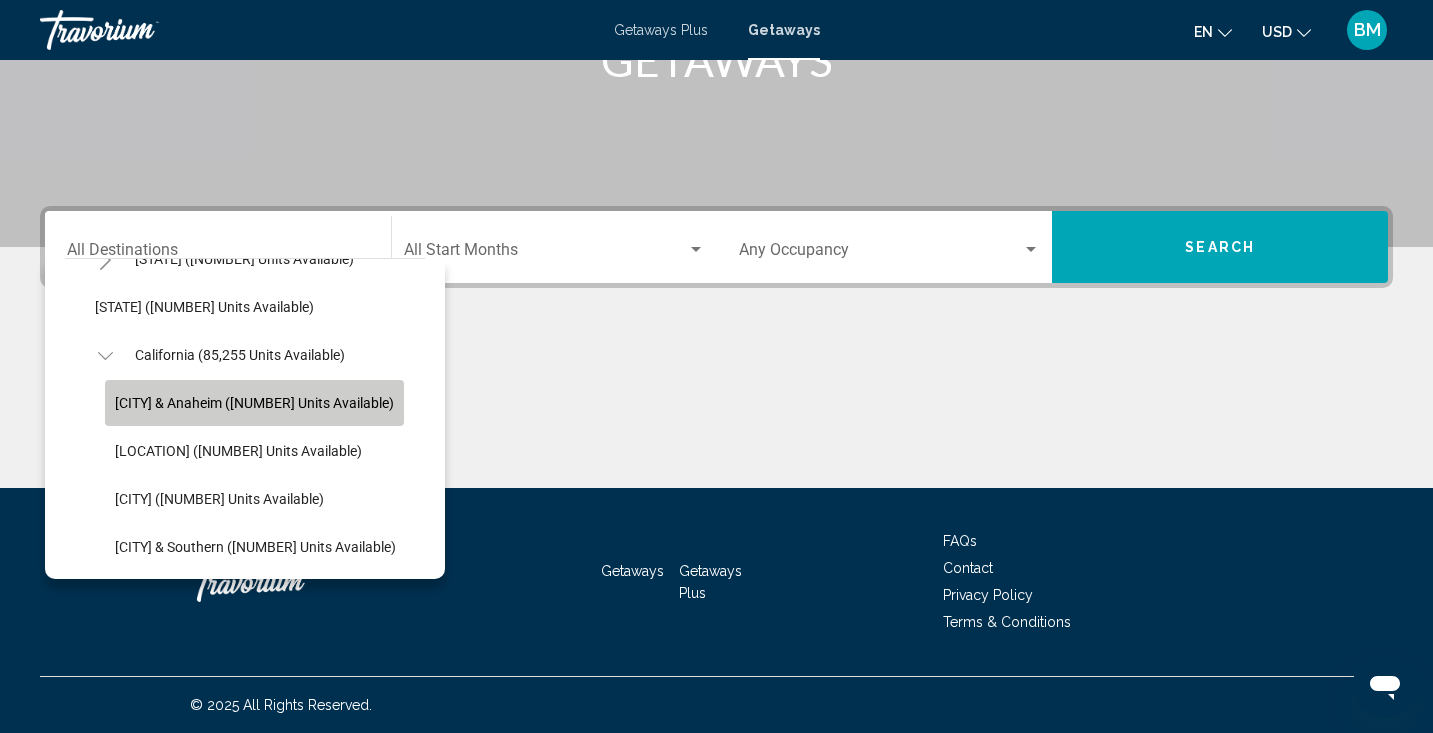 click on "Los Angeles & Anaheim (16,176 units available)" 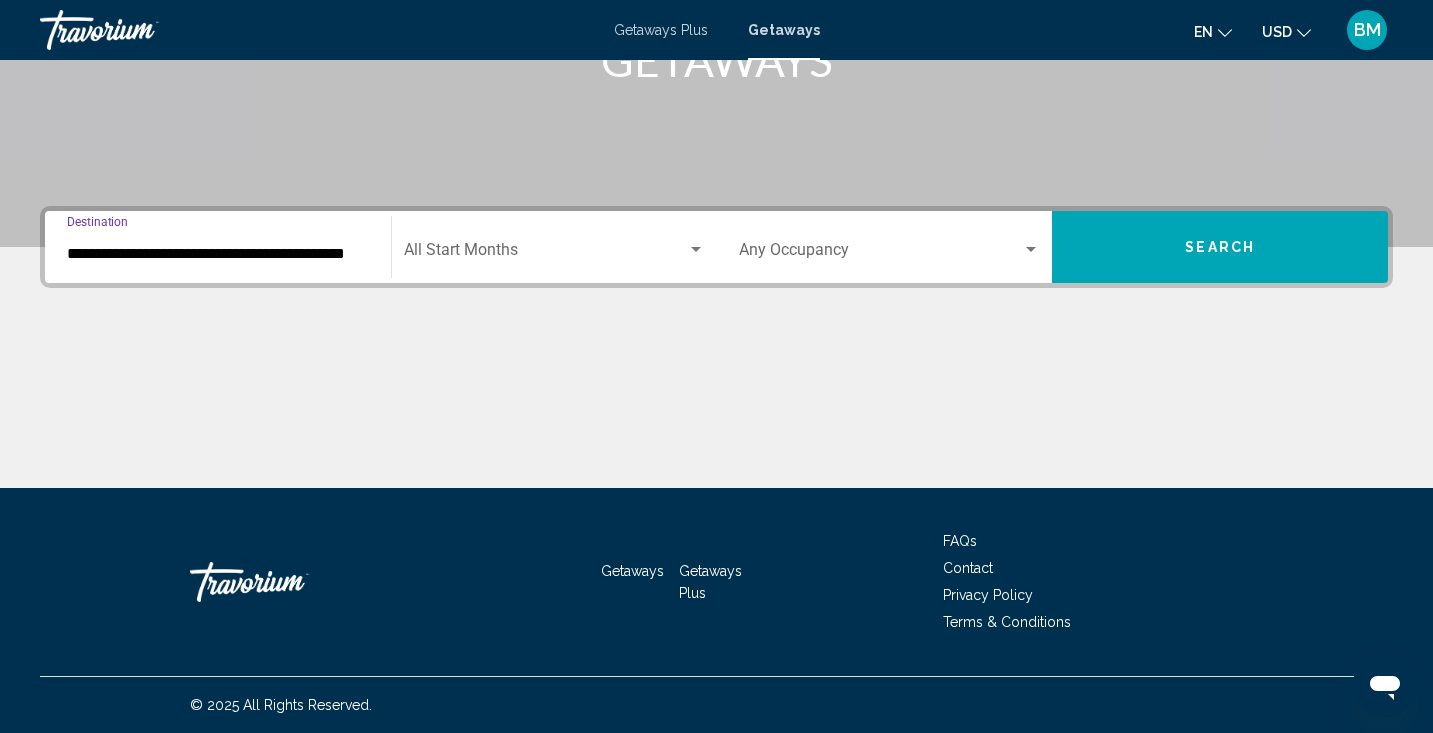 click at bounding box center [696, 249] 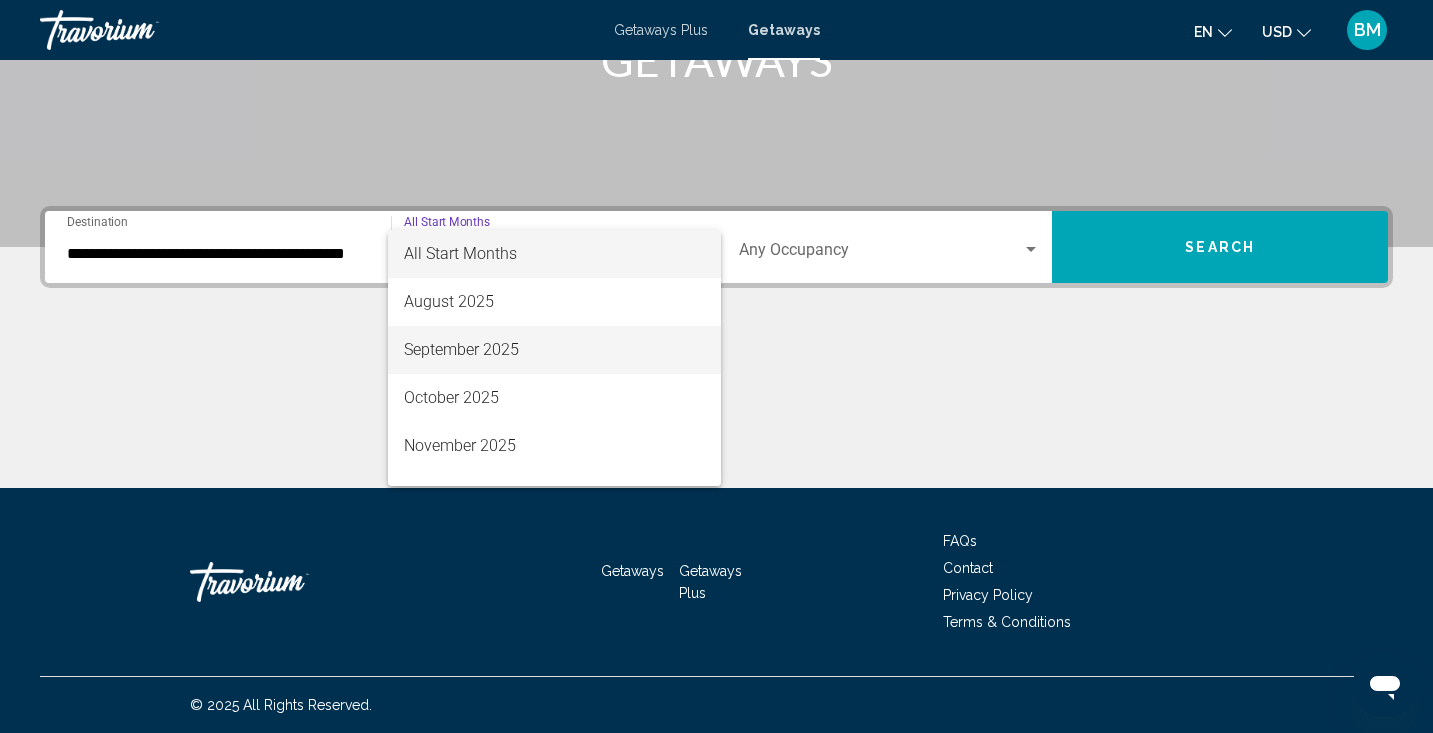 click on "September 2025" at bounding box center [554, 350] 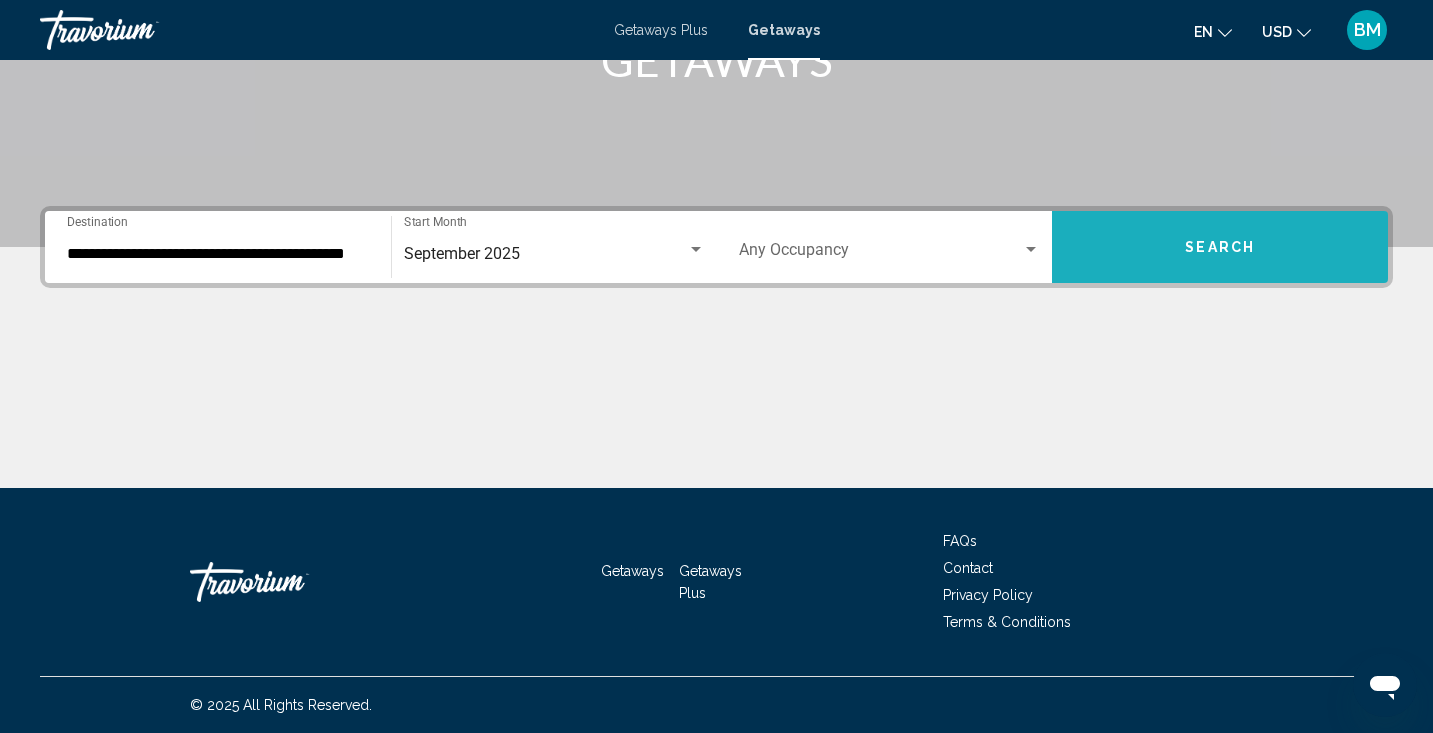 click on "Search" at bounding box center [1220, 247] 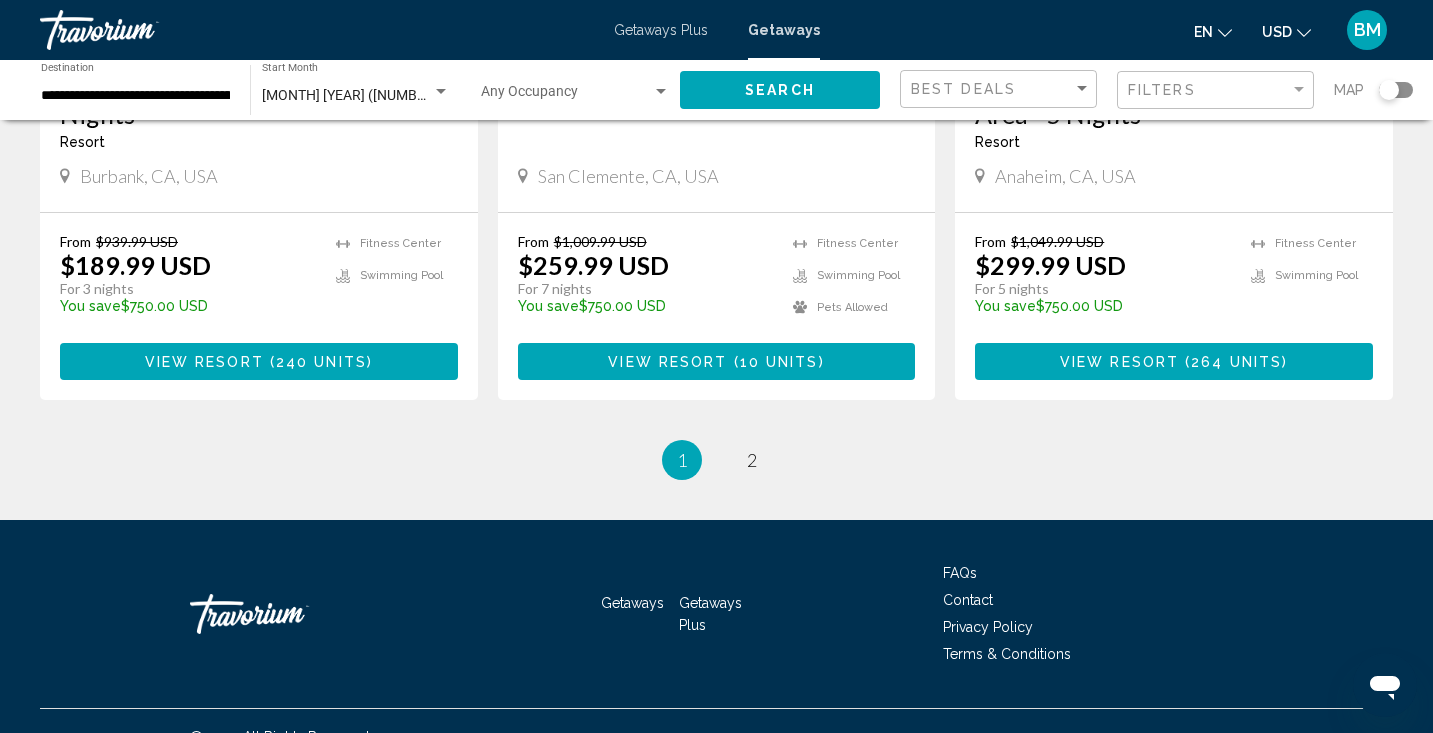 scroll, scrollTop: 2645, scrollLeft: 0, axis: vertical 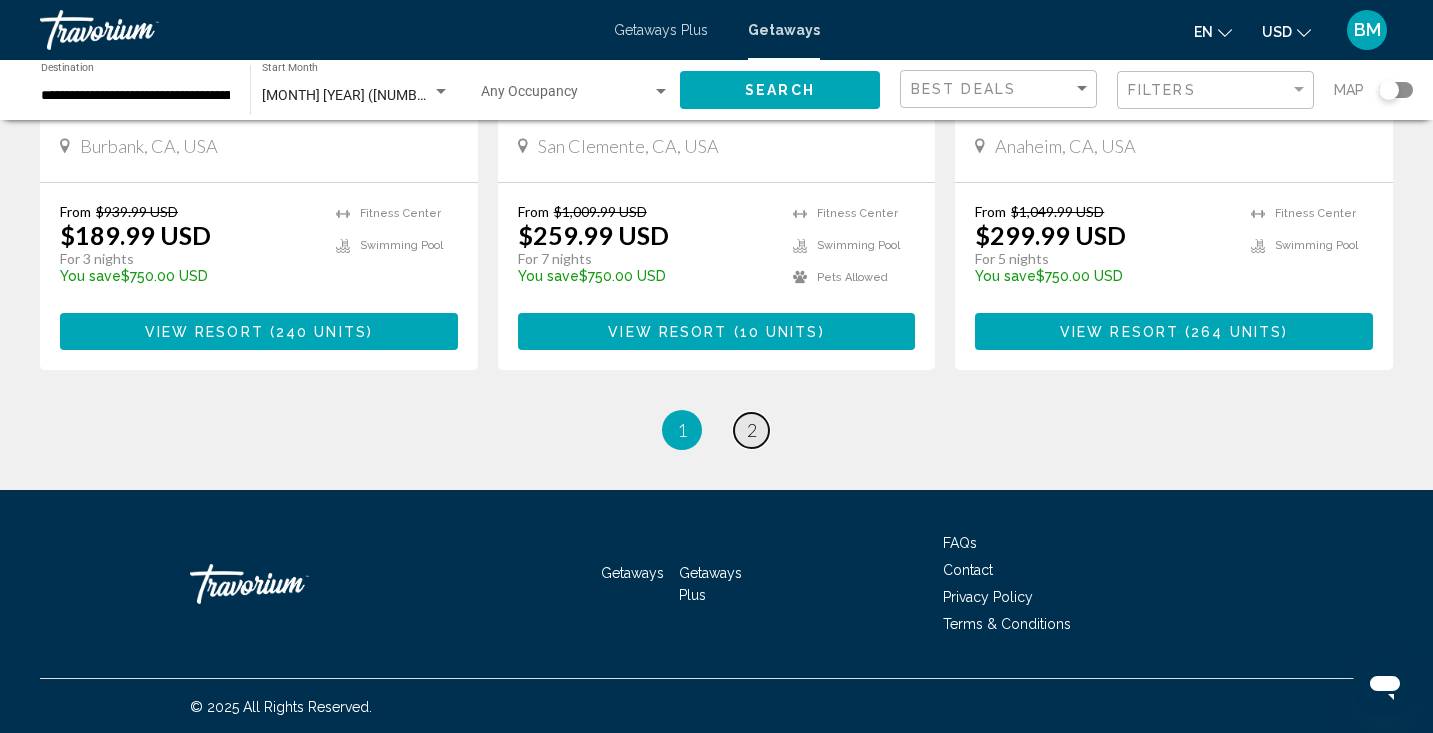 click on "2" at bounding box center (752, 430) 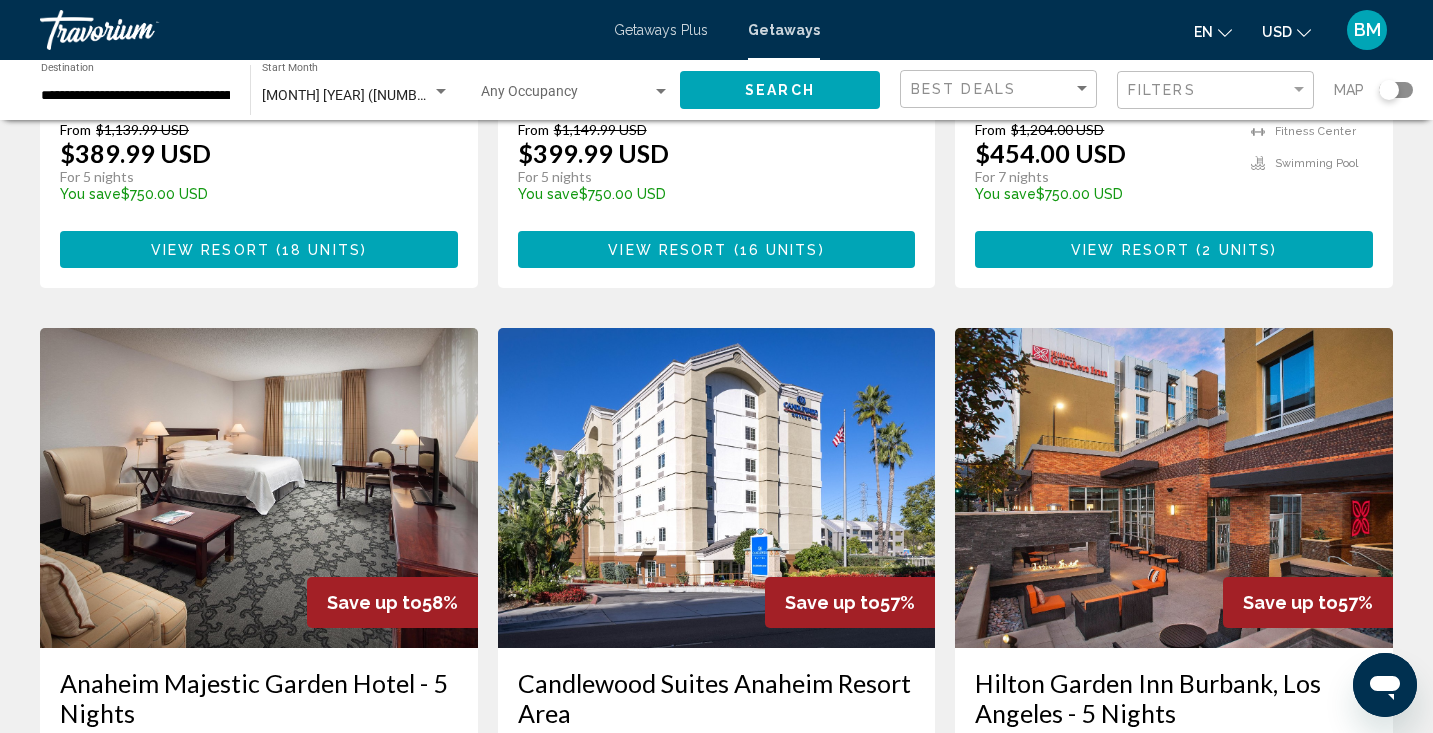 scroll, scrollTop: 0, scrollLeft: 0, axis: both 